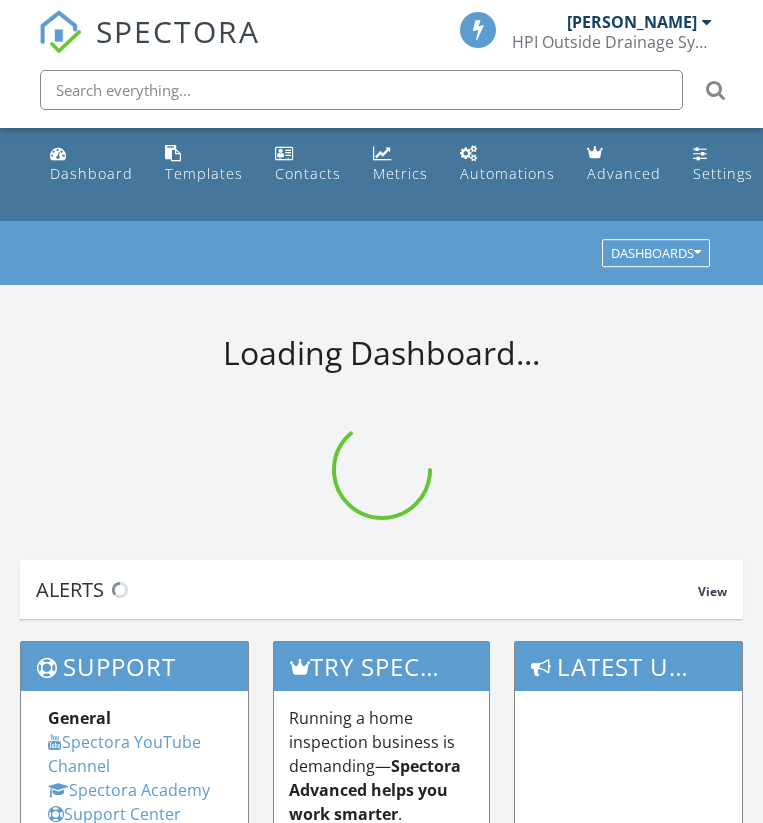 scroll, scrollTop: 0, scrollLeft: 0, axis: both 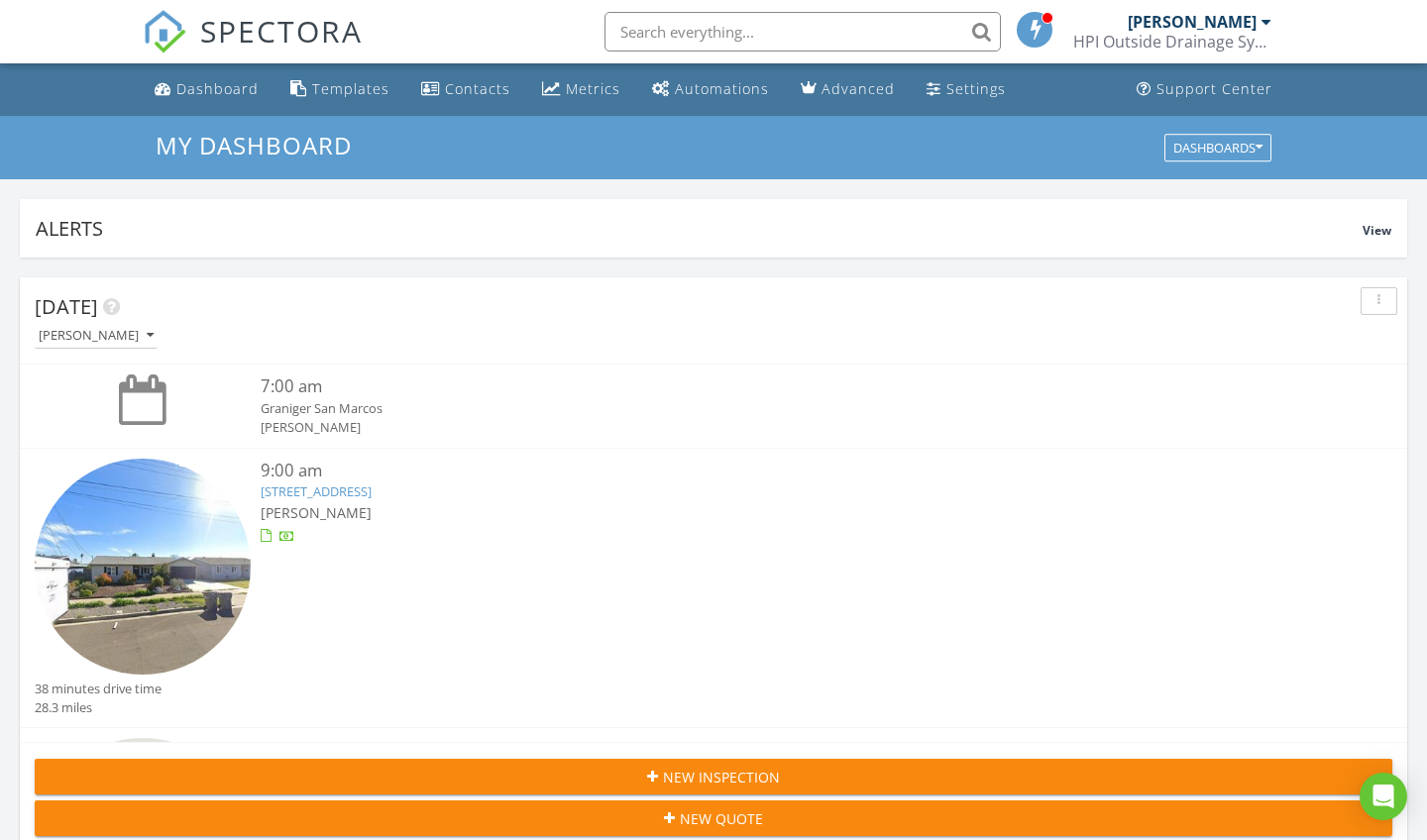 click on "Today
Scott Snow
7:00 am
Graniger San Marcos
Scott Snow
9:00 am
9613 E Hartland Cir, Santee, CA 92071
Scott Snow
38 minutes drive time   28.3 miles       11:30 am
3827 Copper Crest Rd, Encinitas, CA 92024
Scott Snow
51 minutes drive time   31.1 miles       New Inspection     New Quote         Map               1 2 + − San Diego Freeway, San Clemente Canyon Freeway, San Clemente Canyon Freeway, Lone Jack Road 95.6 km, 1 h 28 min Head north on 3rd Street 100 m Turn right onto B Street 200 m Continue onto Encinitas Boulevard (S9) 550 m Take the ramp on the right towards I 5 South: San Diego 500 m Merge left onto San Diego Freeway (I 5) 15 km Keep left onto Jacob Dekema Freeway (I 805) 8 km Take the ramp towards CA 52 300 m Keep left towards CA 52 East 900 m" at bounding box center (714, 1951) 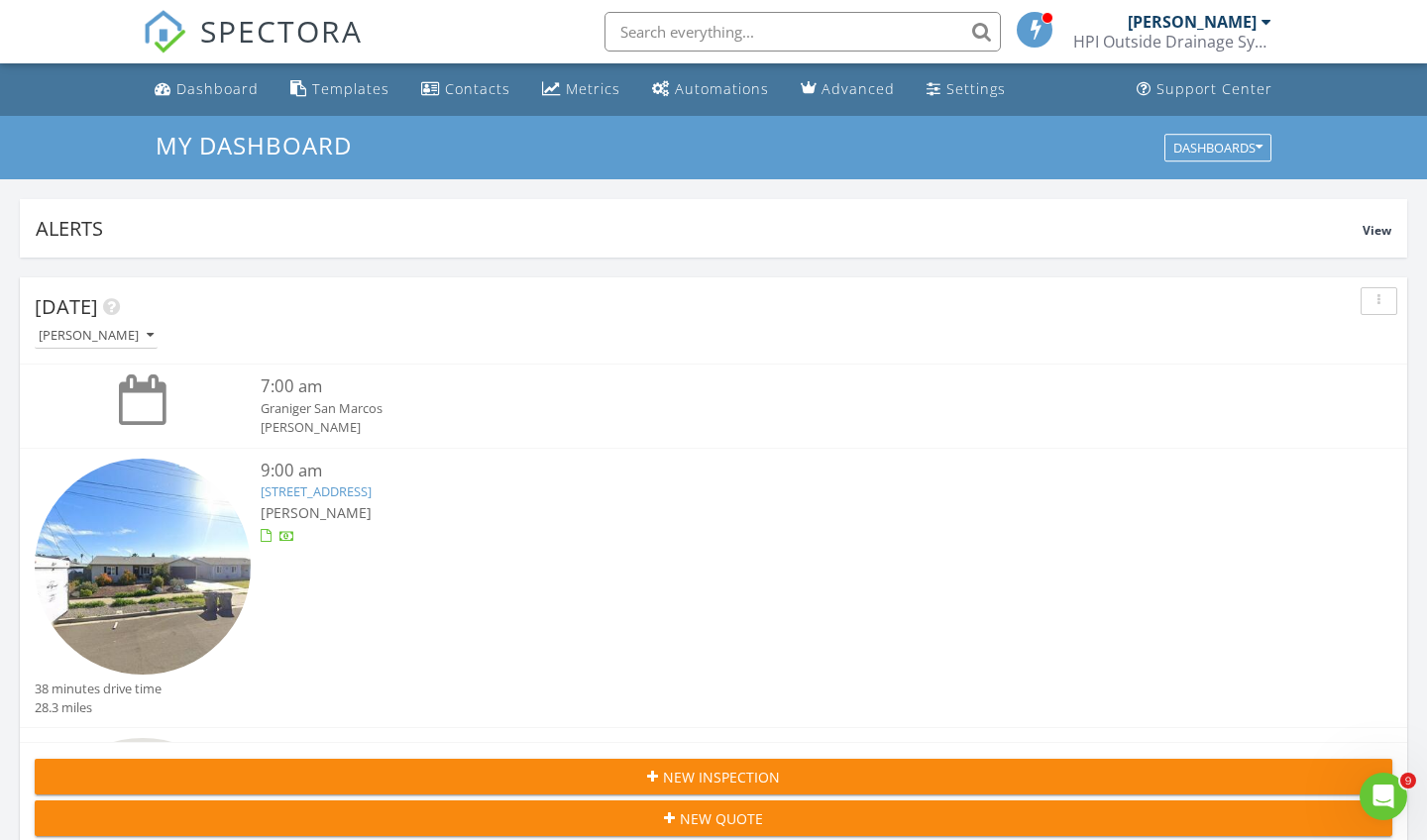 scroll, scrollTop: 0, scrollLeft: 0, axis: both 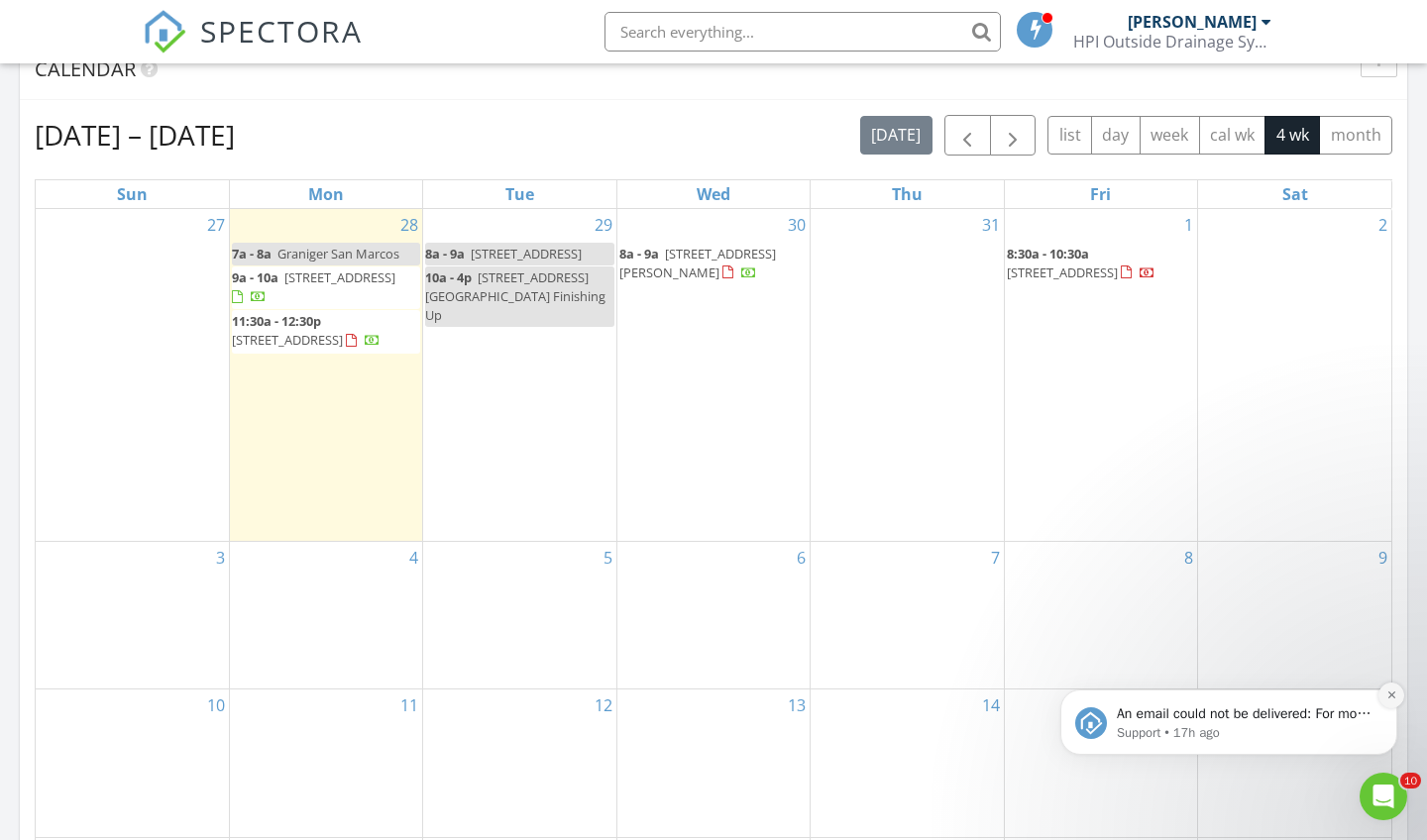 click 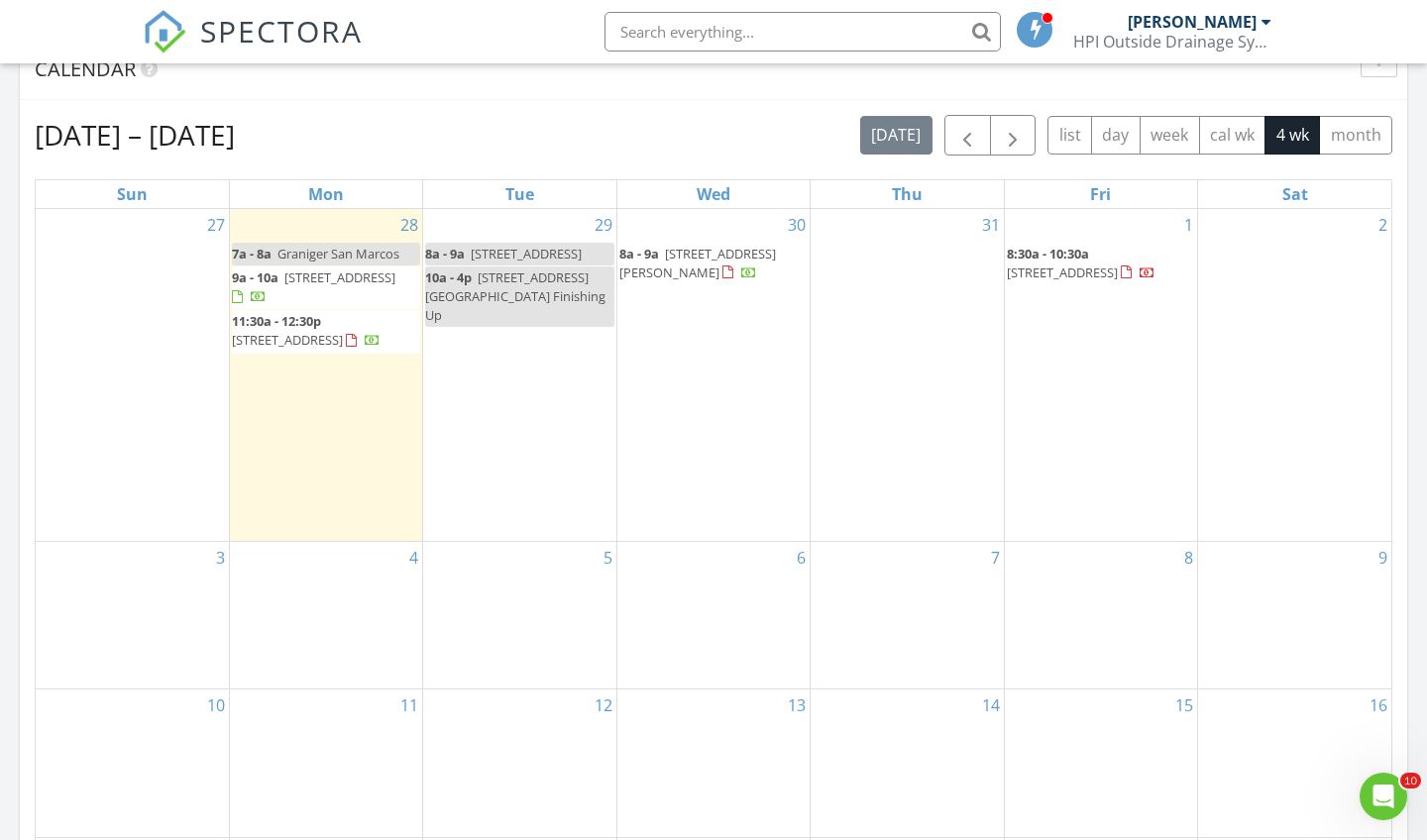 click on "1
8:30a - 10:30a
5940 Mission Center Rd C, San Diego 92123" at bounding box center (1101, 374) 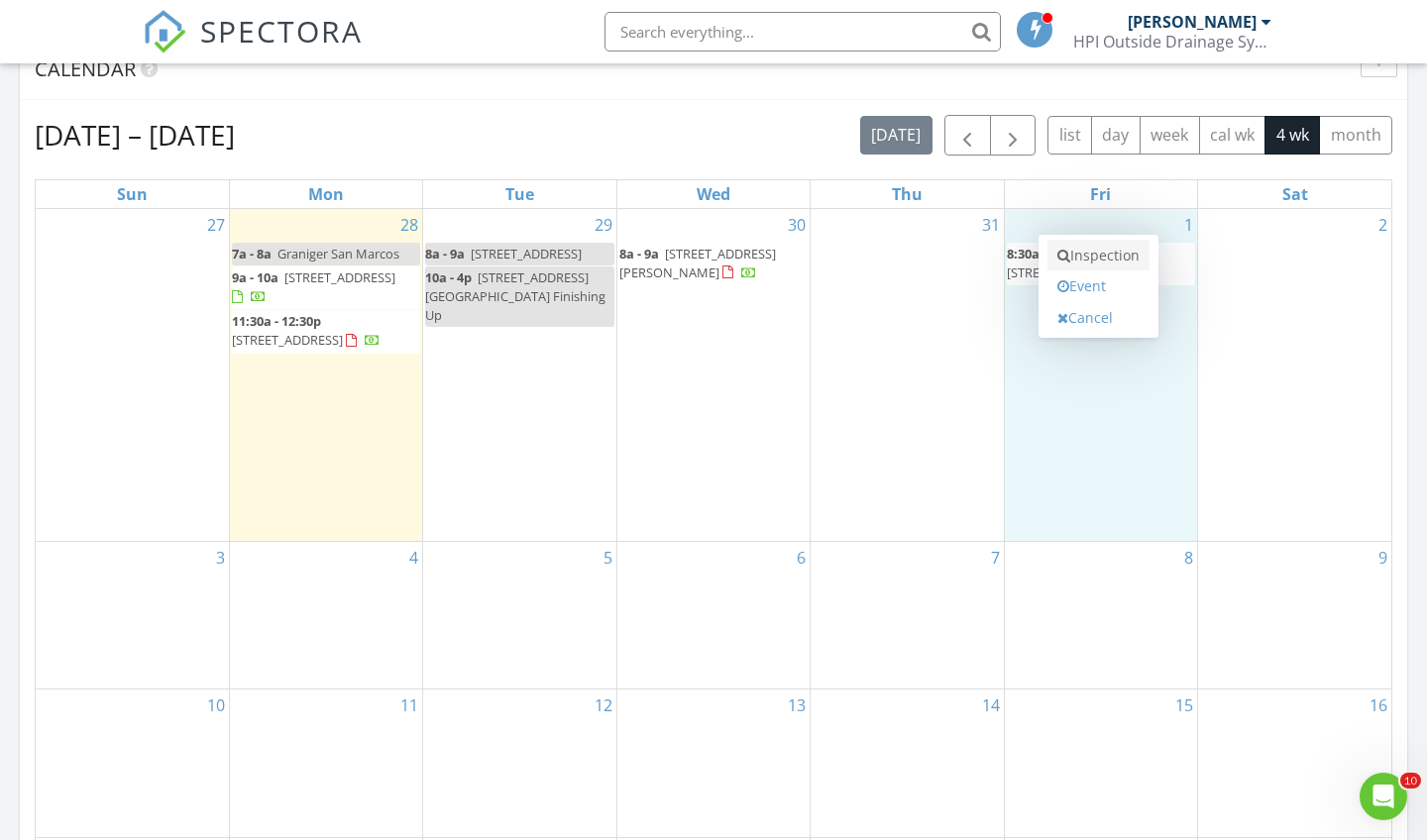 click on "Inspection" at bounding box center (1098, 256) 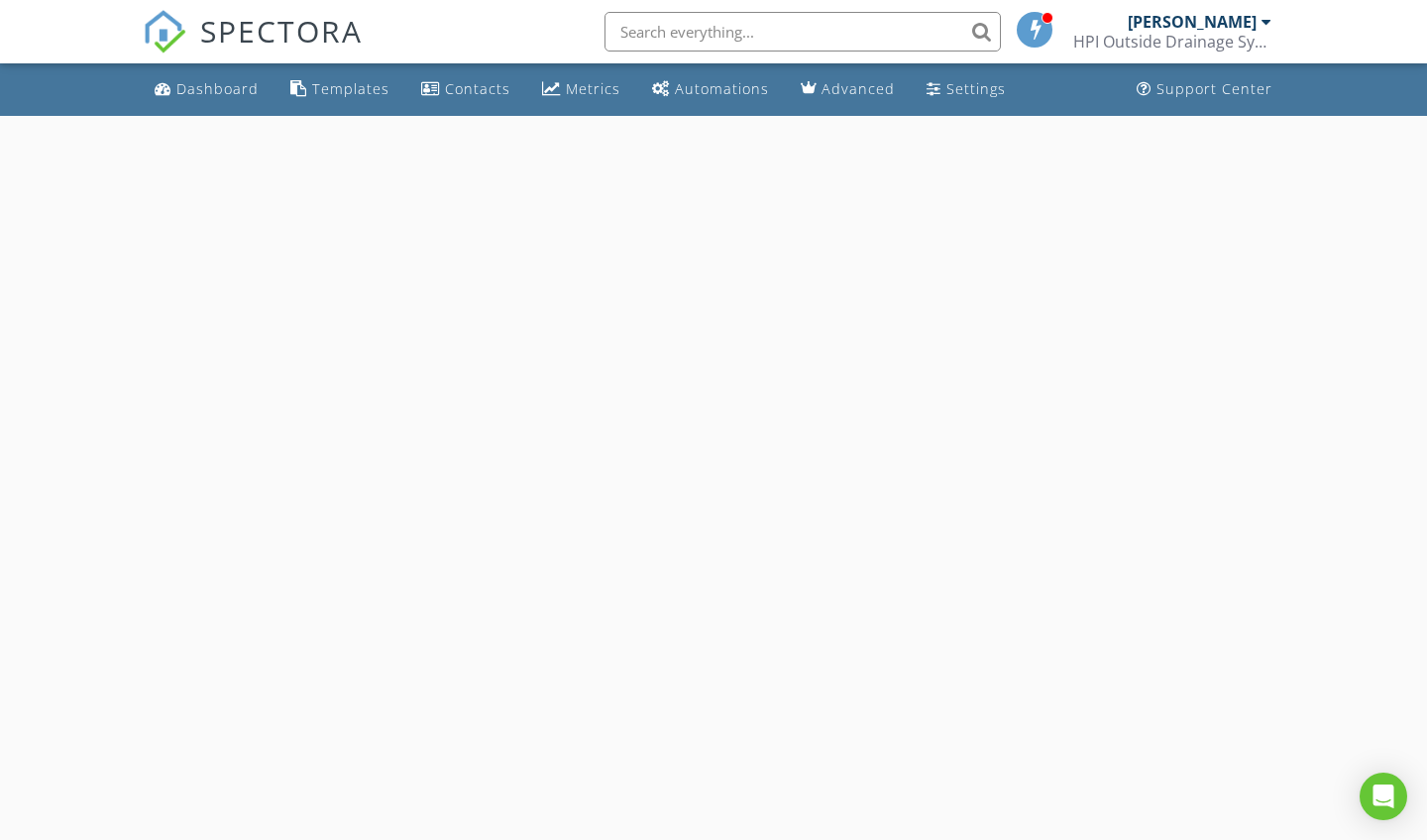 scroll, scrollTop: 0, scrollLeft: 0, axis: both 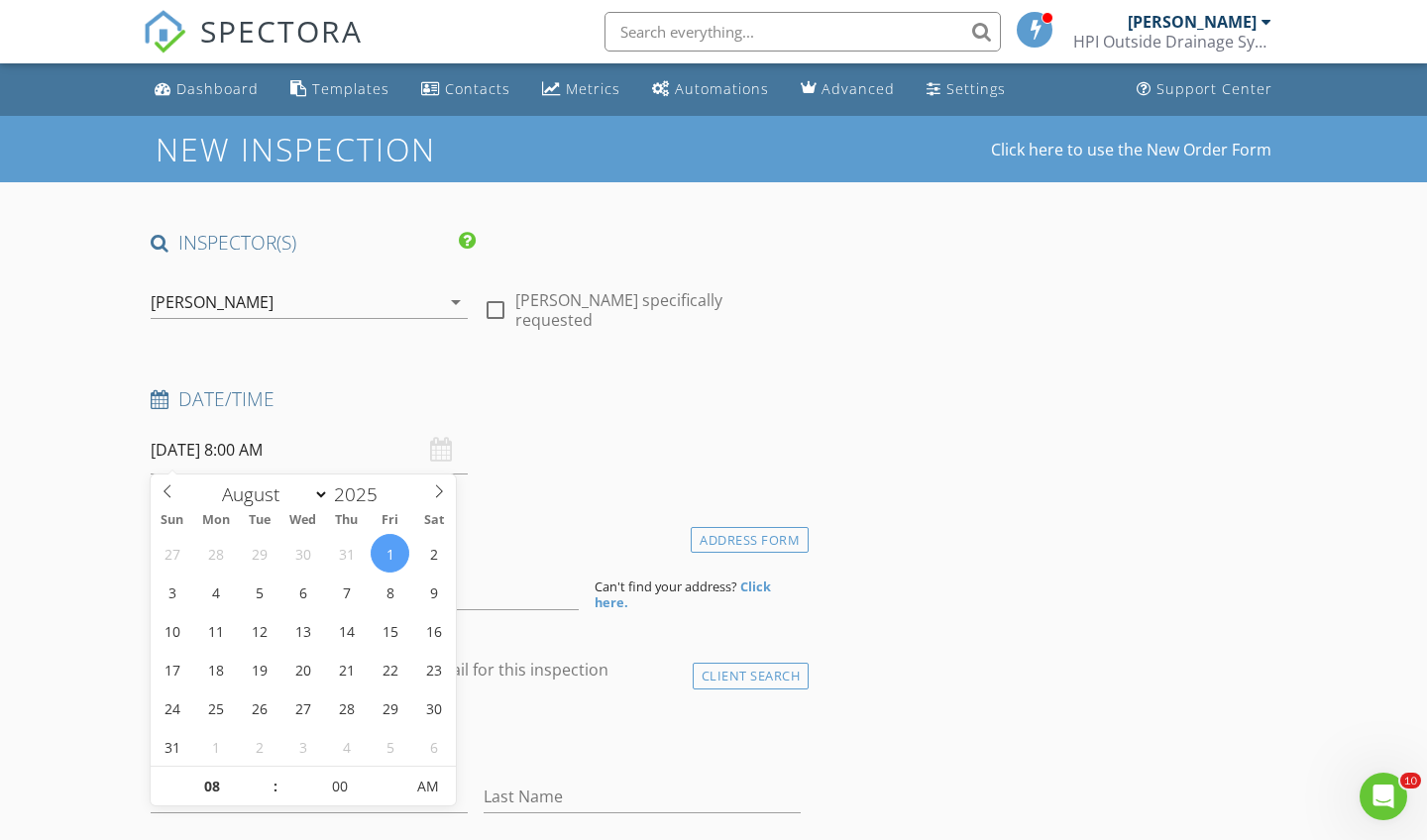 click on "08/01/2025 8:00 AM" at bounding box center [309, 450] 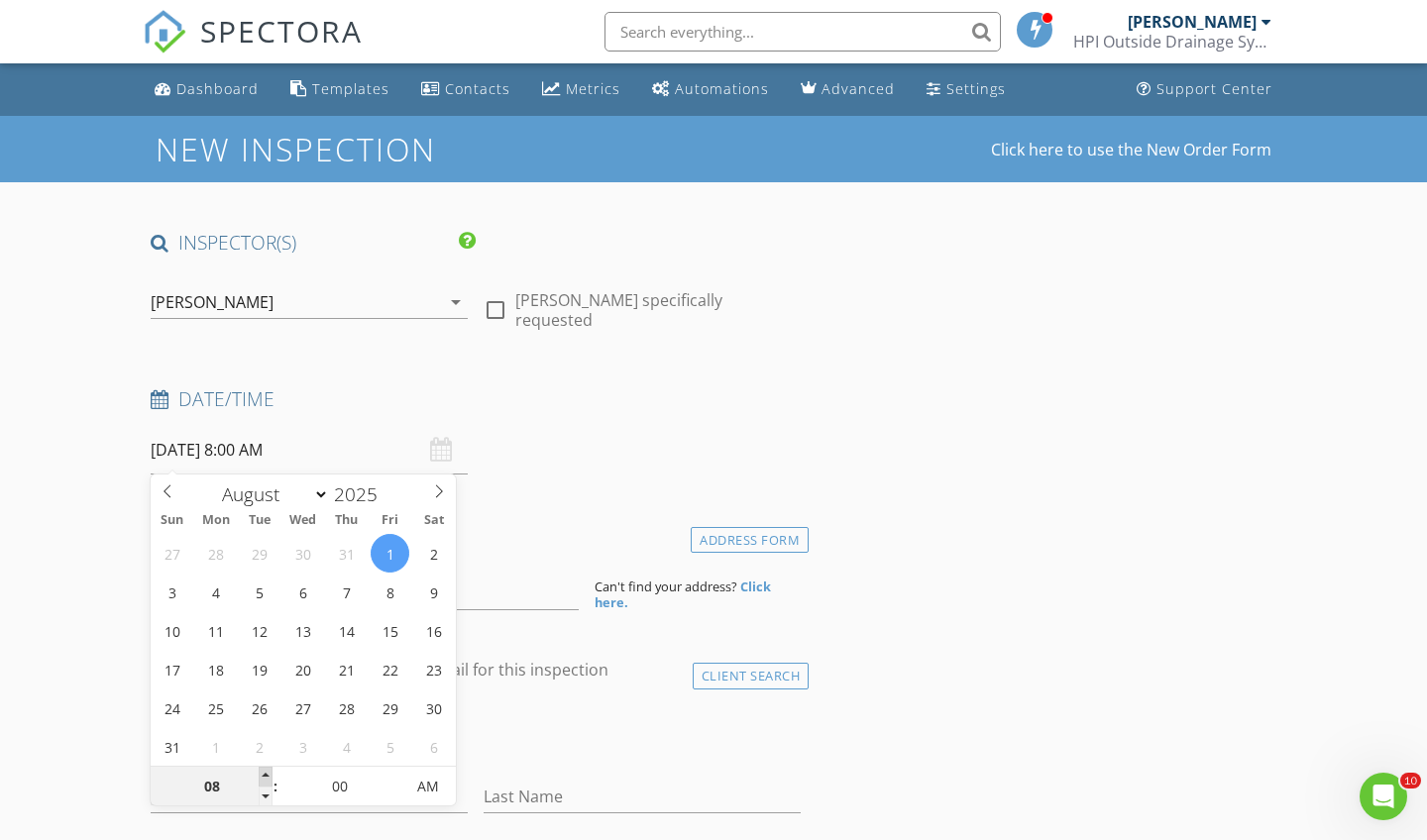 type on "09" 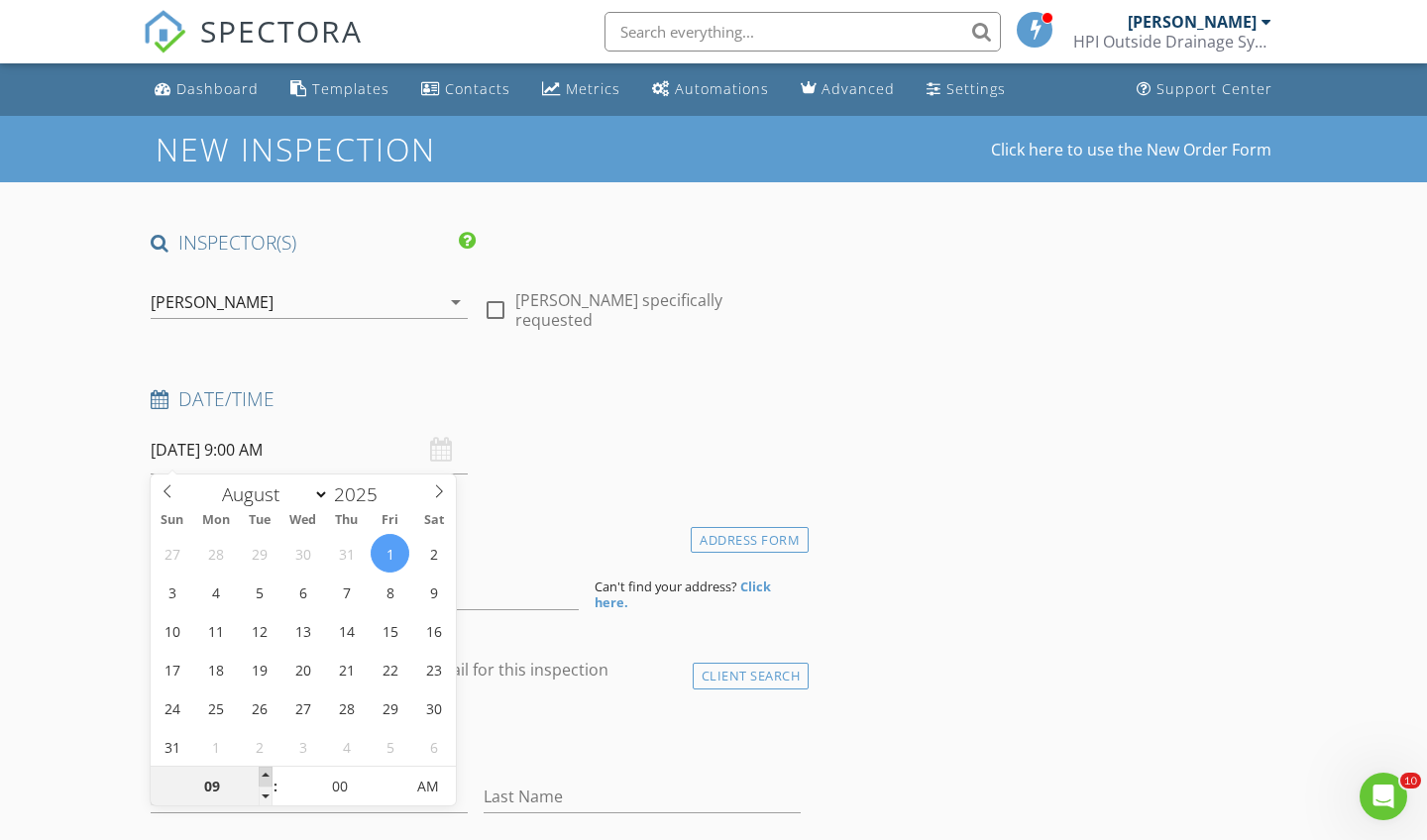 click at bounding box center [266, 777] 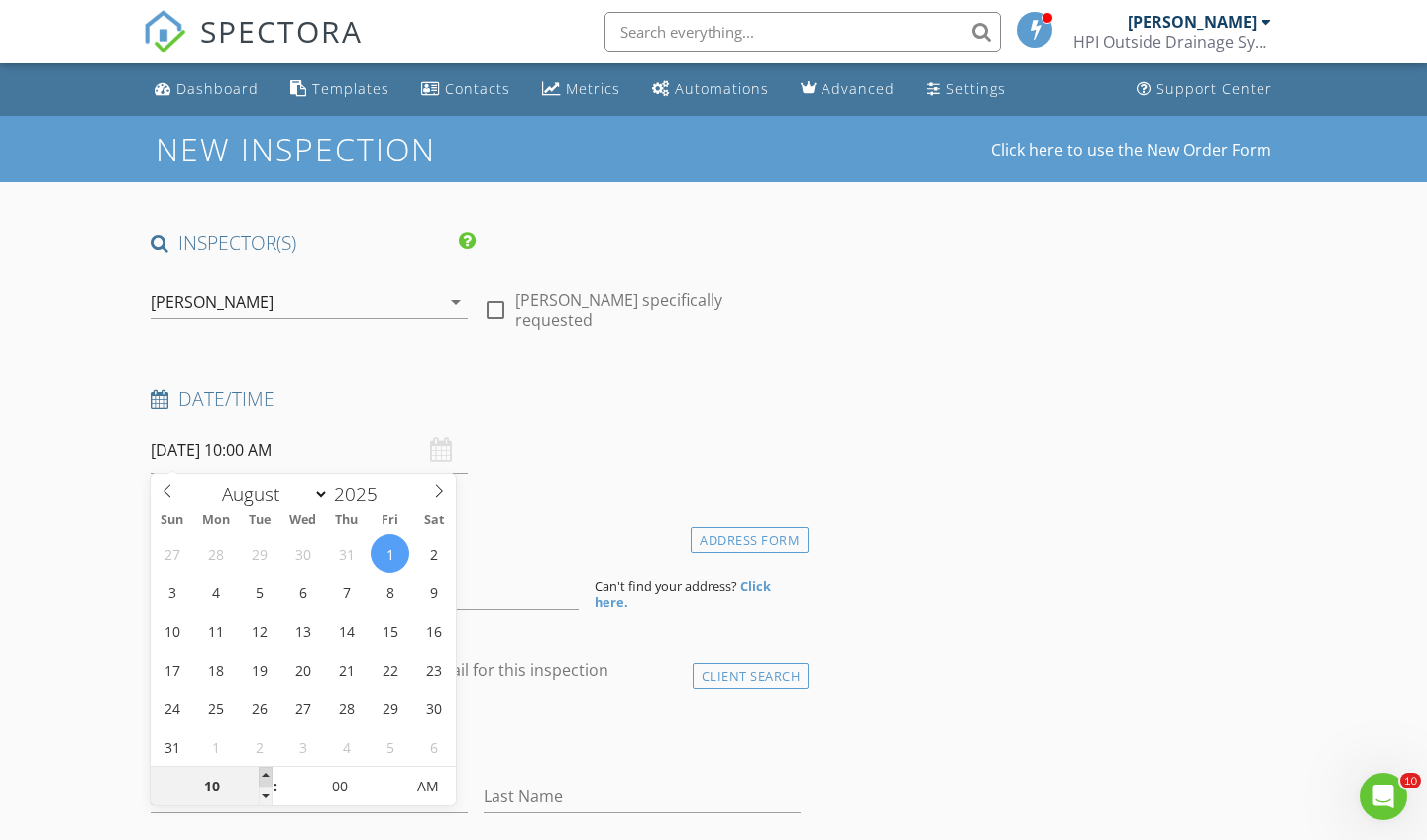 click at bounding box center (266, 777) 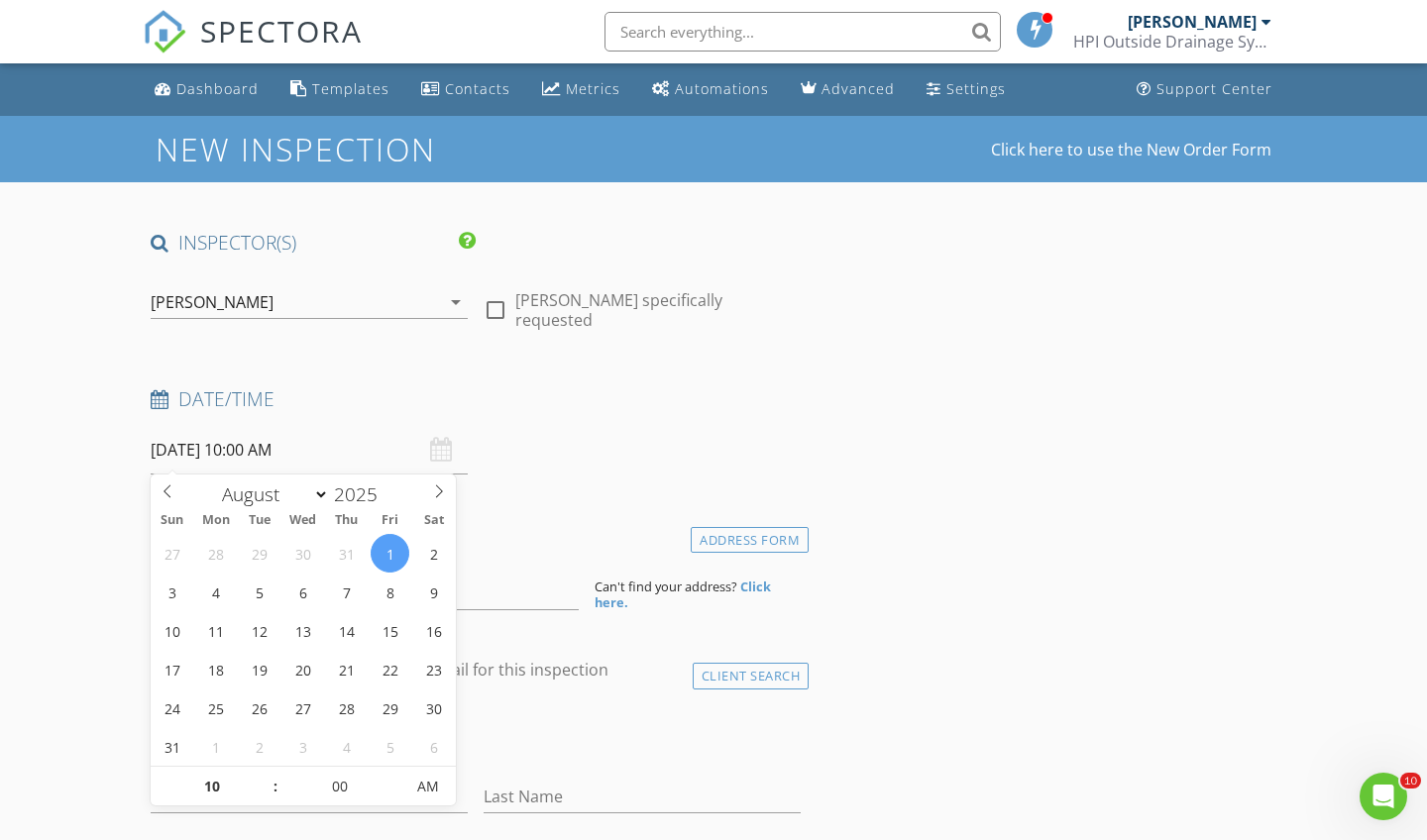 click on "check_box_outline_blank Client is a Company/Organization" at bounding box center (476, 739) 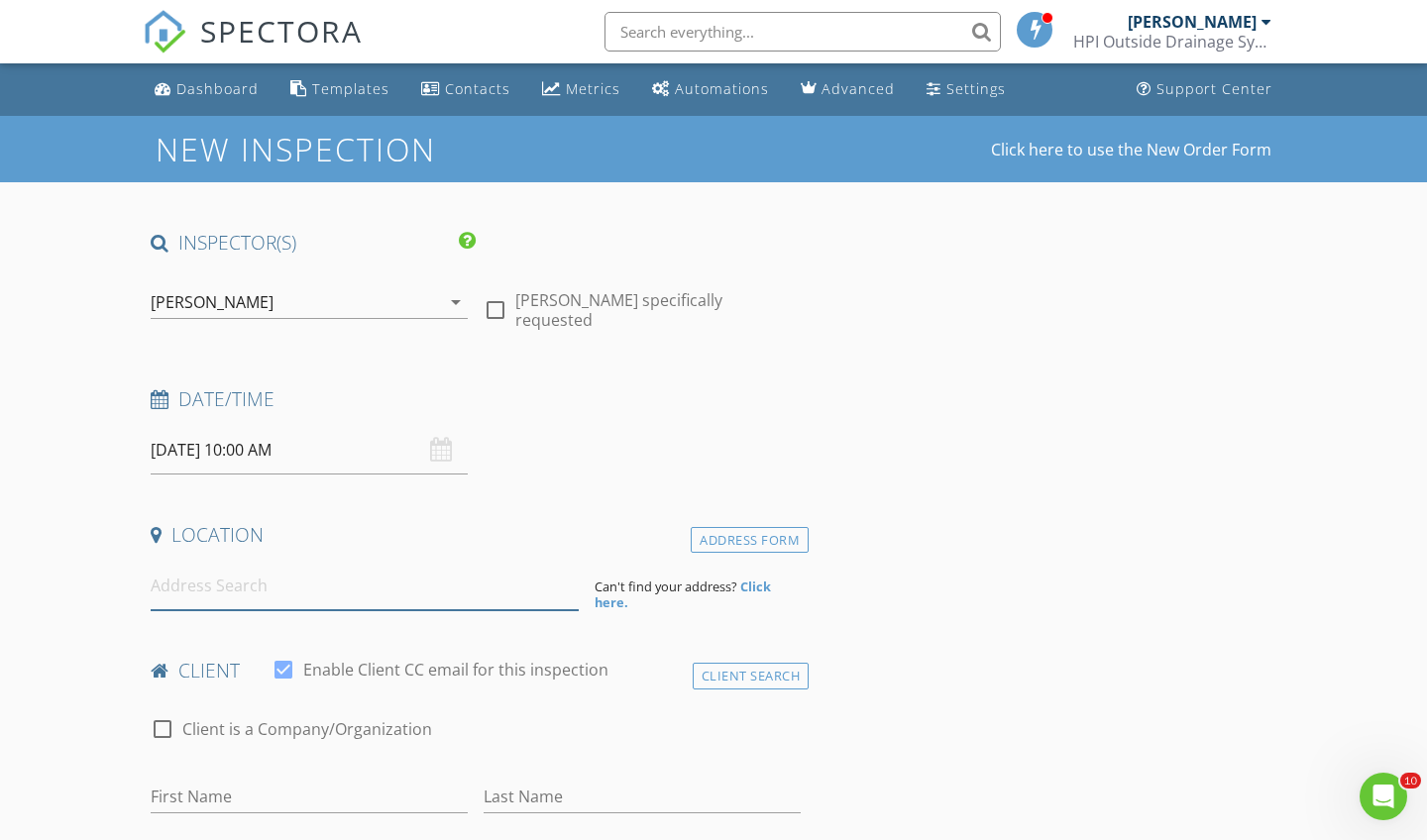 click at bounding box center (365, 585) 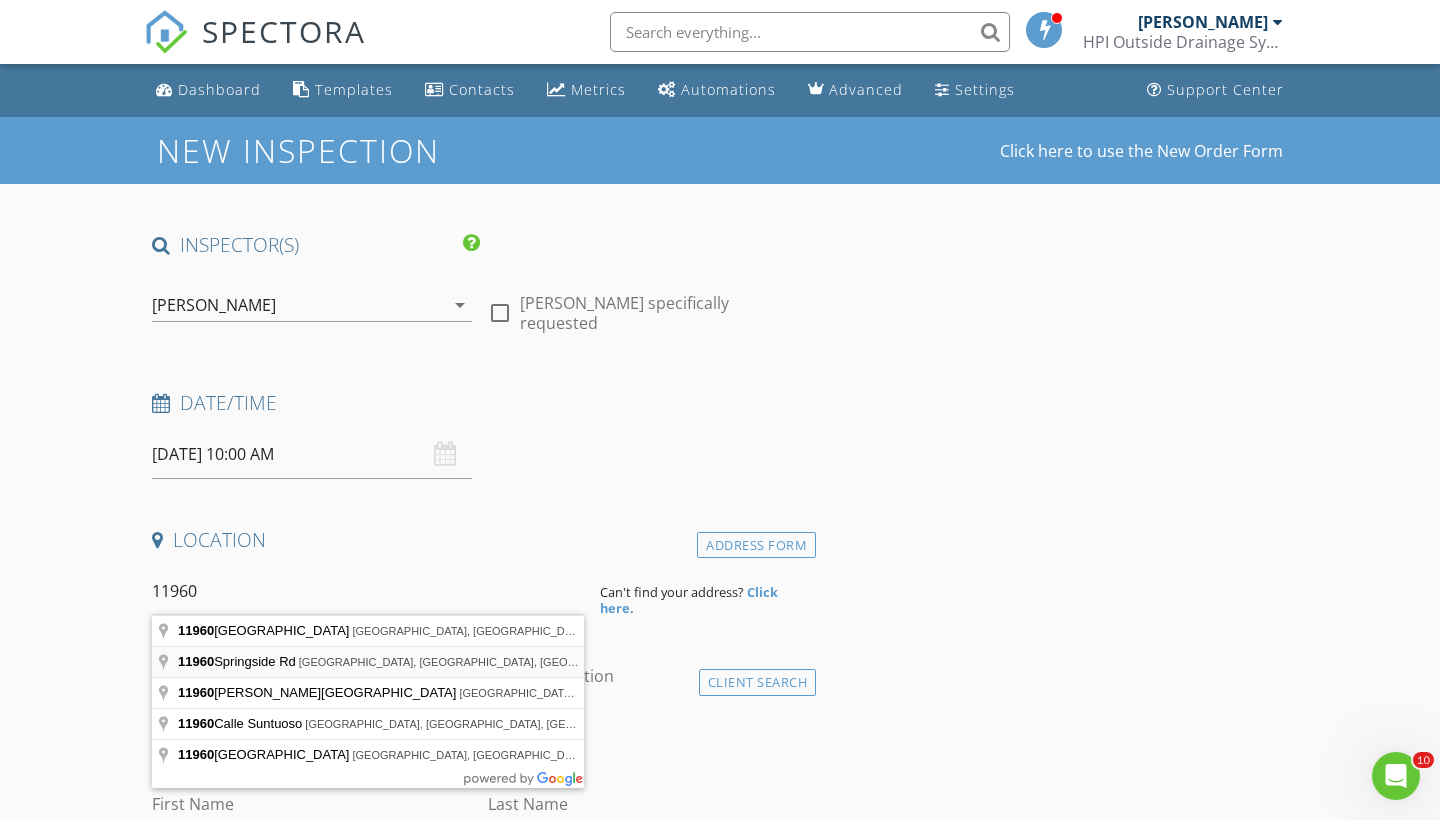 type on "11960 Springside Rd, San Diego, CA, USA" 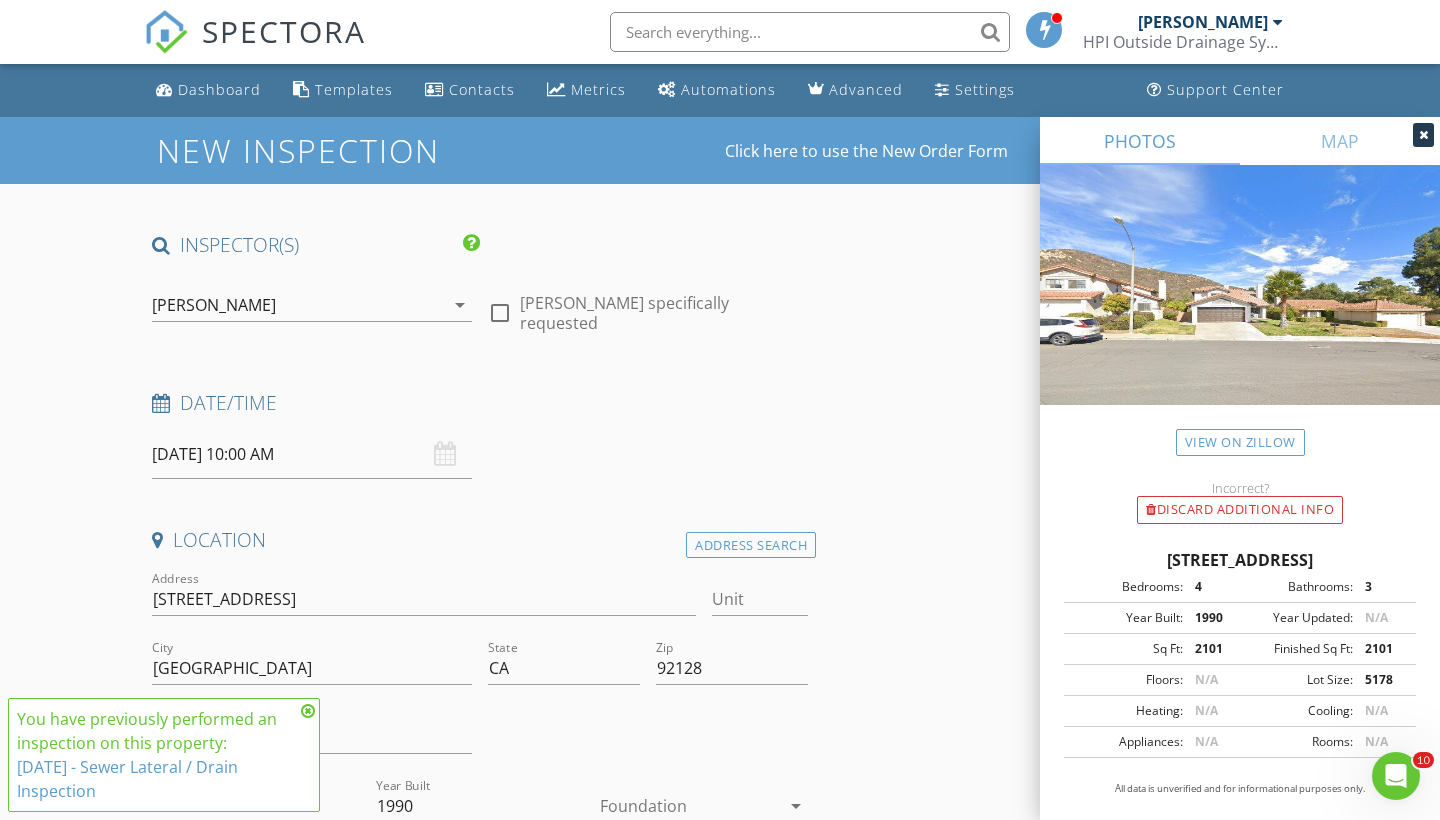 click on "INSPECTOR(S)
check_box   Scott Snow   PRIMARY   Scott Snow arrow_drop_down   check_box_outline_blank Scott Snow specifically requested
Date/Time
08/01/2025 10:00 AM
Location
Address Search       Address 11960 Springside Rd   Unit   City San Diego   State CA   Zip 92128   County San Diego     Square Feet 2101   Year Built 1990   Foundation arrow_drop_down     Scott Snow     16.2 miles     (22 minutes)     exceeds travel range
client
check_box Enable Client CC email for this inspection   Client Search     check_box_outline_blank Client is a Company/Organization     First Name   Last Name   Email   CC Email   Phone           Notes   Private Notes
ADD ADDITIONAL client
SERVICES
arrow_drop_down     Select Discount Code arrow_drop_down    Charges       TOTAL   $0.00    Duration" at bounding box center [720, 1914] 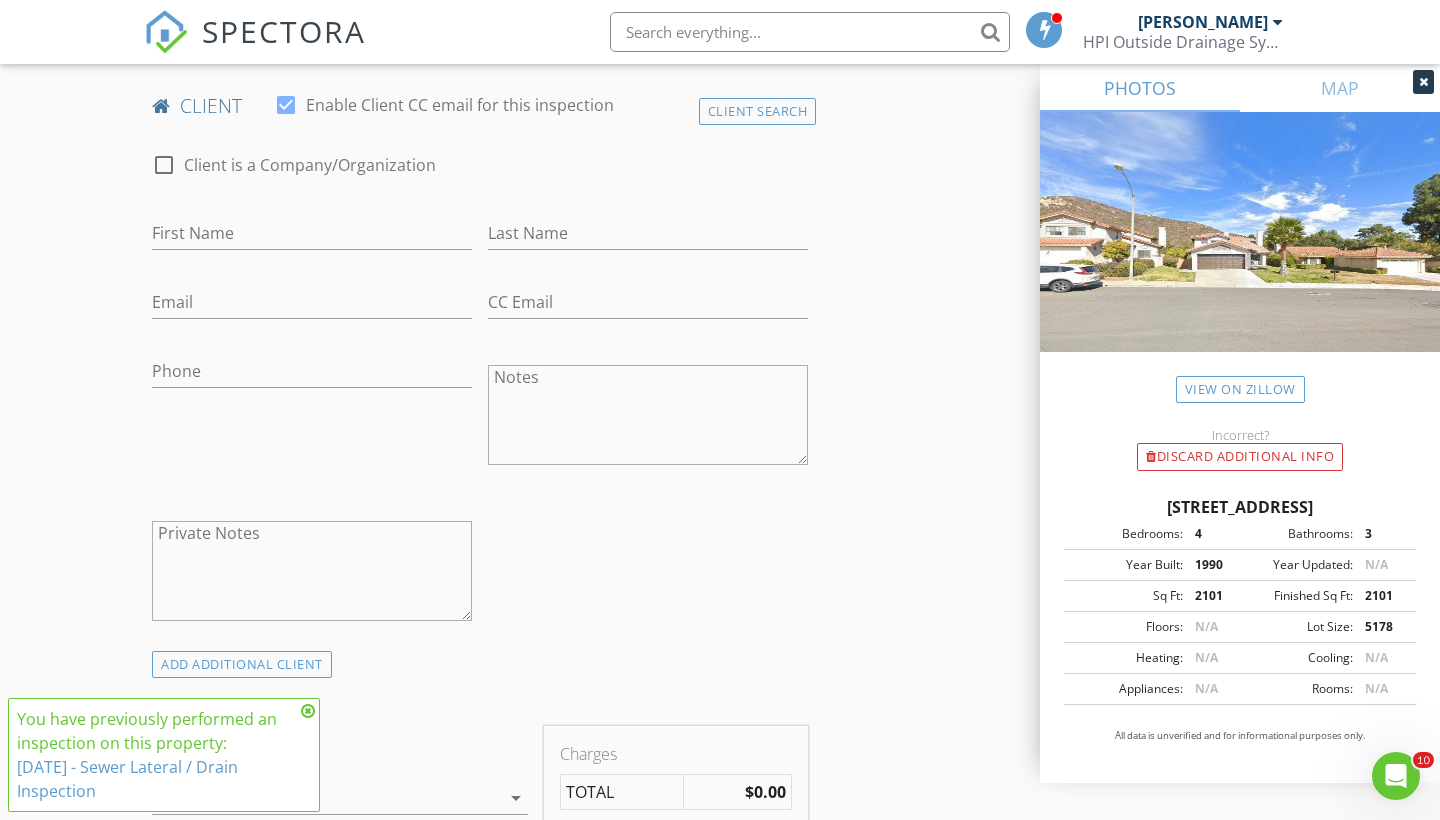 scroll, scrollTop: 1006, scrollLeft: 0, axis: vertical 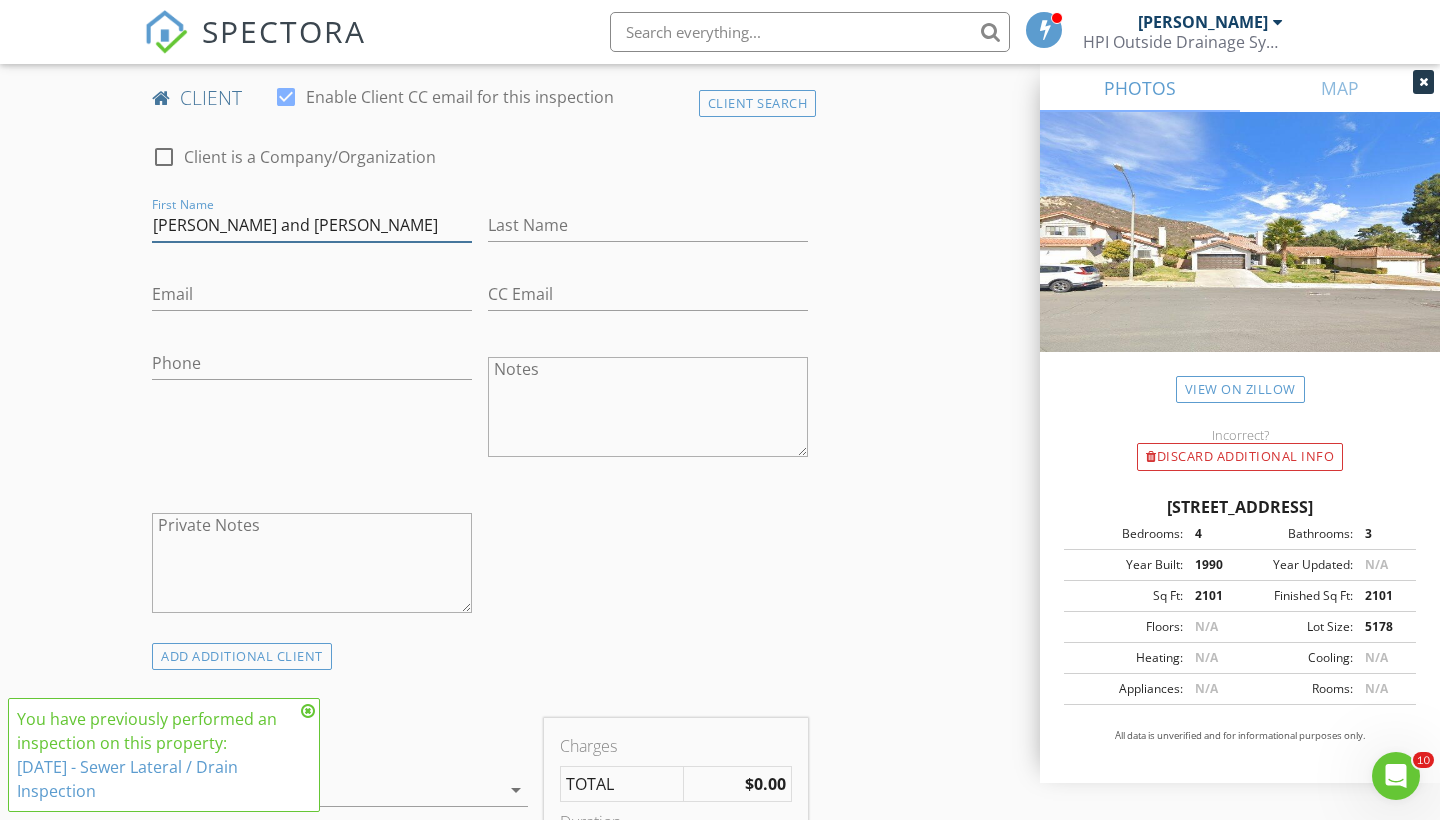 type on "Richard and Katie" 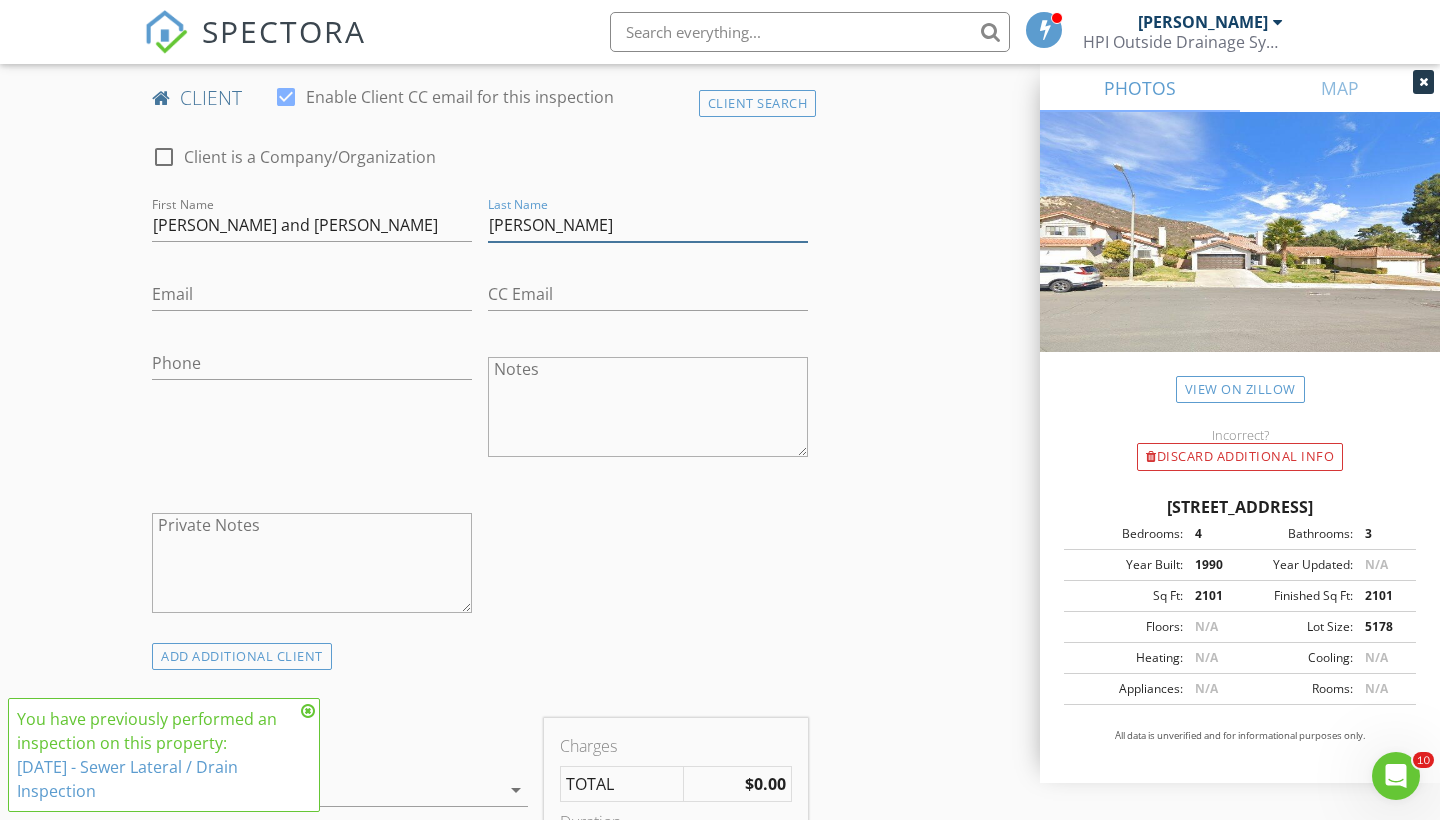 type on "[PERSON_NAME]" 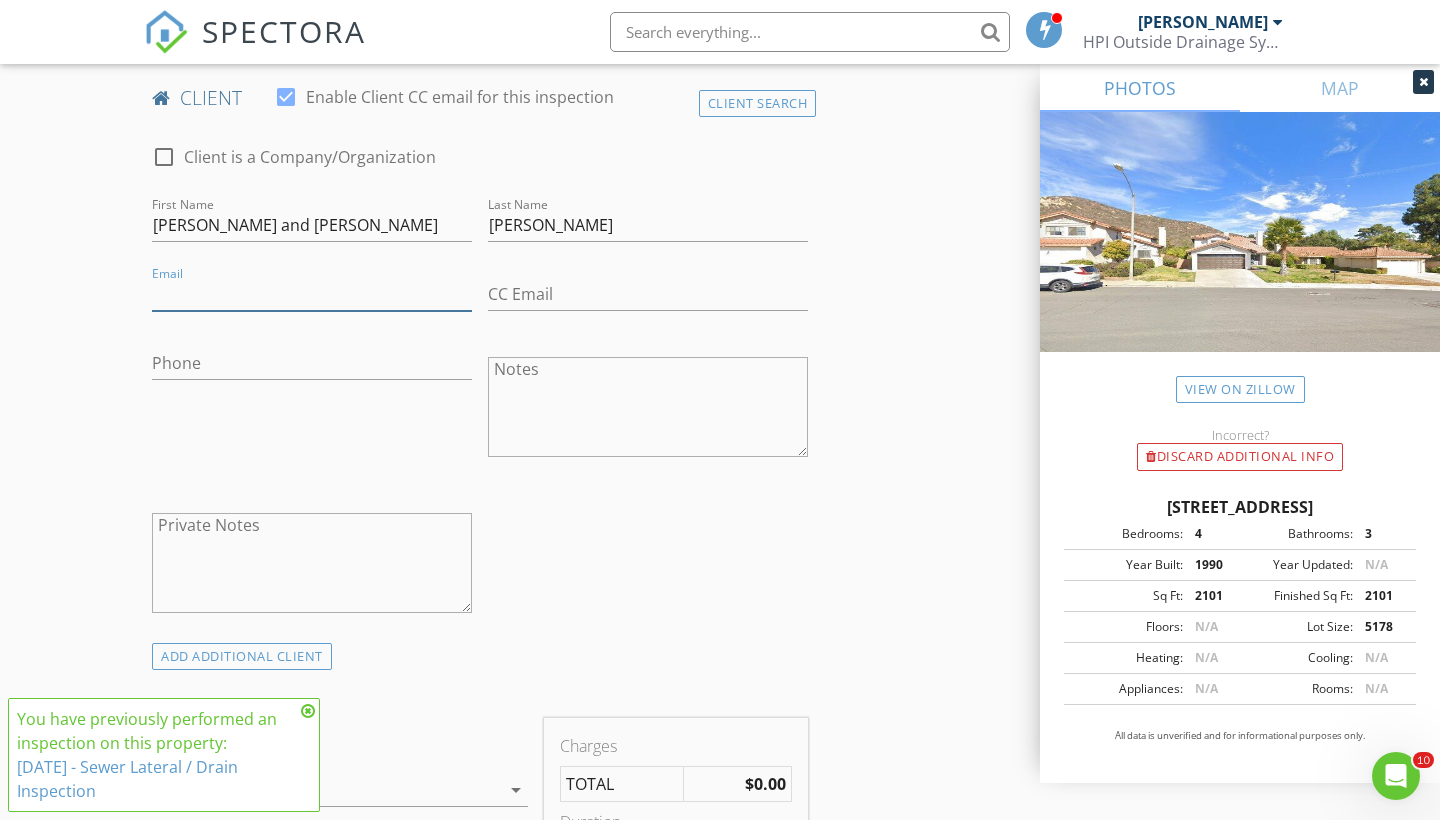 paste on "[EMAIL_ADDRESS][DOMAIN_NAME]" 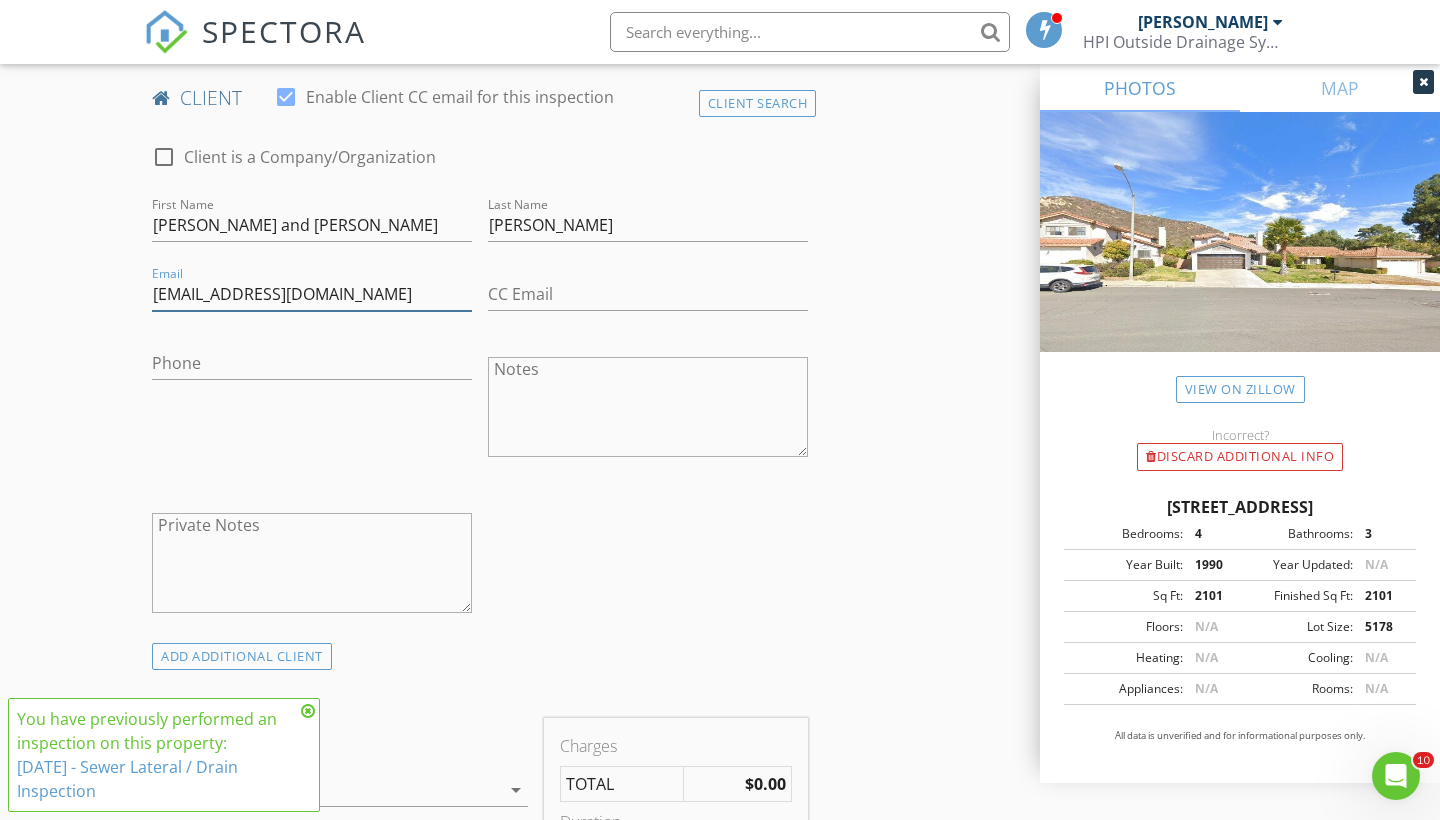 type on "[EMAIL_ADDRESS][DOMAIN_NAME]" 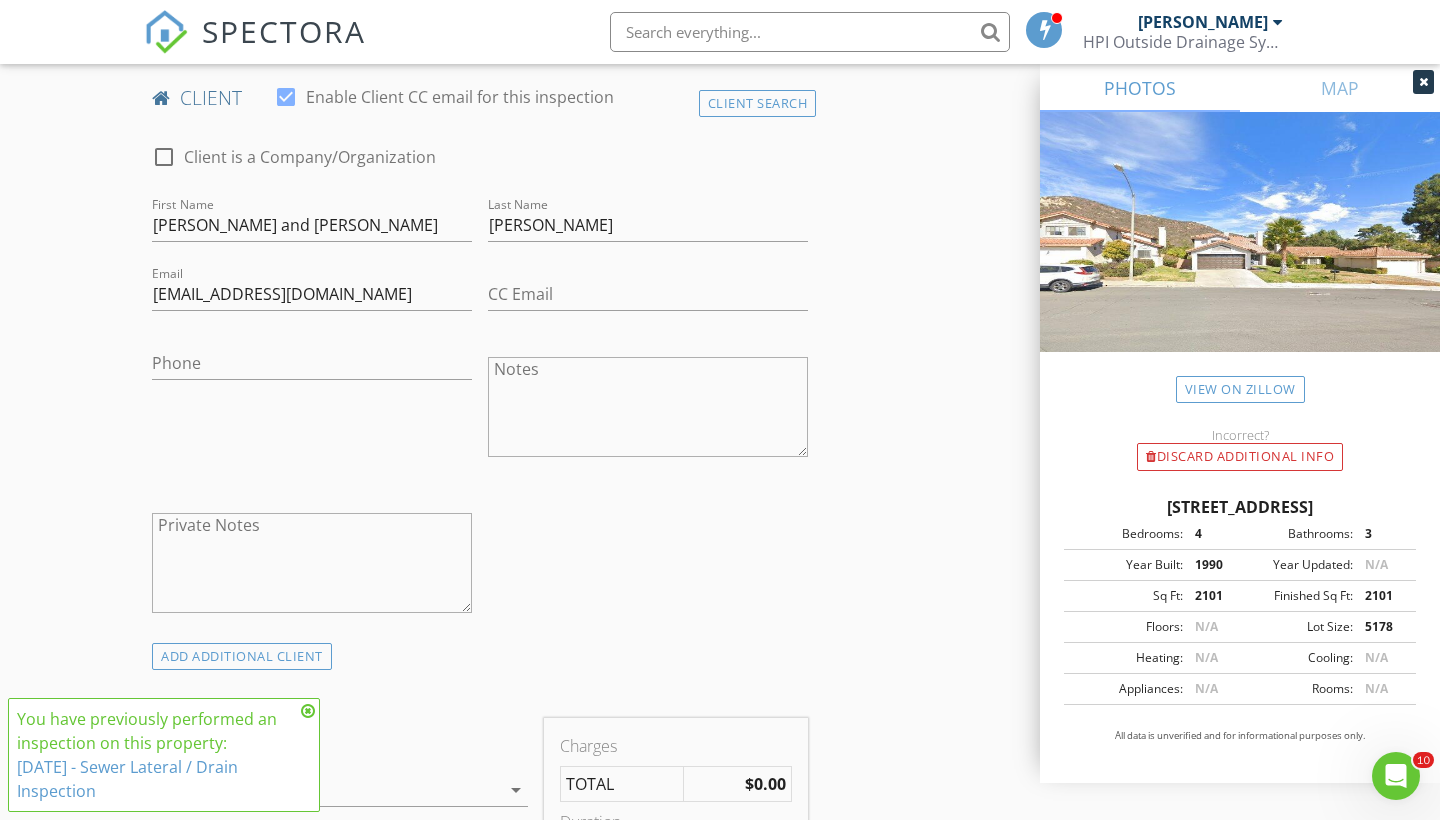 click at bounding box center [648, 481] 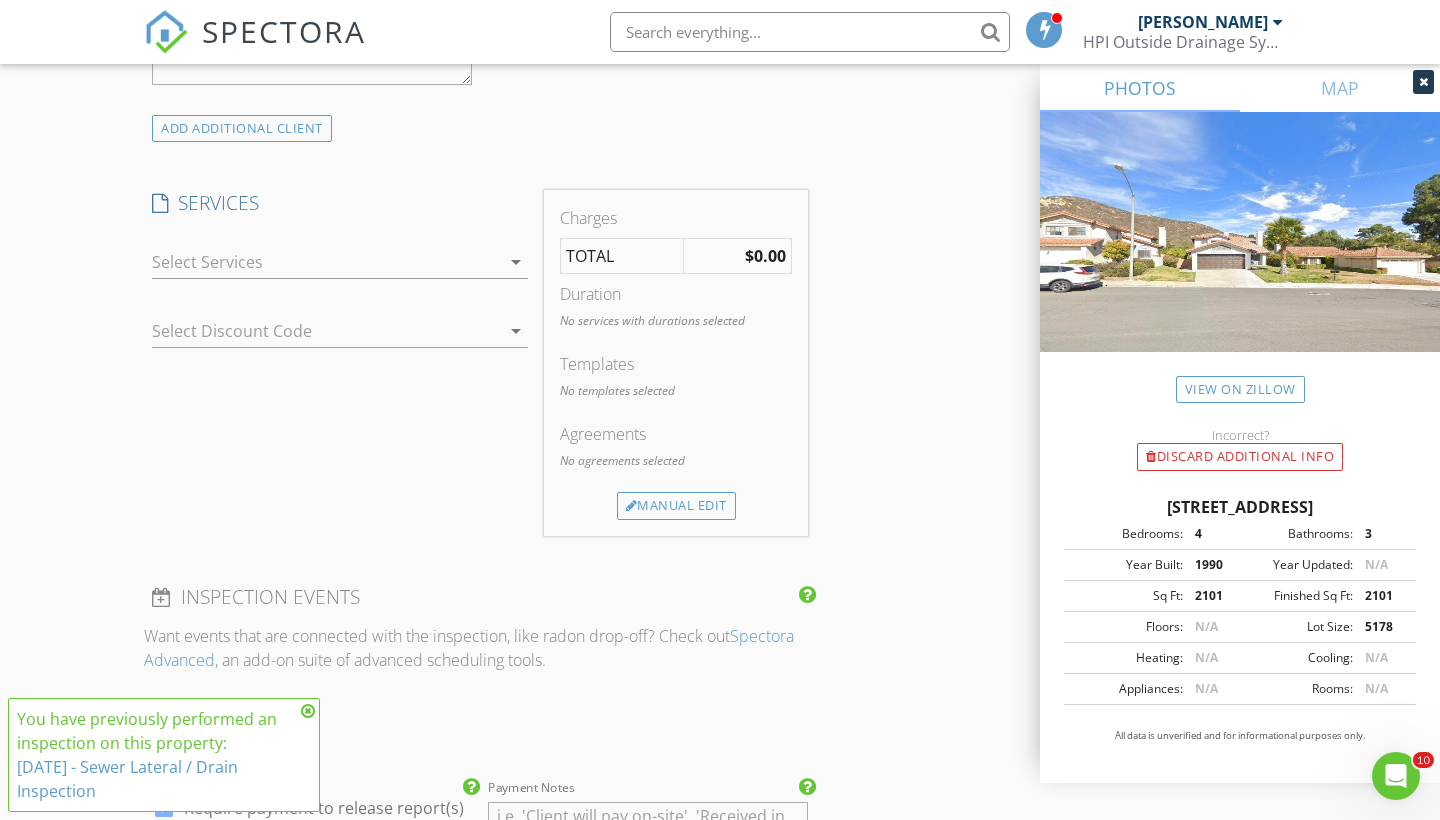 scroll, scrollTop: 1535, scrollLeft: 0, axis: vertical 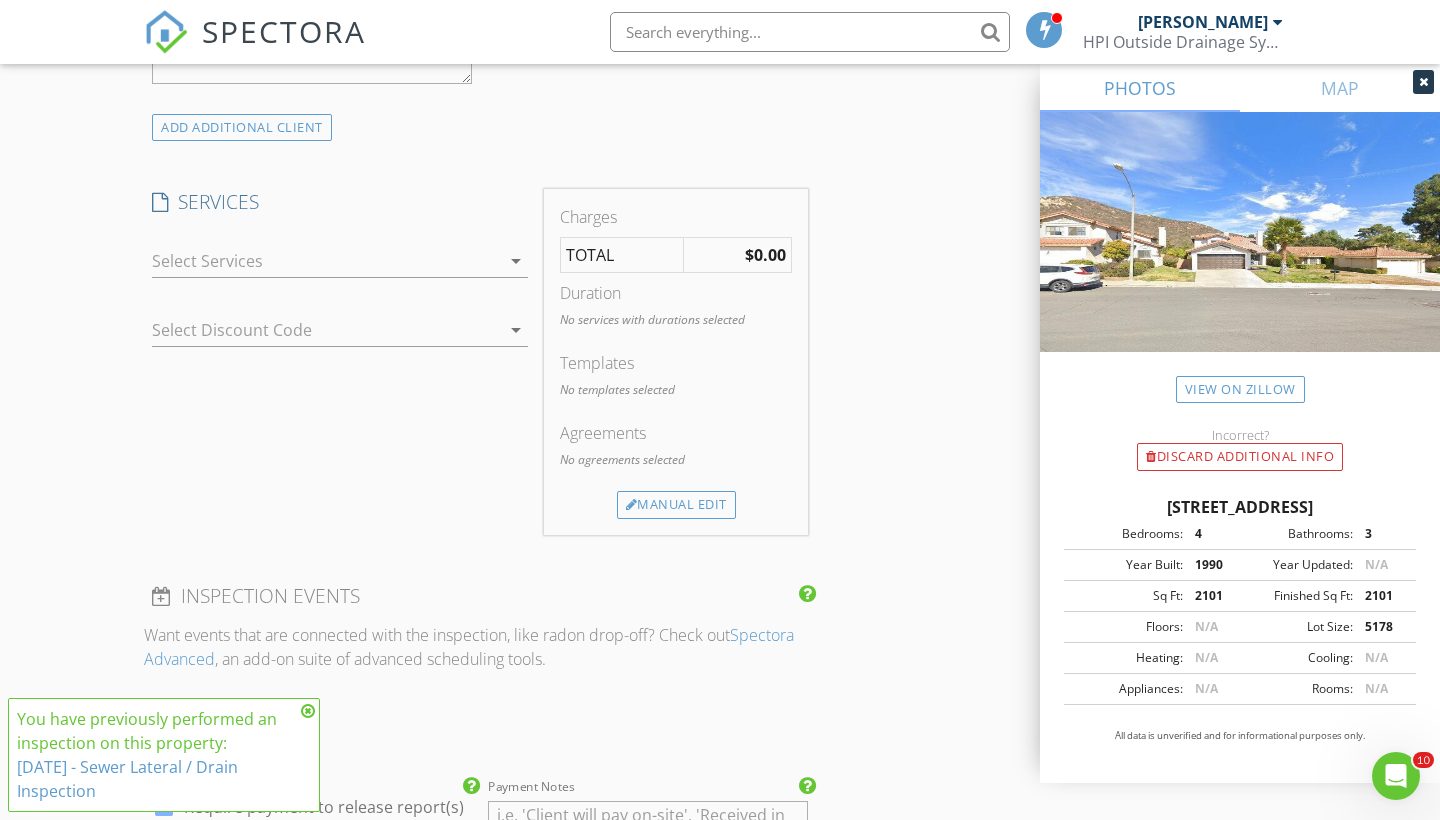 click on "arrow_drop_down" at bounding box center (516, 261) 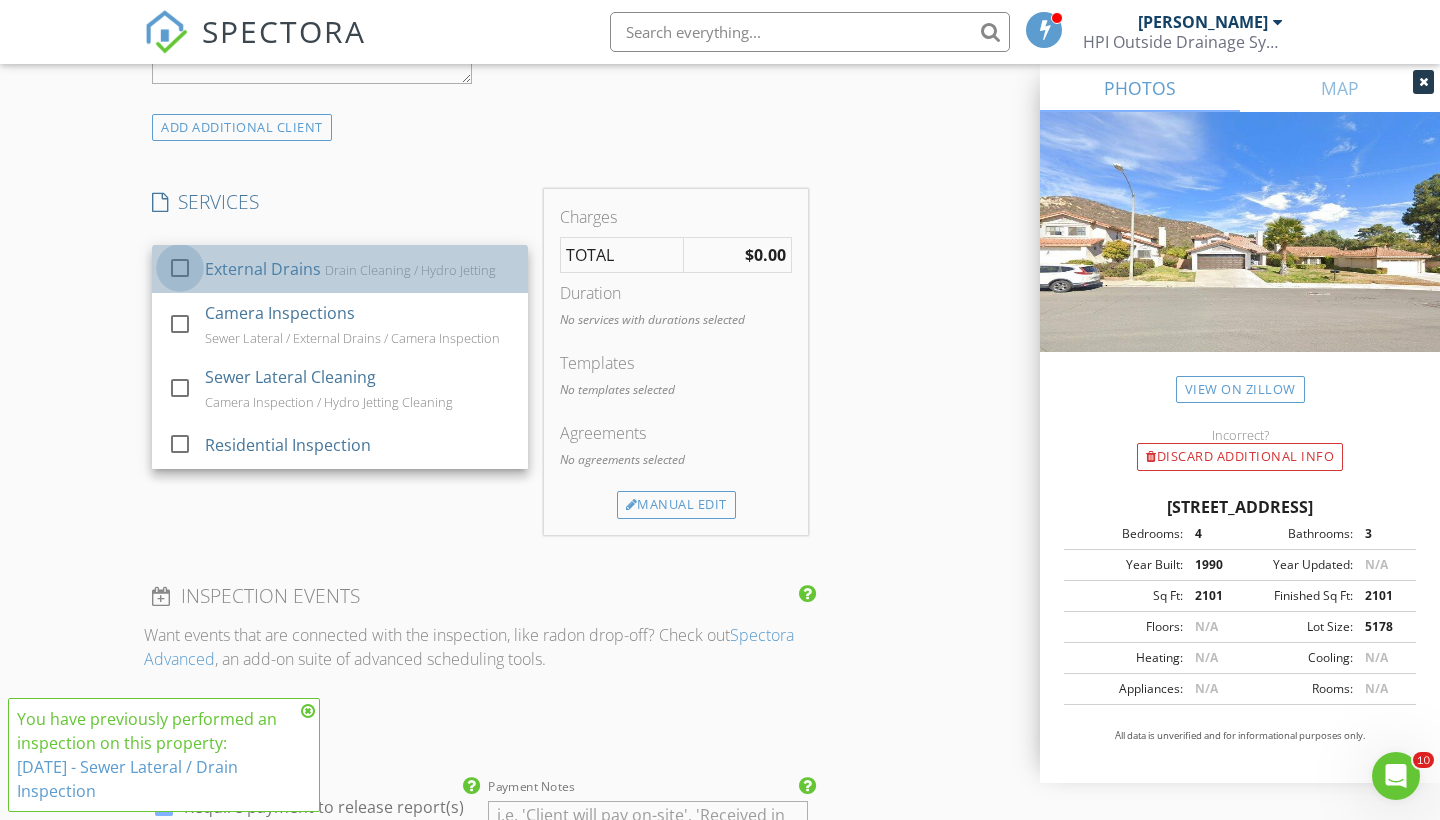 click at bounding box center [180, 268] 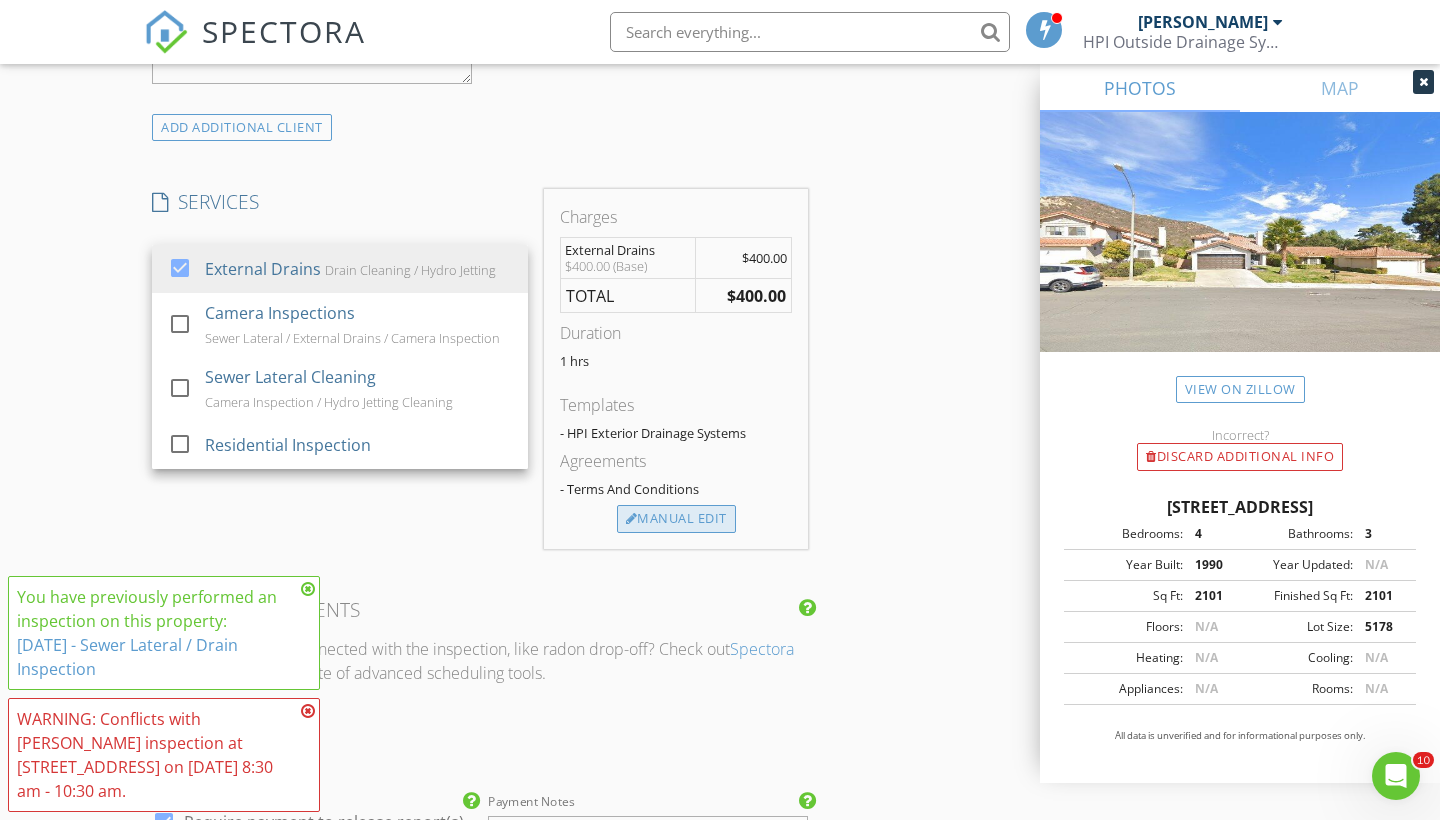 click on "Manual Edit" at bounding box center (676, 519) 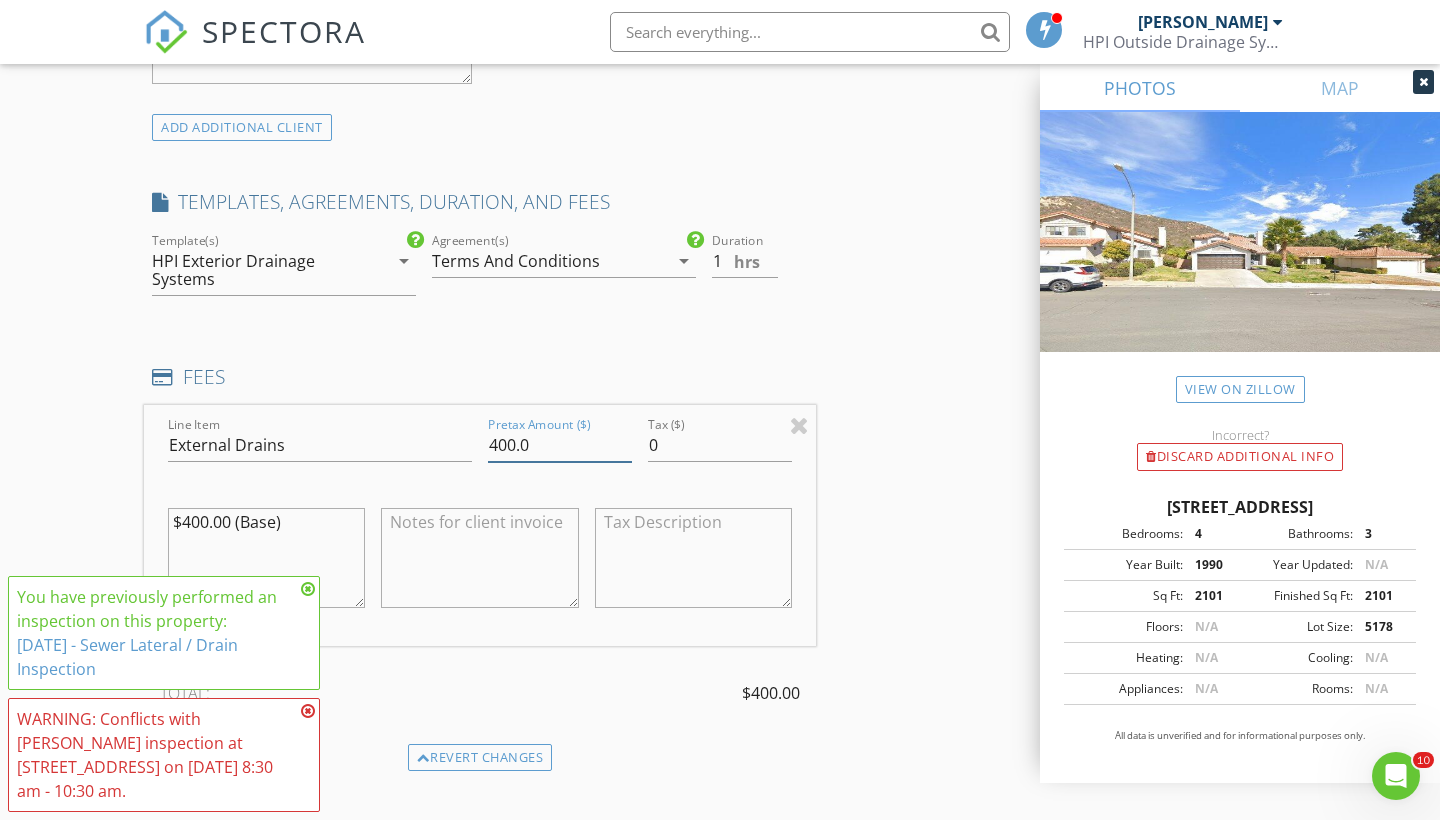 click on "400.0" at bounding box center (560, 445) 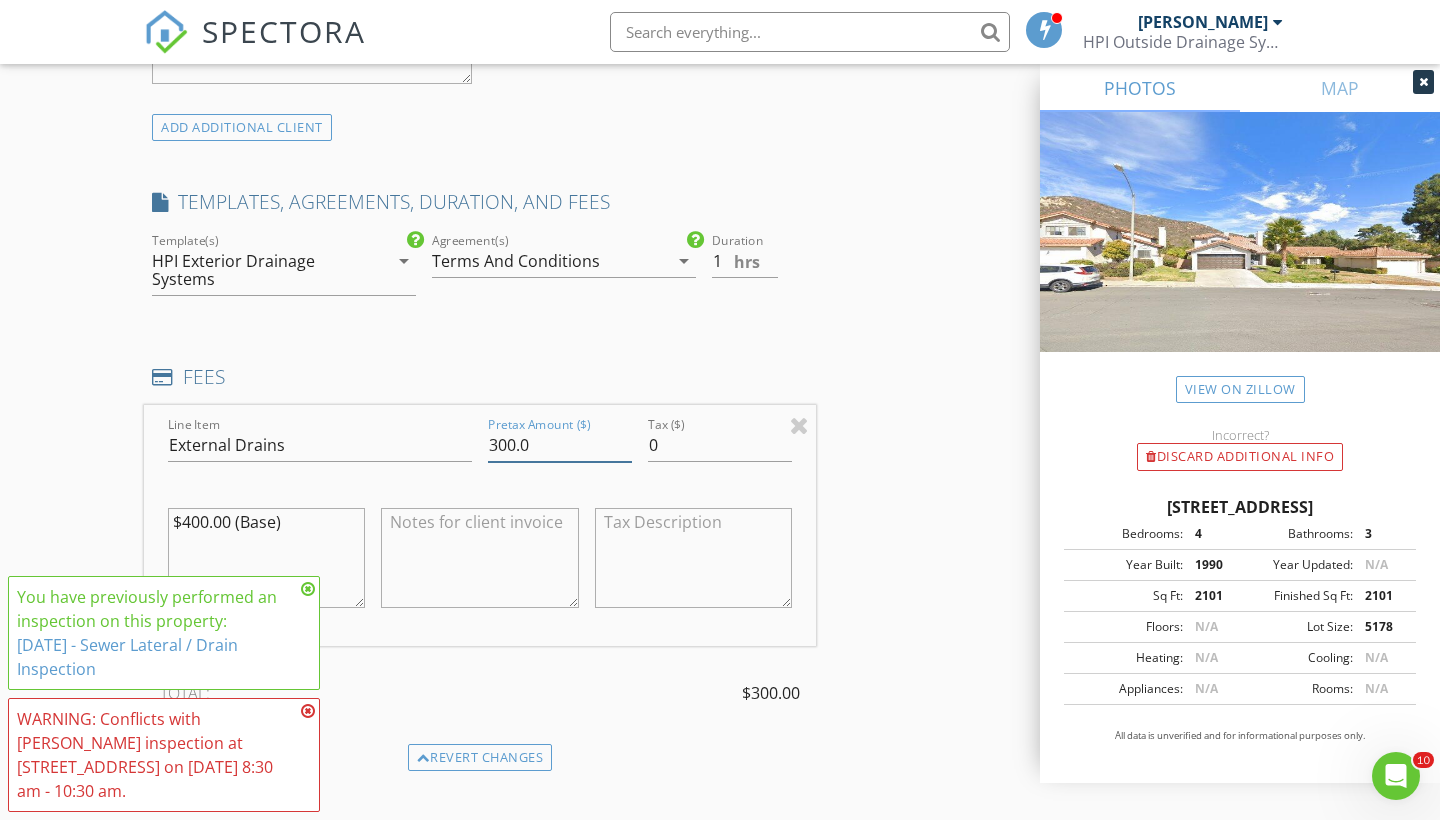 type on "300.0" 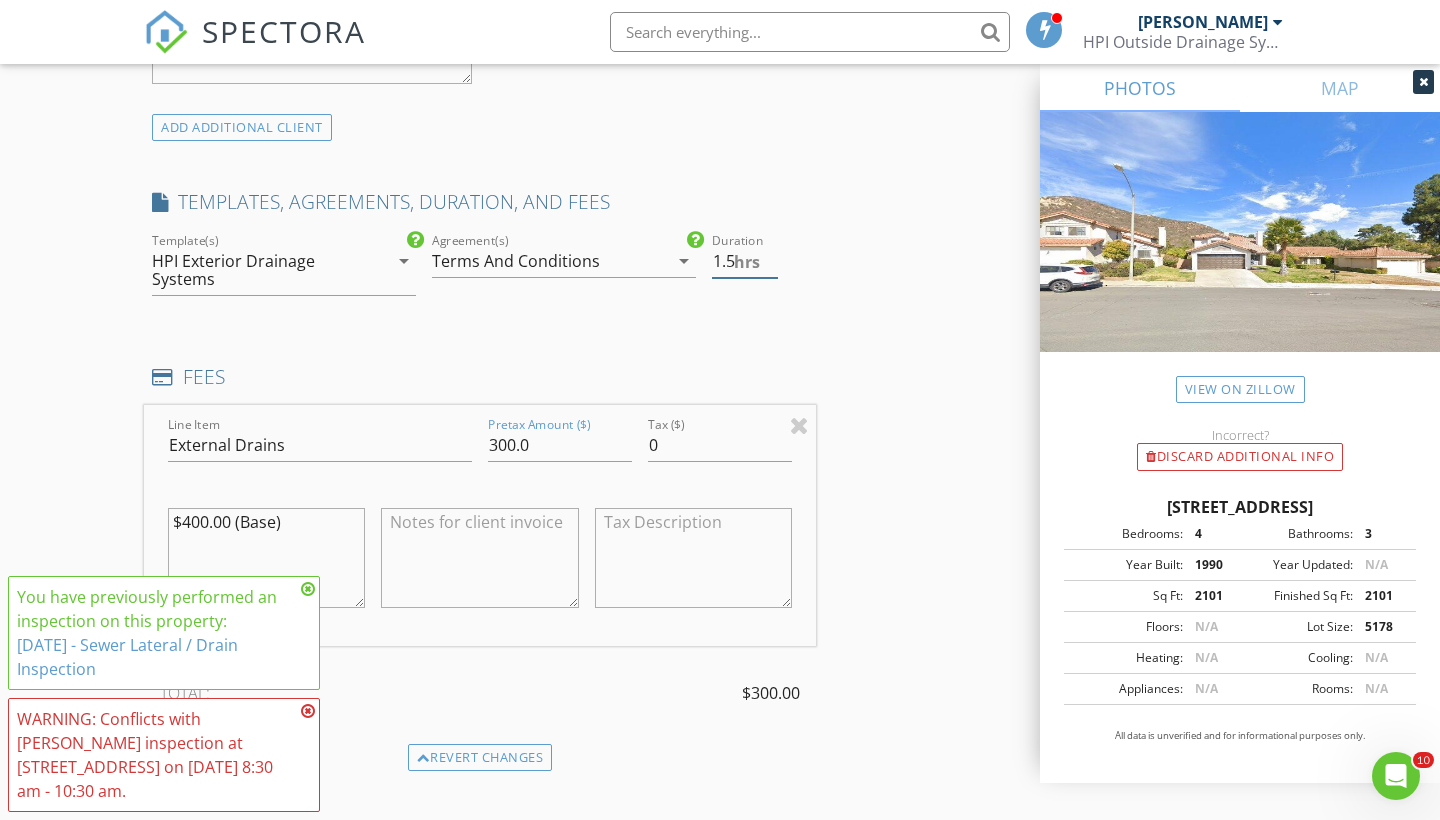 click on "1.5" at bounding box center (745, 261) 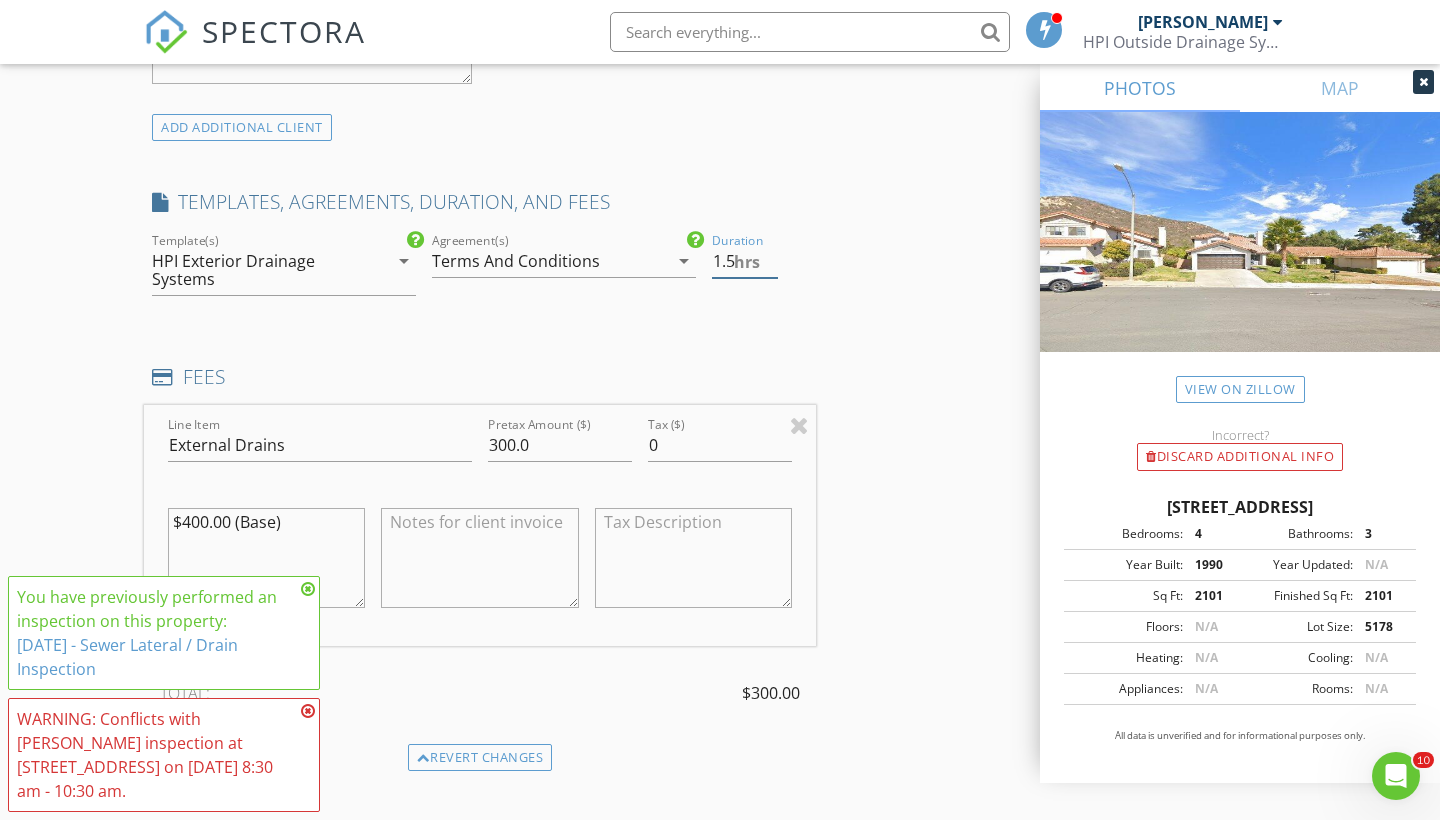 type on "2" 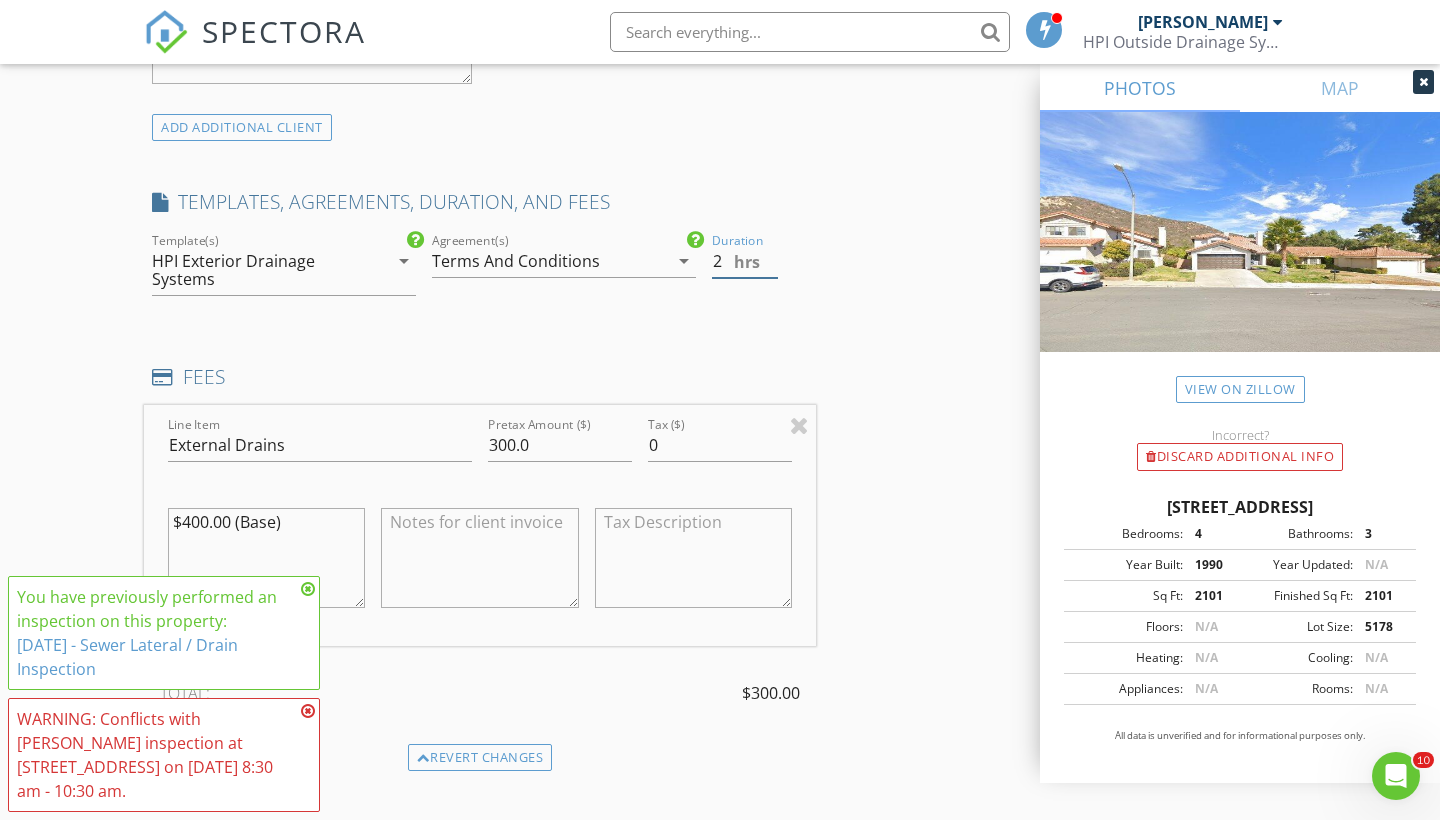 click on "2" at bounding box center (745, 261) 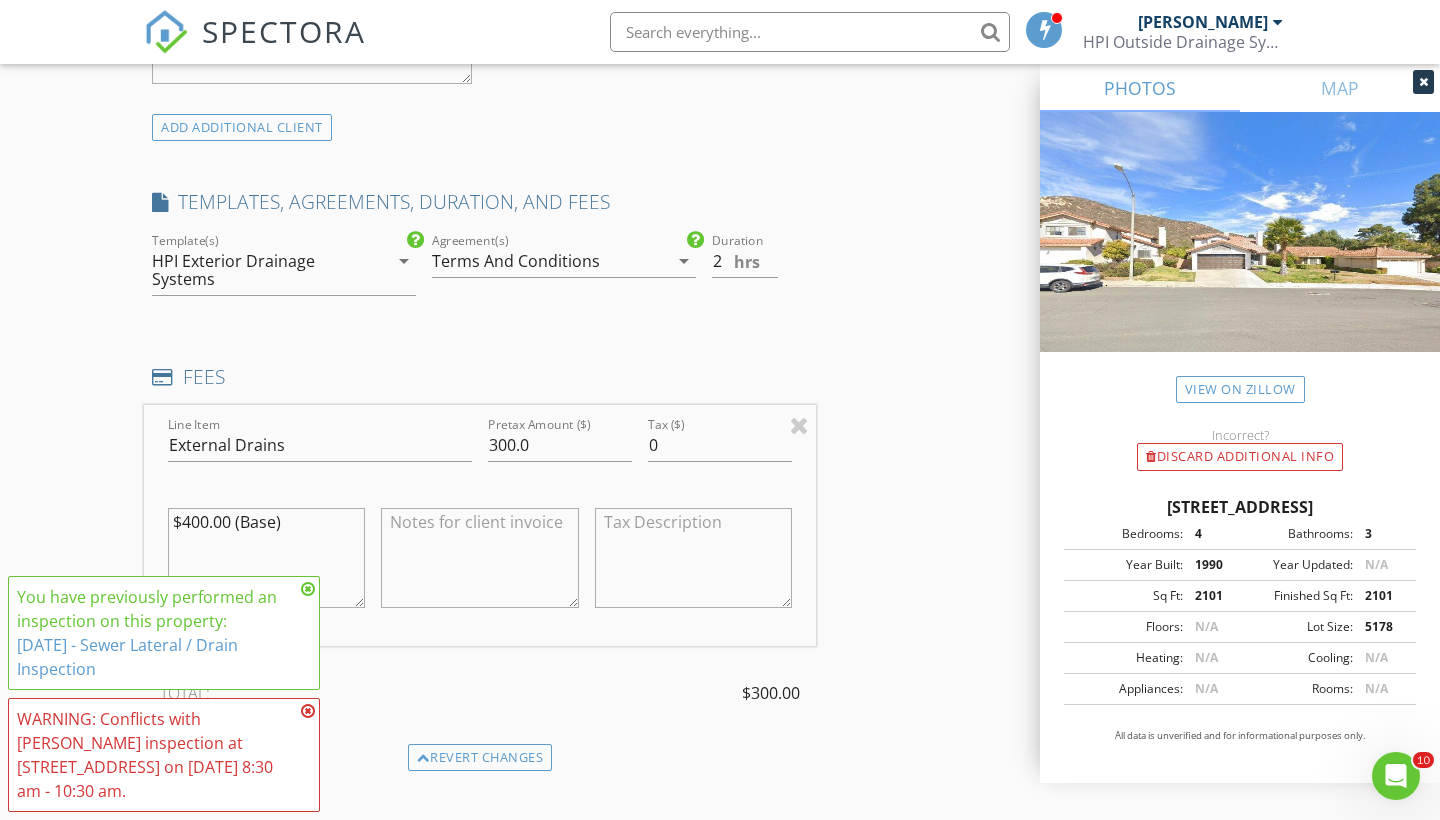 click on "INSPECTOR(S)
check_box   Scott Snow   PRIMARY   Scott Snow arrow_drop_down   check_box_outline_blank Scott Snow specifically requested
Date/Time
08/01/2025 10:00 AM
Location
Address Search       Address 11960 Springside Rd   Unit   City San Diego   State CA   Zip 92128   County San Diego     Square Feet 2101   Year Built 1990   Foundation arrow_drop_down     Scott Snow     16.2 miles     (22 minutes)     exceeds travel range
client
check_box Enable Client CC email for this inspection   Client Search     check_box_outline_blank Client is a Company/Organization     First Name Richard and Katie   Last Name Balatbat   Email rkbalatbatsd@gmail.com   CC Email   Phone           Notes   Private Notes
ADD ADDITIONAL client
SERVICES
check_box   External Drains   Drain Cleaning / Hydro Jetting" at bounding box center (480, 439) 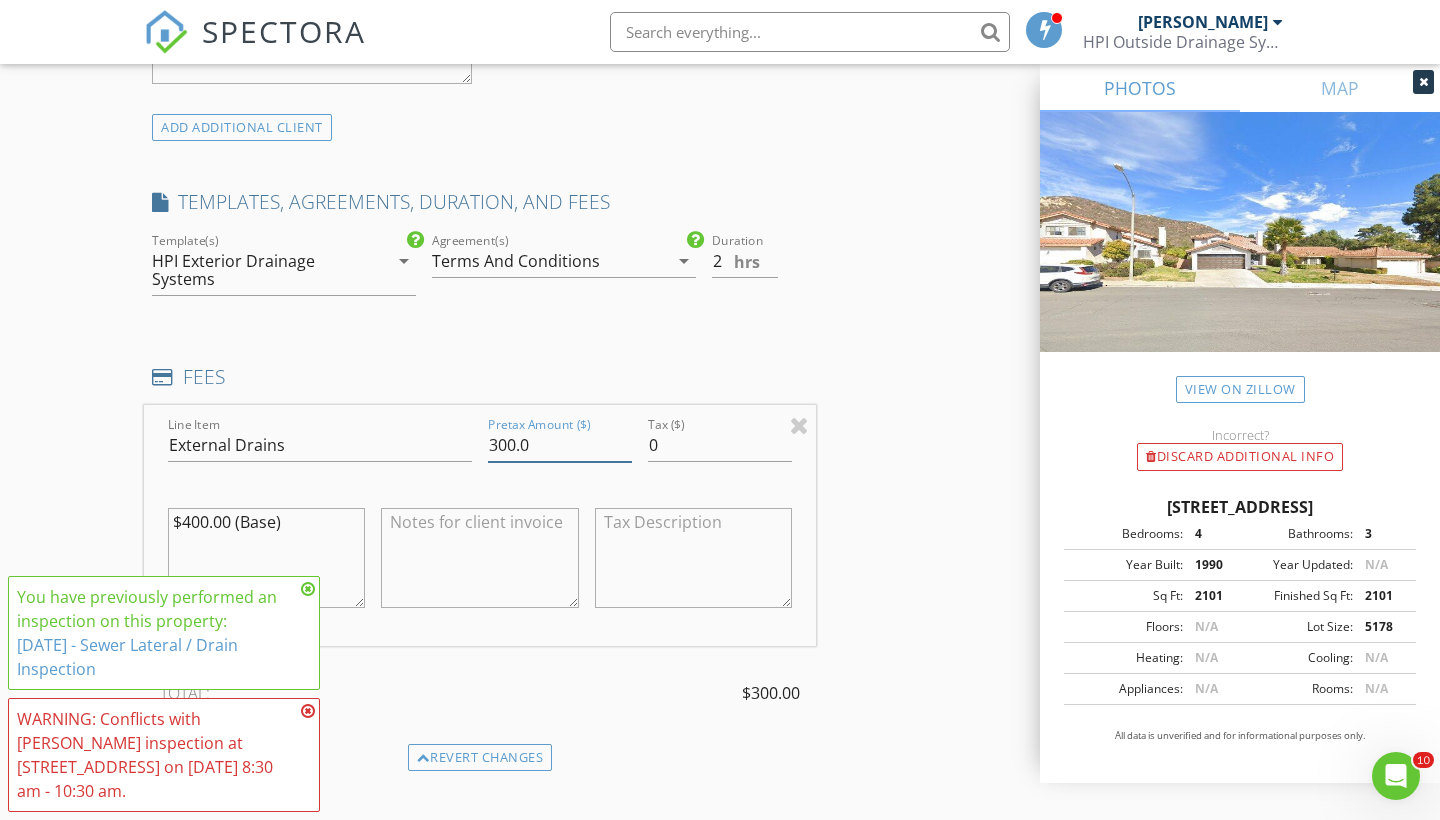 click on "300.0" at bounding box center (560, 445) 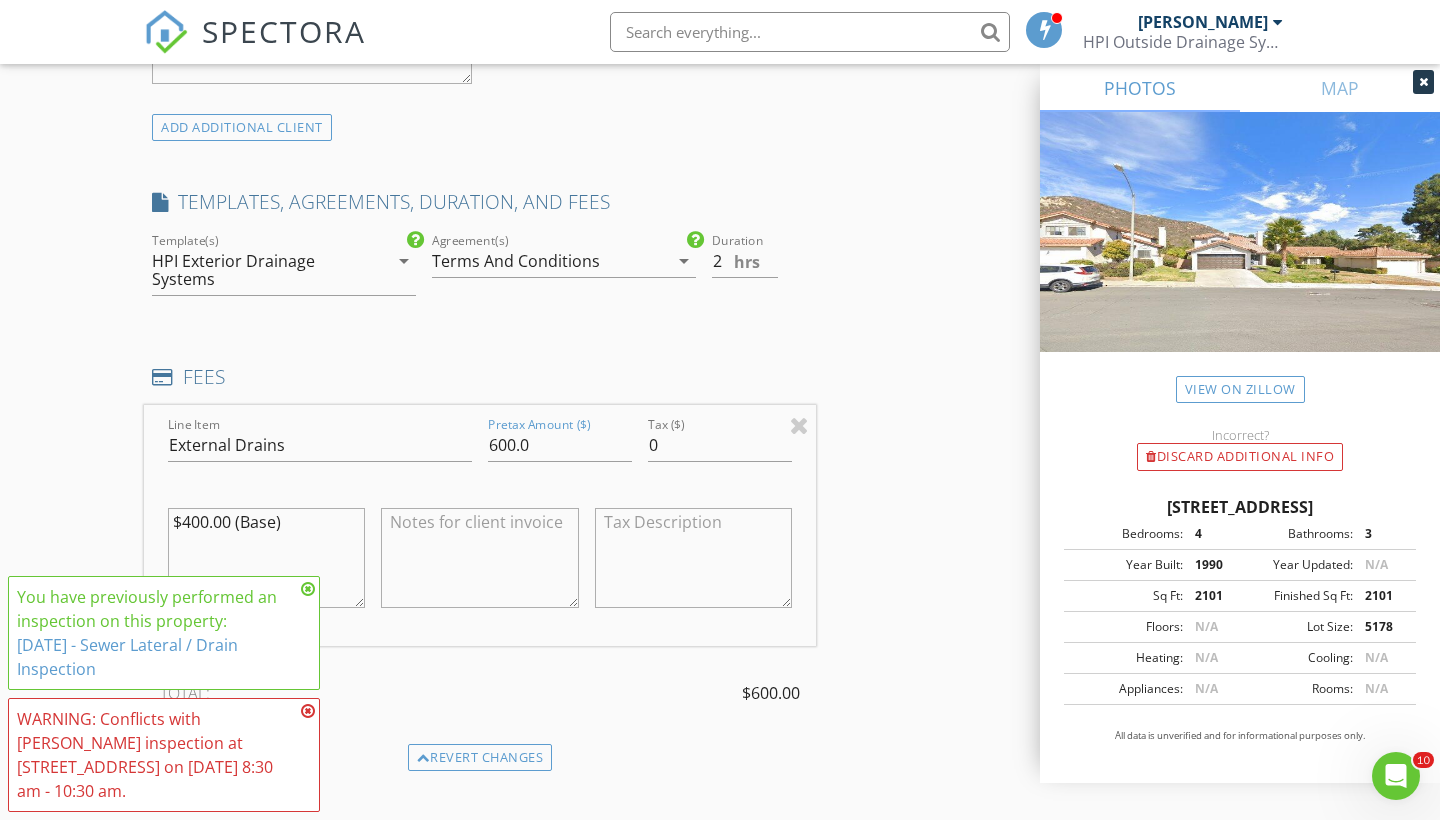 click on "INSPECTOR(S)
check_box   Scott Snow   PRIMARY   Scott Snow arrow_drop_down   check_box_outline_blank Scott Snow specifically requested
Date/Time
08/01/2025 10:00 AM
Location
Address Search       Address 11960 Springside Rd   Unit   City San Diego   State CA   Zip 92128   County San Diego     Square Feet 2101   Year Built 1990   Foundation arrow_drop_down     Scott Snow     16.2 miles     (22 minutes)     exceeds travel range
client
check_box Enable Client CC email for this inspection   Client Search     check_box_outline_blank Client is a Company/Organization     First Name Richard and Katie   Last Name Balatbat   Email rkbalatbatsd@gmail.com   CC Email   Phone           Notes   Private Notes
ADD ADDITIONAL client
SERVICES
check_box   External Drains   check_box_outline_blank" at bounding box center [720, 497] 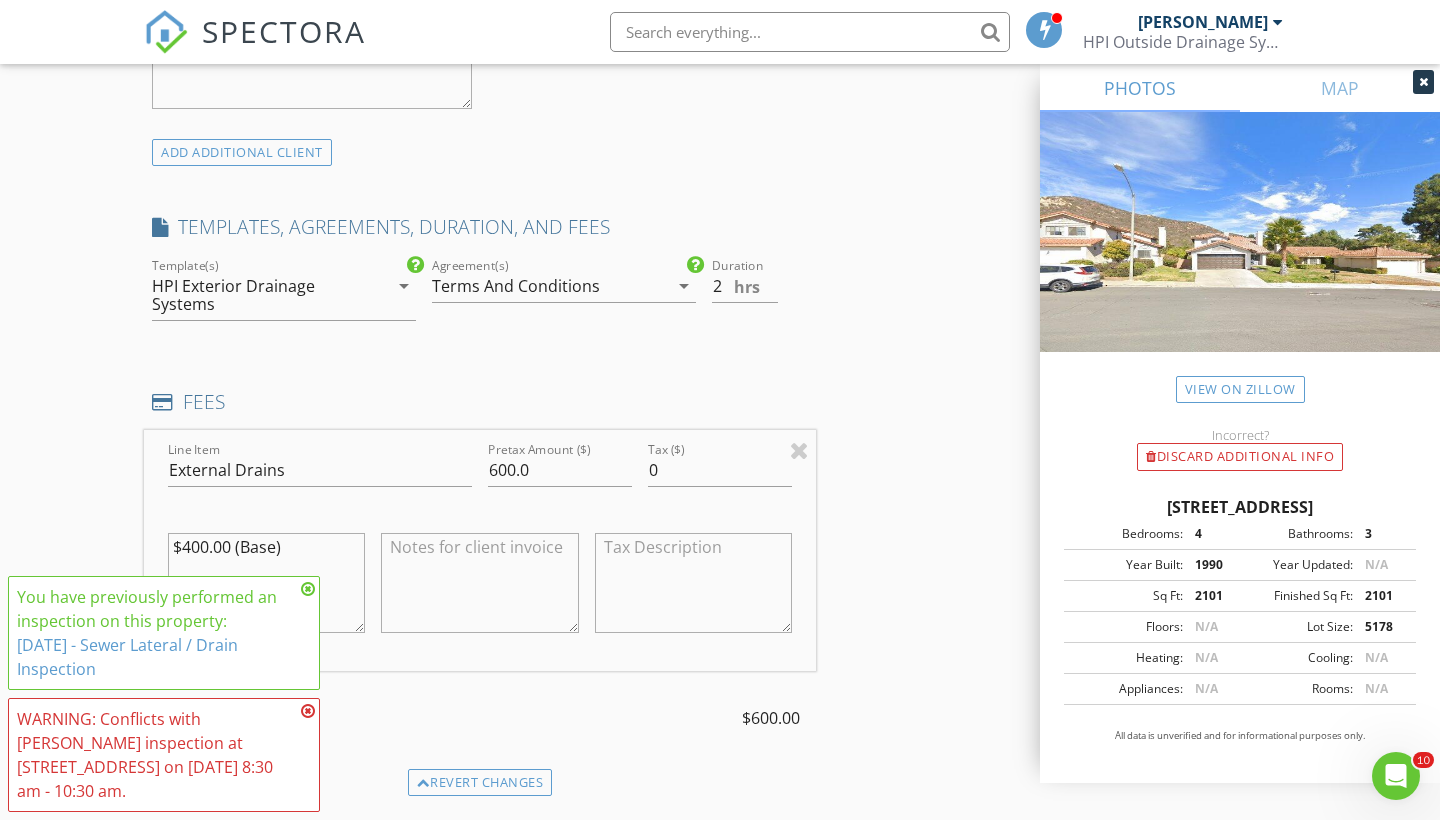 scroll, scrollTop: 1502, scrollLeft: 0, axis: vertical 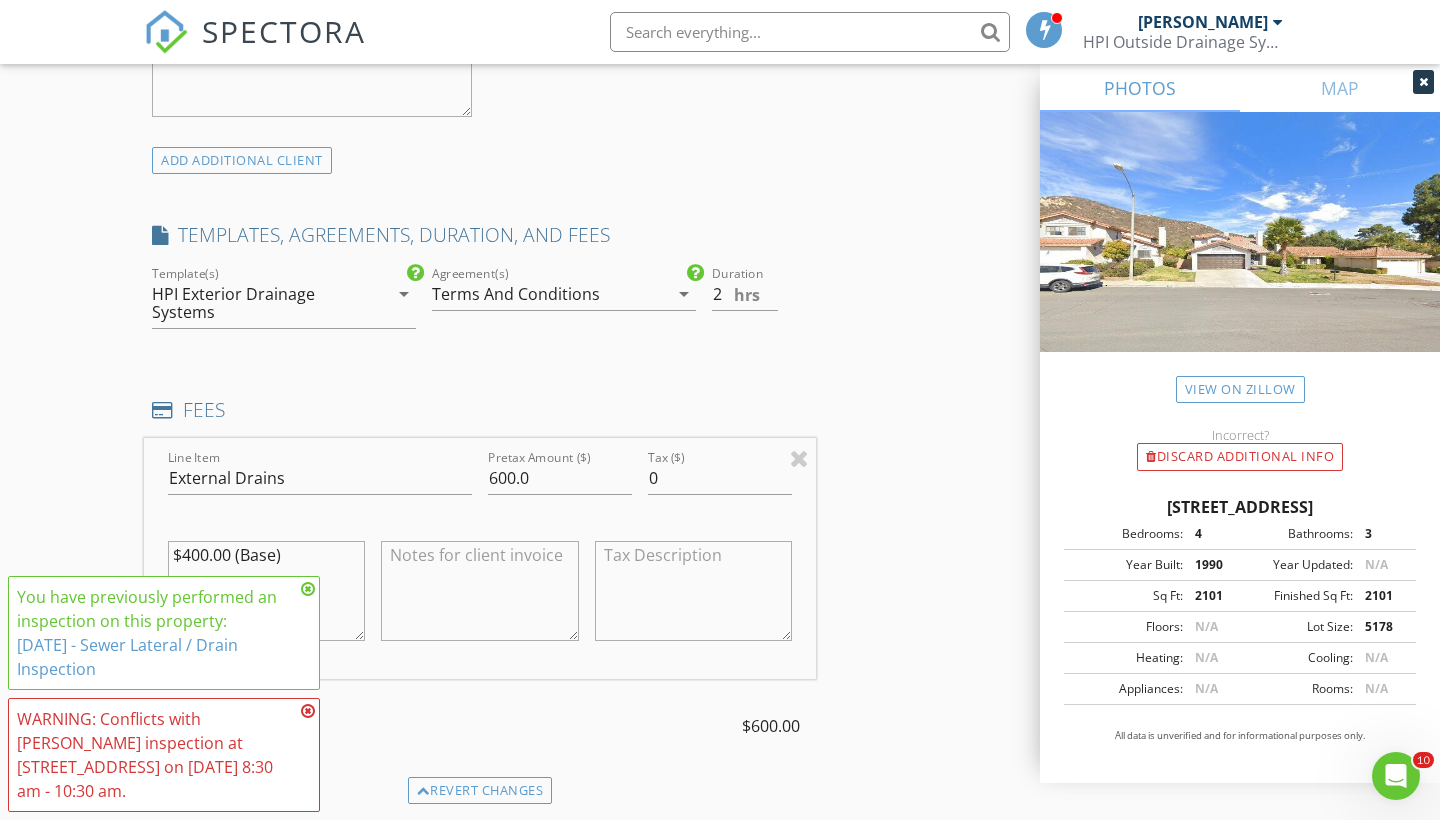 click on "arrow_drop_down" at bounding box center [404, 294] 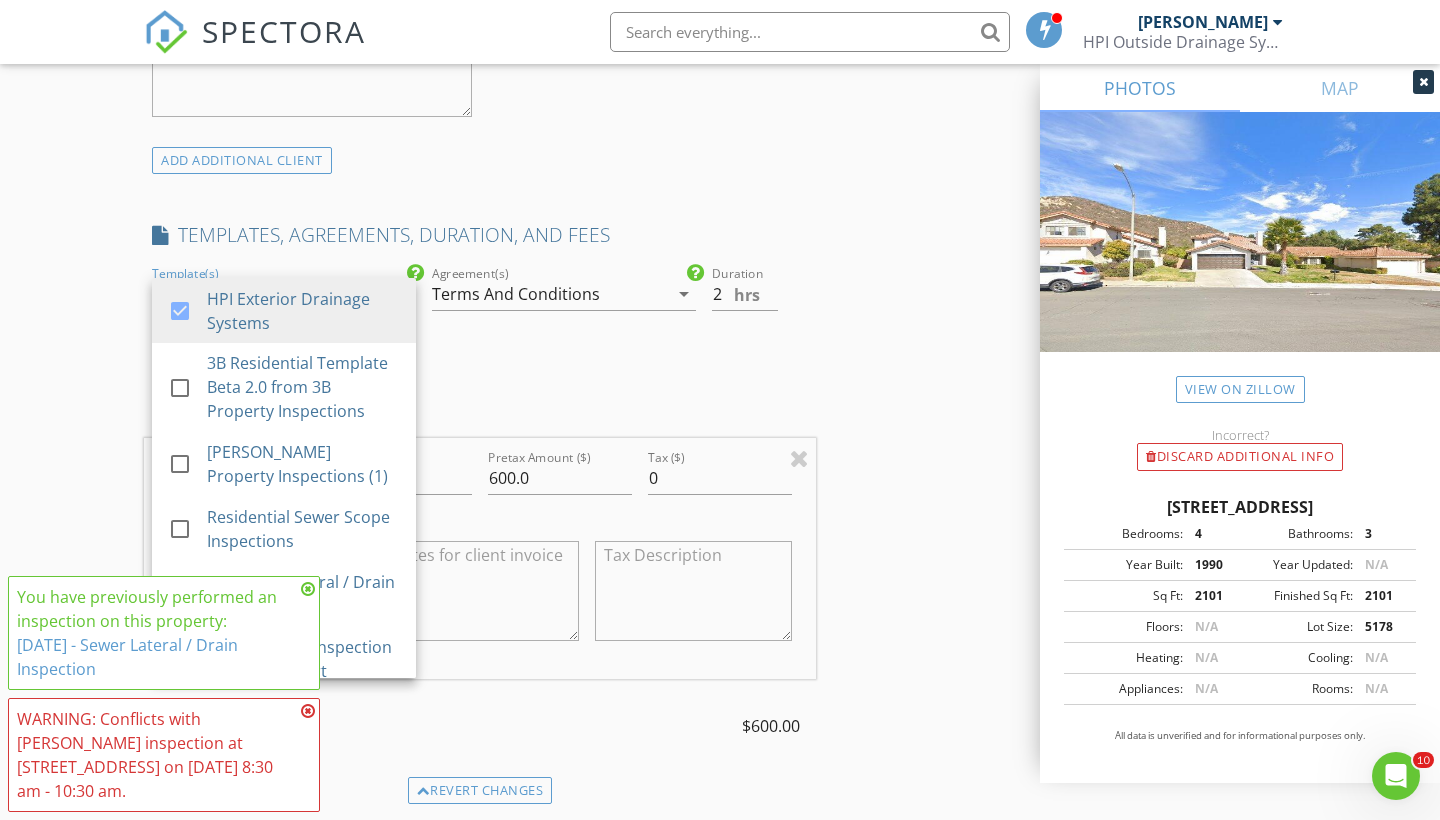 click on "check_box   HPI Exterior Drainage Systems" at bounding box center [284, 310] 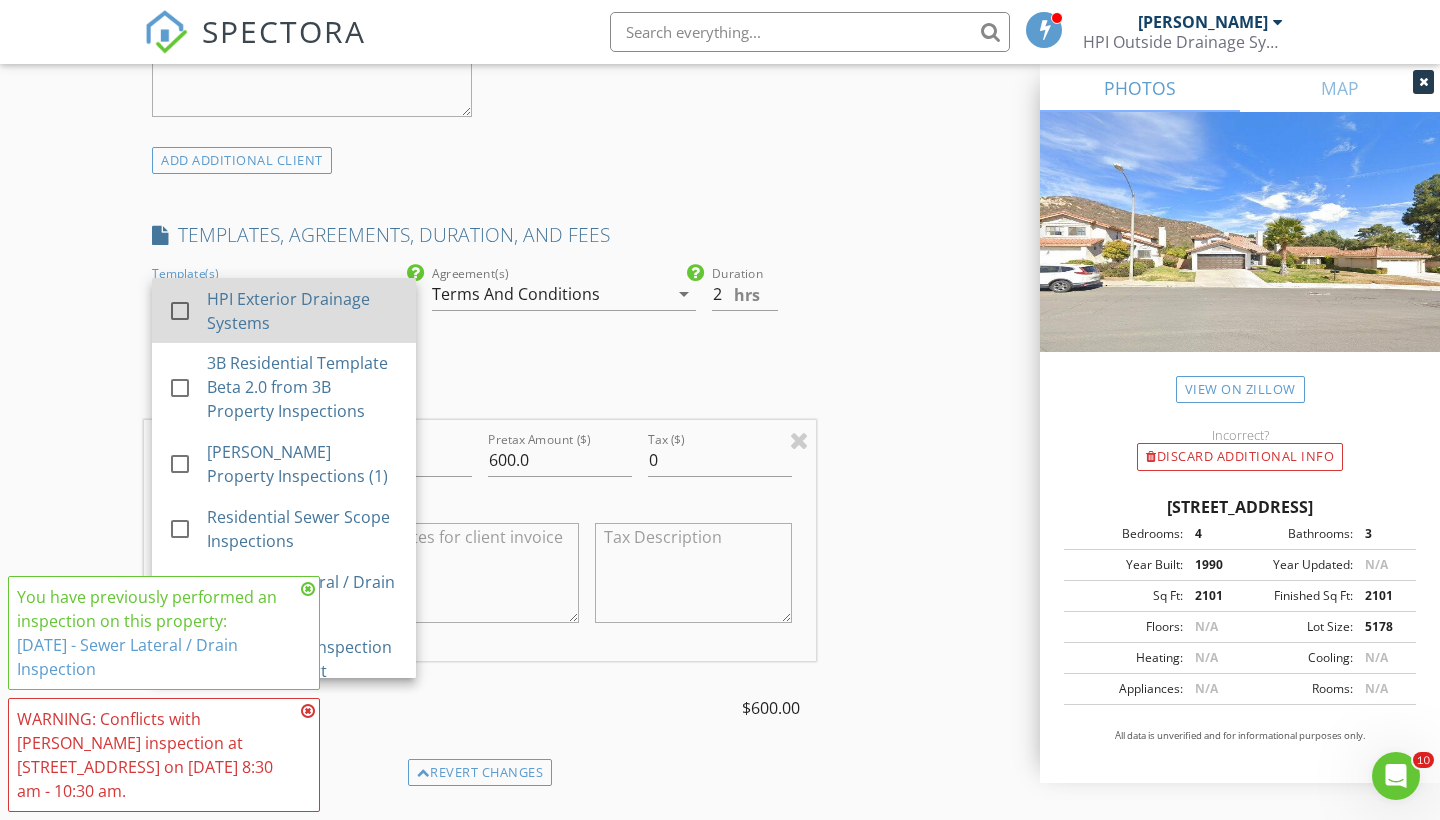 click at bounding box center (180, 311) 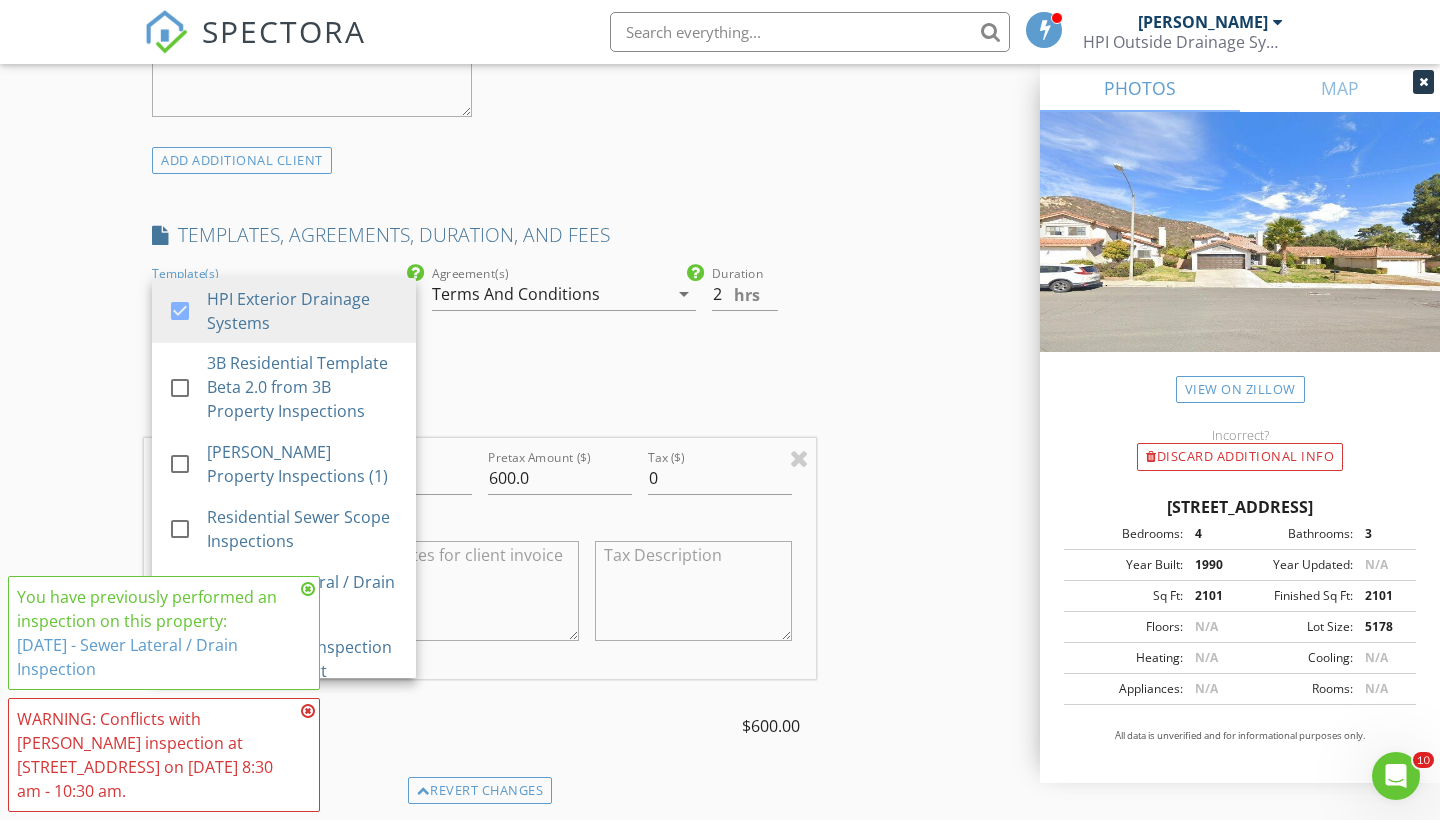 click on "INSPECTOR(S)
check_box   Scott Snow   PRIMARY   Scott Snow arrow_drop_down   check_box_outline_blank Scott Snow specifically requested
Date/Time
08/01/2025 10:00 AM
Location
Address Search       Address 11960 Springside Rd   Unit   City San Diego   State CA   Zip 92128   County San Diego     Square Feet 2101   Year Built 1990   Foundation arrow_drop_down     Scott Snow     16.2 miles     (22 minutes)     exceeds travel range
client
check_box Enable Client CC email for this inspection   Client Search     check_box_outline_blank Client is a Company/Organization     First Name Richard and Katie   Last Name Balatbat   Email rkbalatbatsd@gmail.com   CC Email   Phone           Notes   Private Notes
ADD ADDITIONAL client
SERVICES
check_box   External Drains   Drain Cleaning / Hydro Jetting" at bounding box center (480, 472) 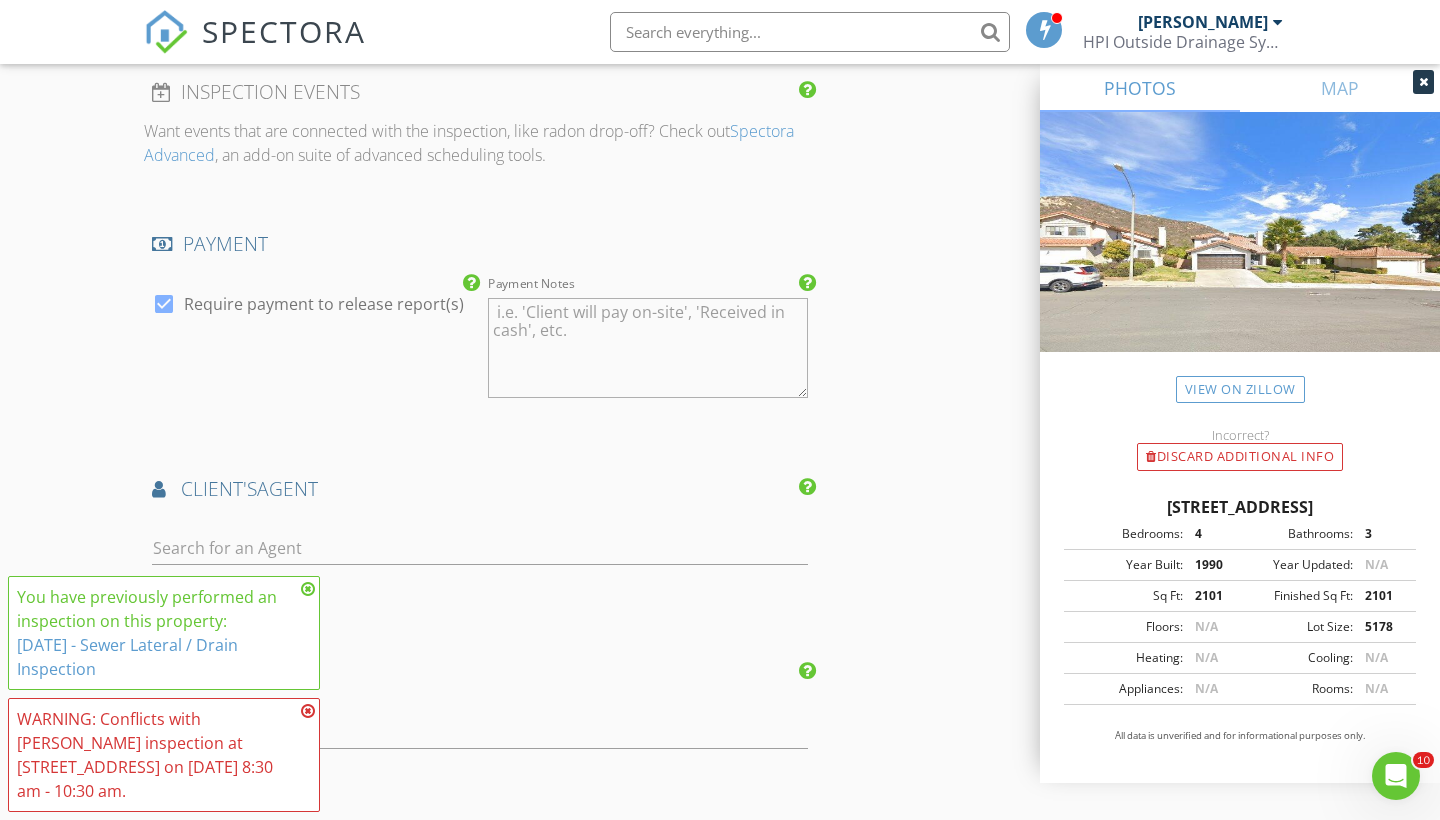 scroll, scrollTop: 2278, scrollLeft: 0, axis: vertical 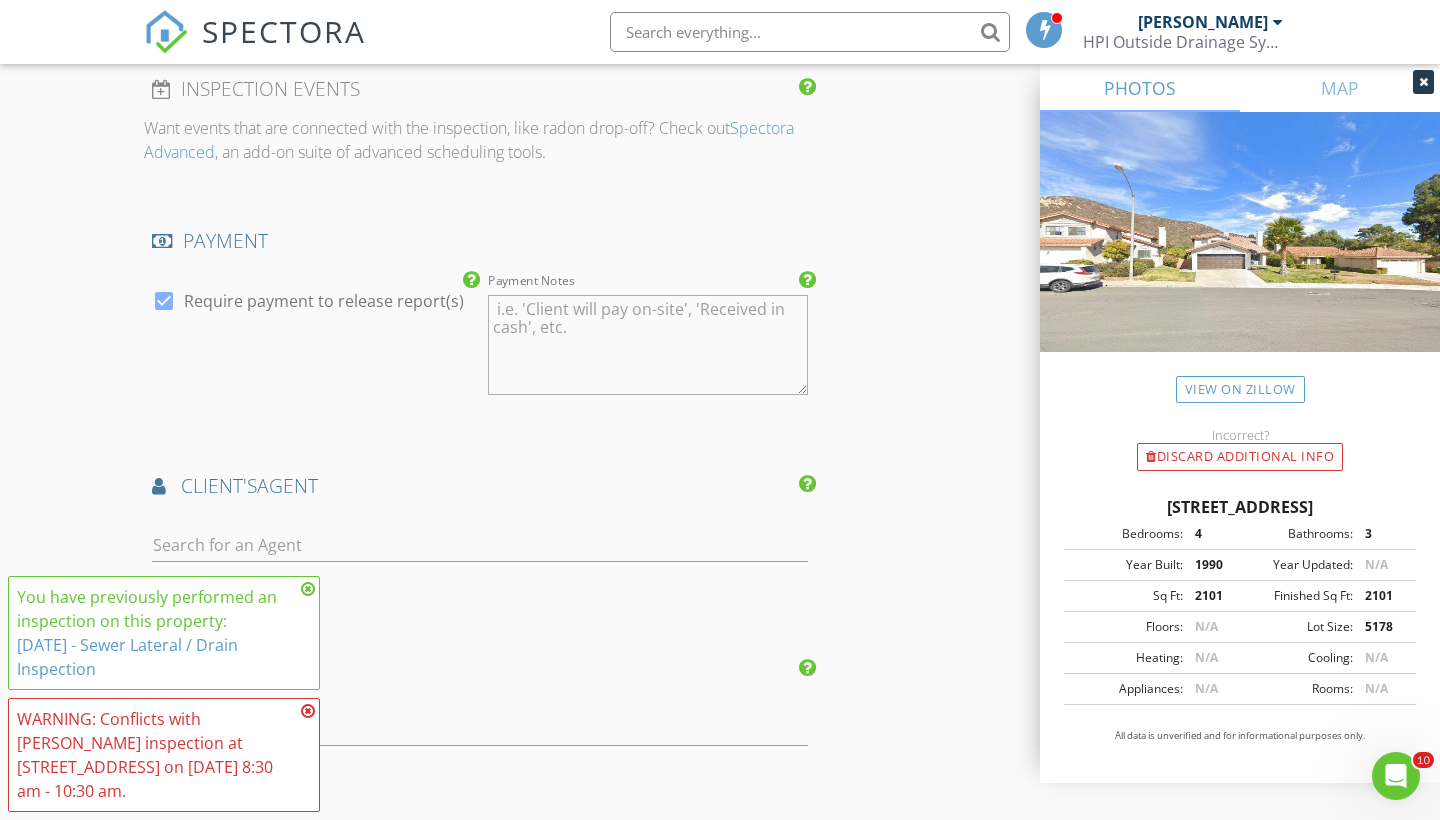 click at bounding box center (308, 589) 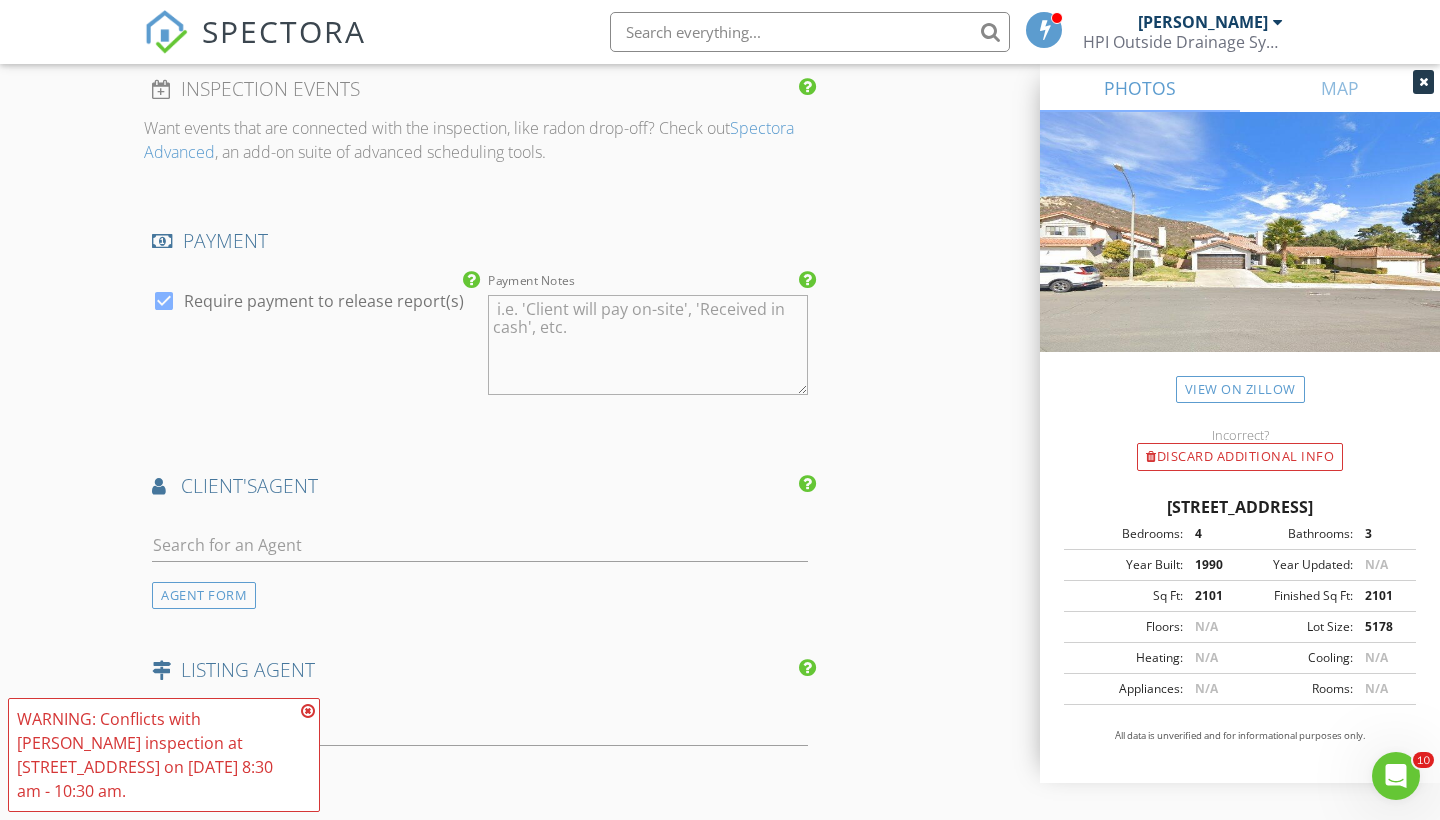 click at bounding box center (308, 711) 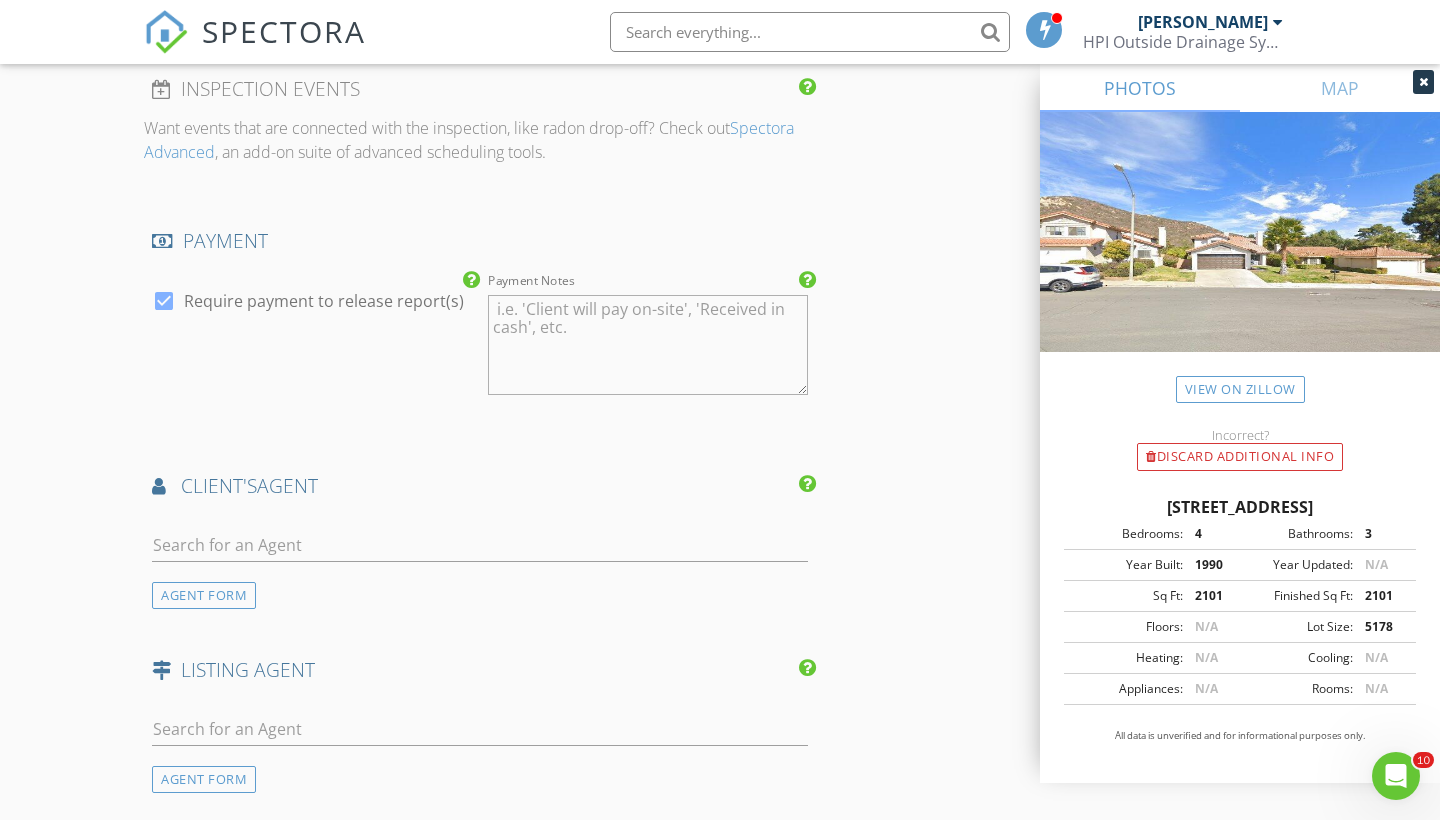 click on "INSPECTOR(S)
check_box   Scott Snow   PRIMARY   Scott Snow arrow_drop_down   check_box_outline_blank Scott Snow specifically requested
Date/Time
08/01/2025 10:00 AM
Location
Address Search       Address 11960 Springside Rd   Unit   City San Diego   State CA   Zip 92128   County San Diego     Square Feet 2101   Year Built 1990   Foundation arrow_drop_down     Scott Snow     16.2 miles     (22 minutes)     exceeds travel range
client
check_box Enable Client CC email for this inspection   Client Search     check_box_outline_blank Client is a Company/Organization     First Name Richard and Katie   Last Name Balatbat   Email rkbalatbatsd@gmail.com   CC Email   Phone           Notes   Private Notes
ADD ADDITIONAL client
SERVICES
check_box   External Drains   Drain Cleaning / Hydro Jetting" at bounding box center [480, -304] 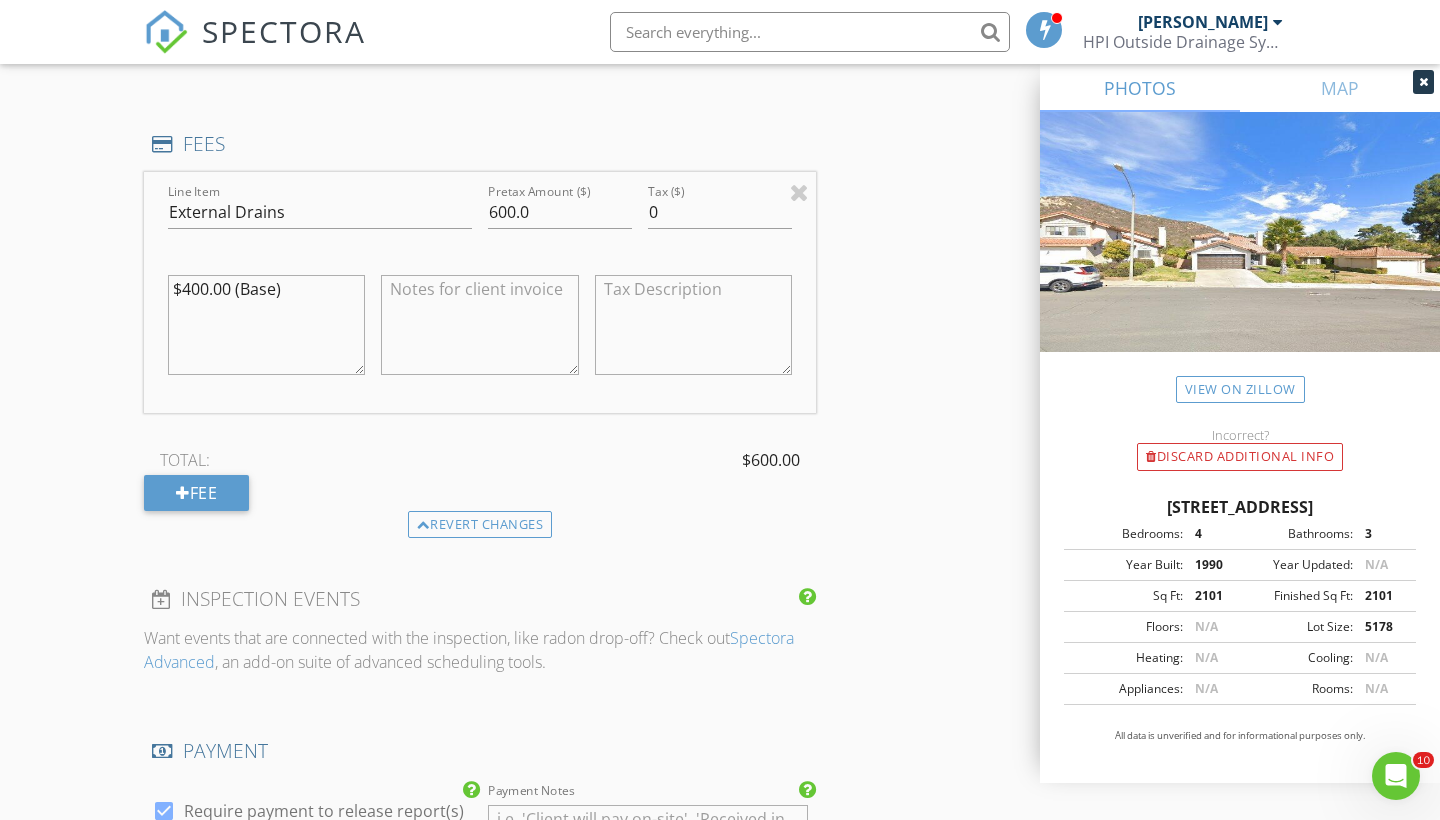 scroll, scrollTop: 1778, scrollLeft: 0, axis: vertical 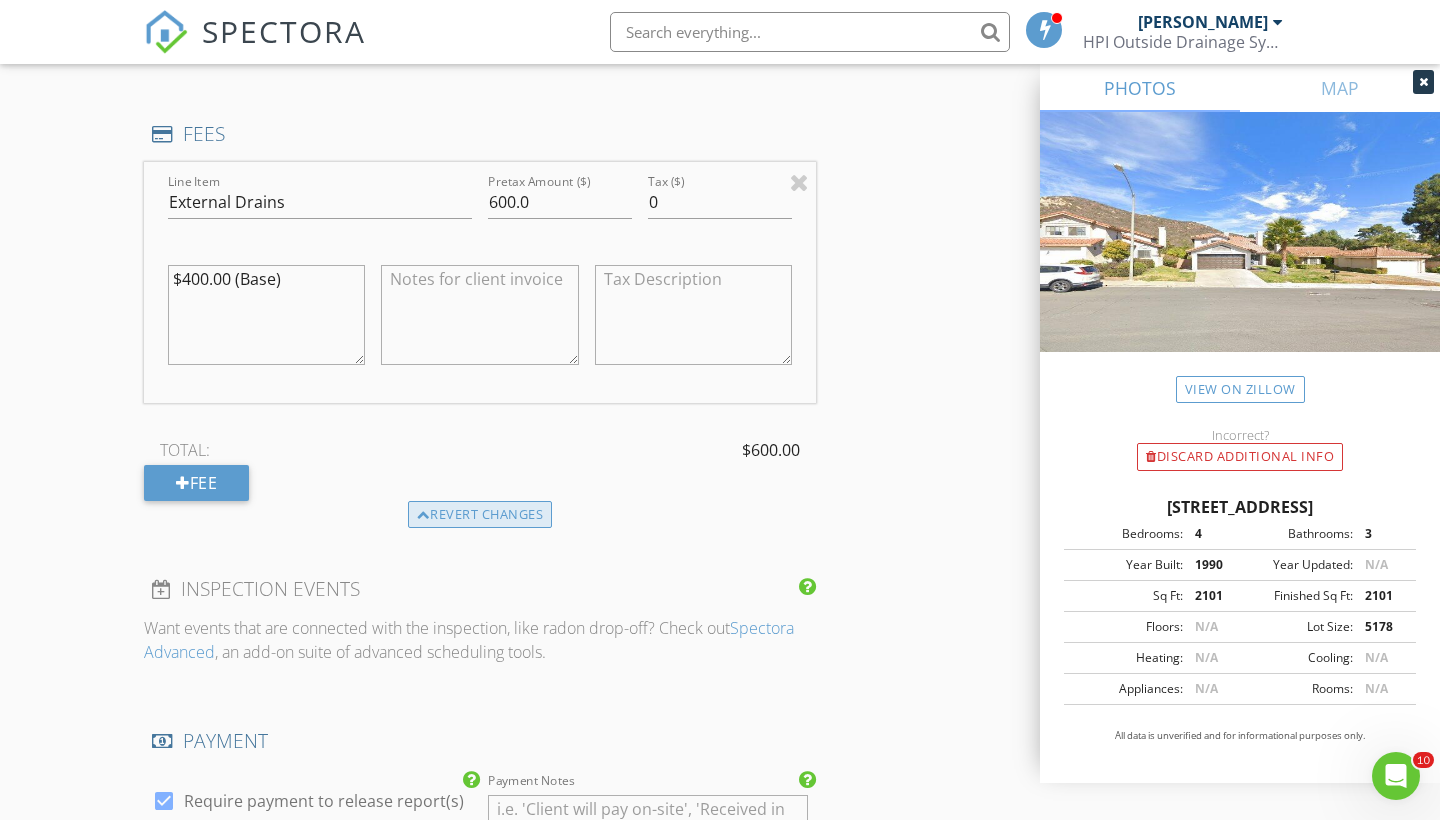 click on "Revert changes" at bounding box center [480, 515] 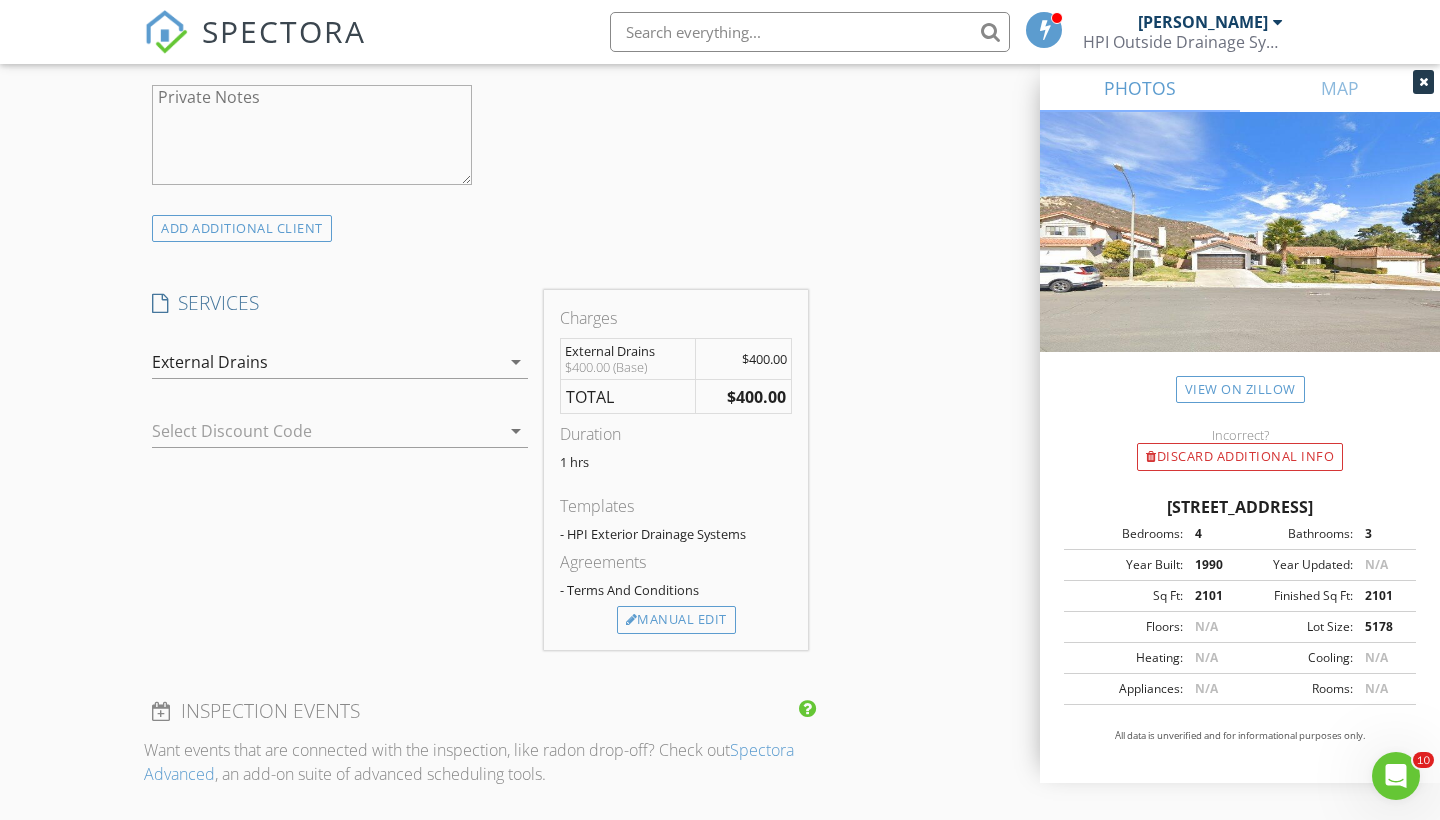 scroll, scrollTop: 1433, scrollLeft: 0, axis: vertical 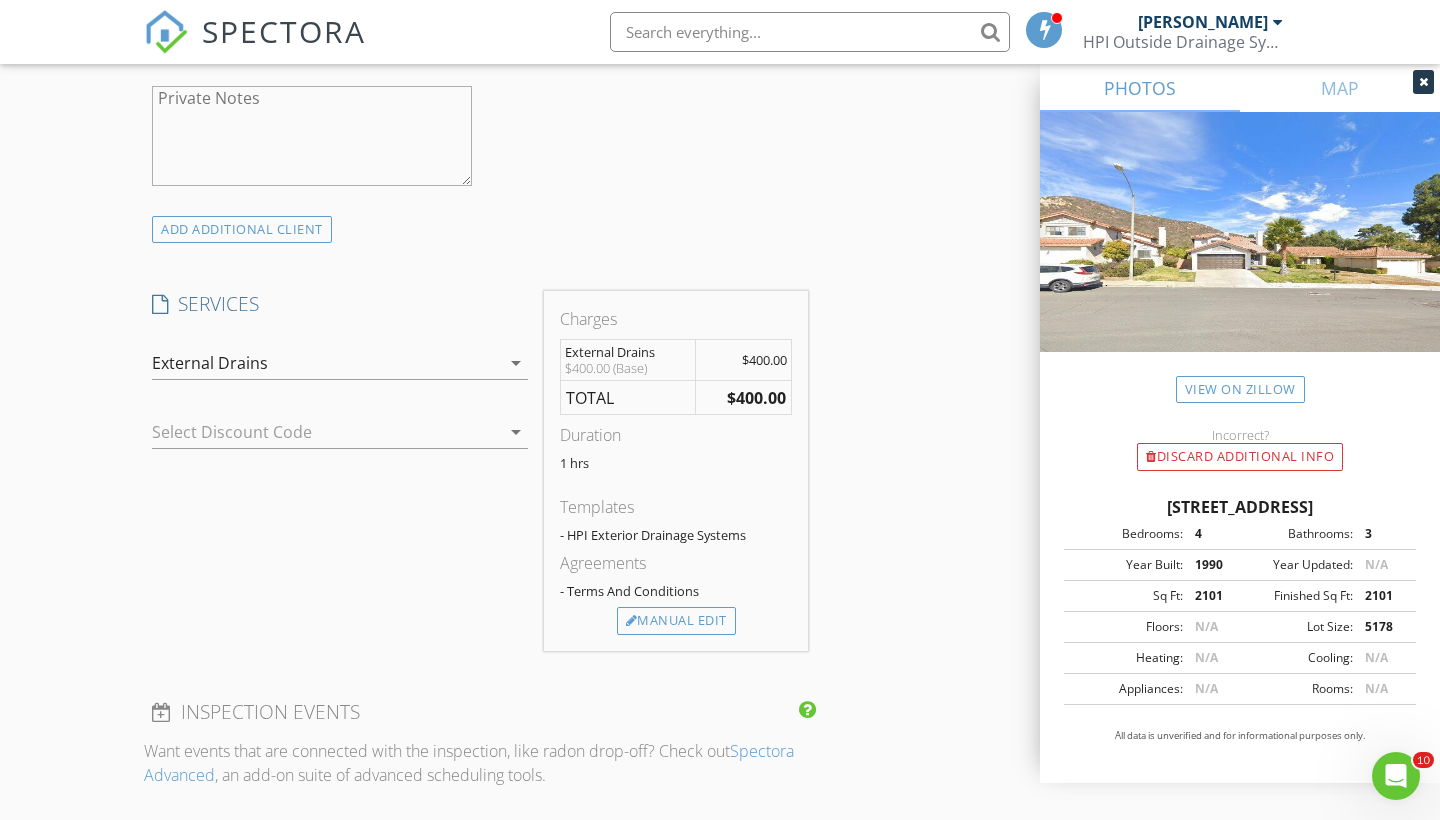 click on "arrow_drop_down" at bounding box center (516, 363) 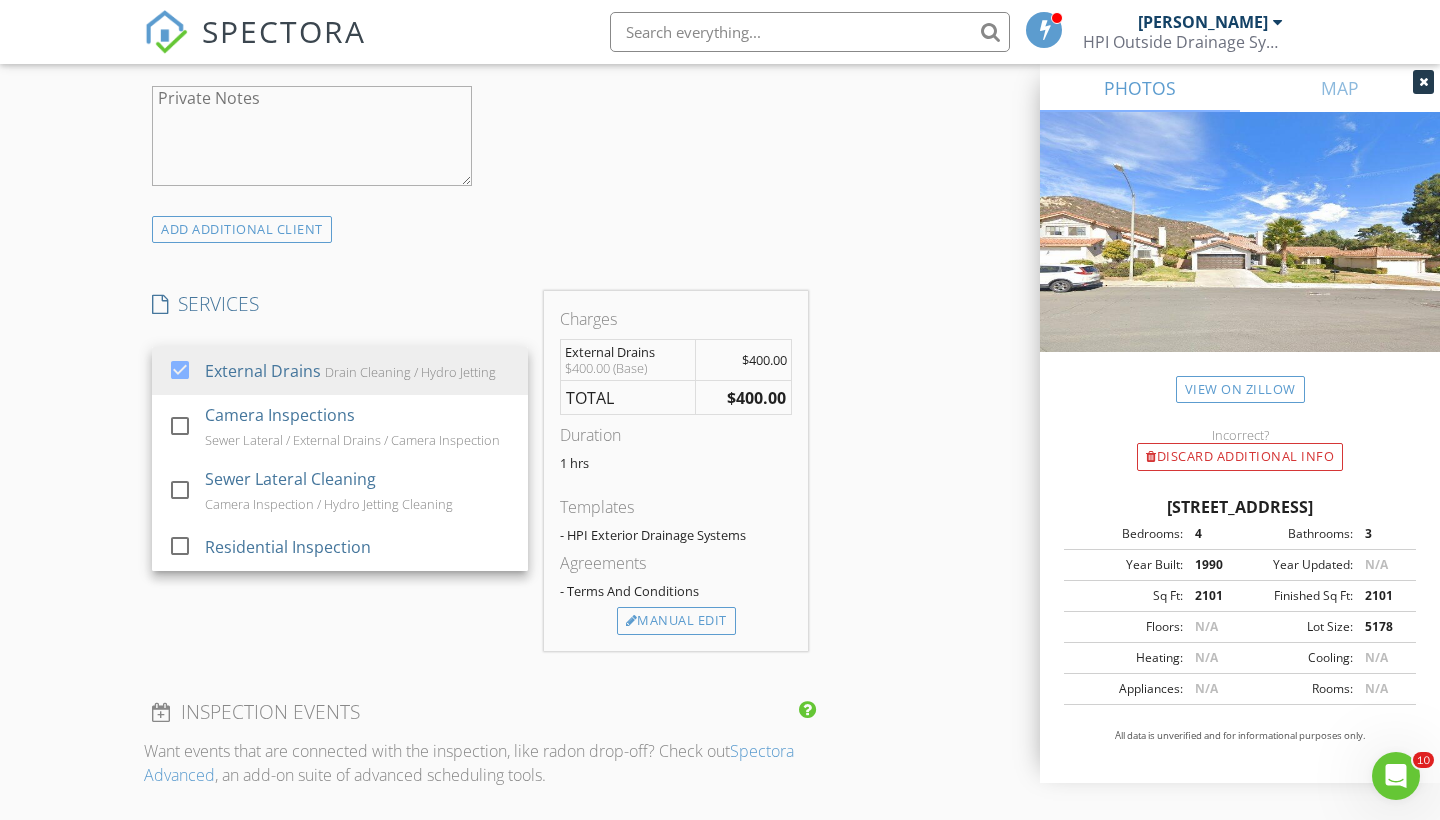 click on "SERVICES" at bounding box center [340, 304] 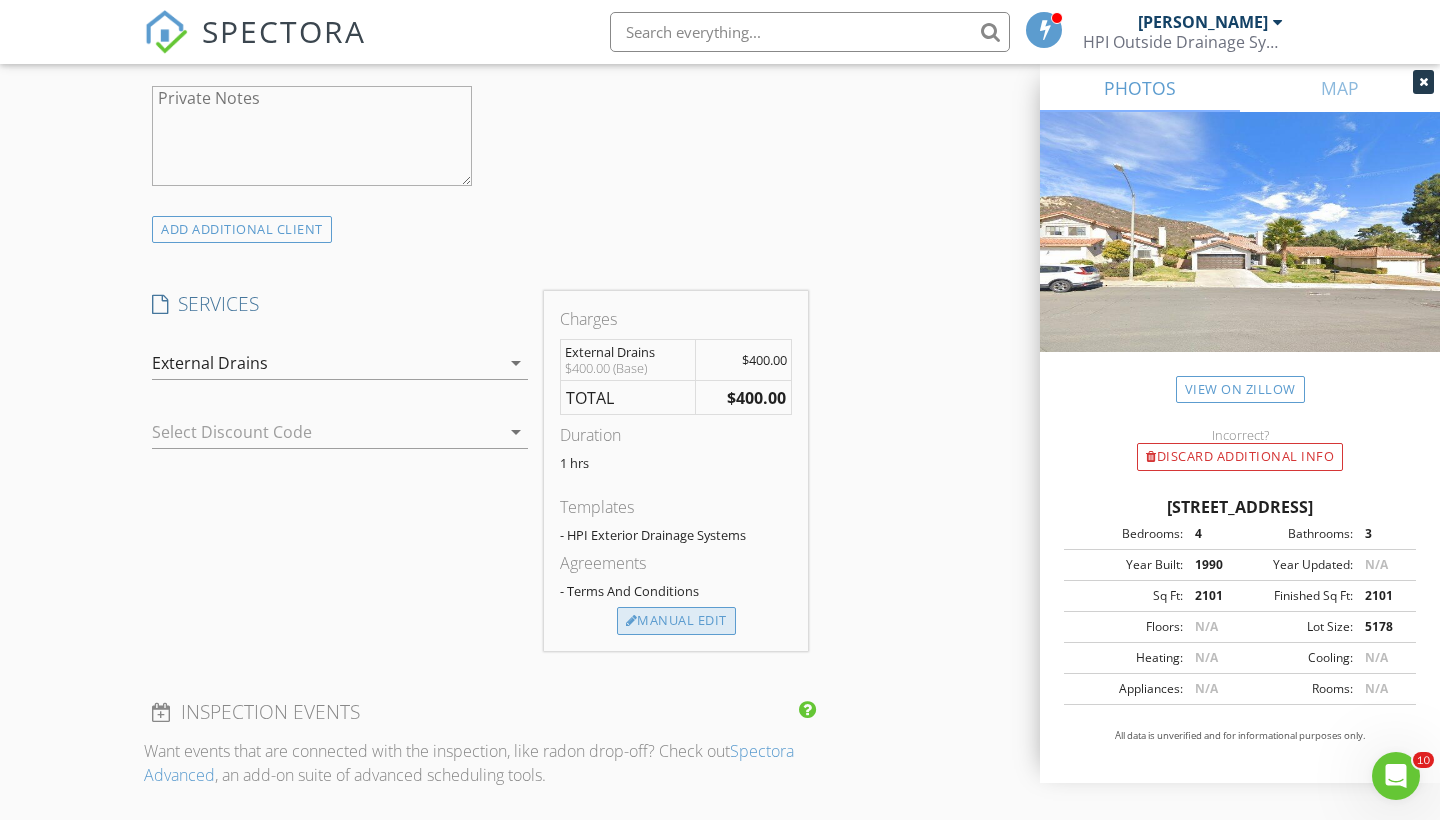 click on "Manual Edit" at bounding box center (676, 621) 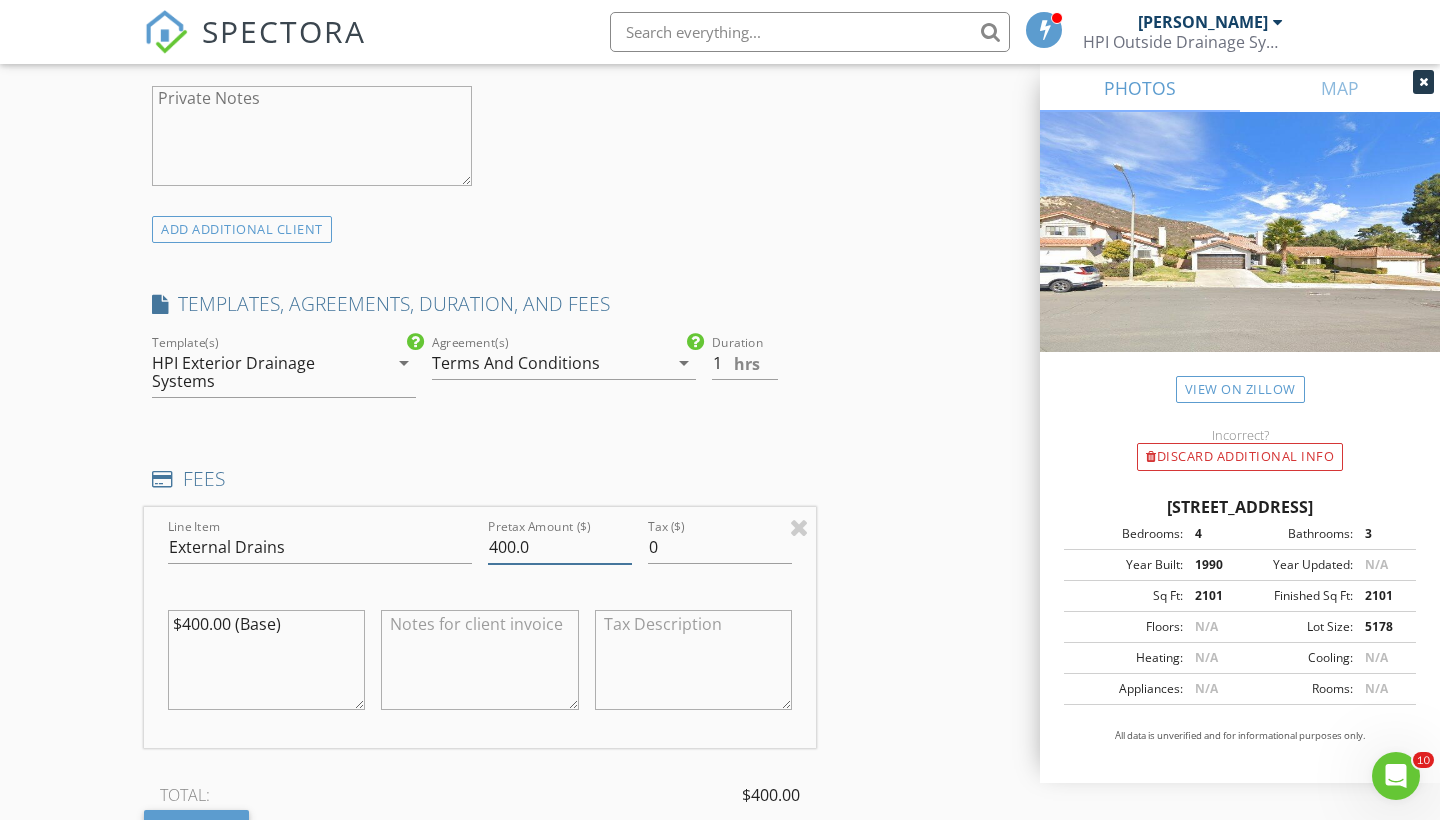 click on "400.0" at bounding box center (560, 547) 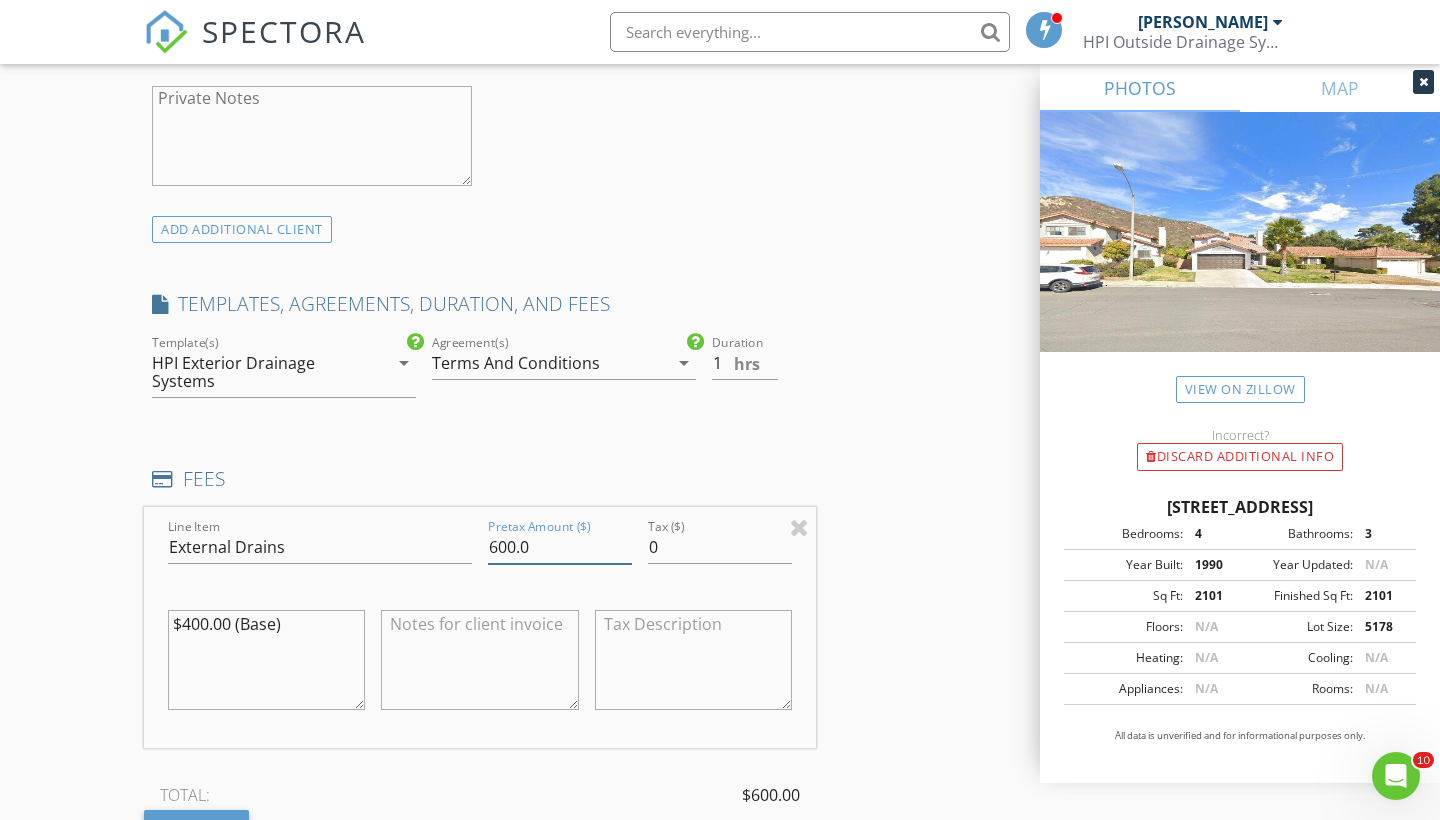 type on "600.0" 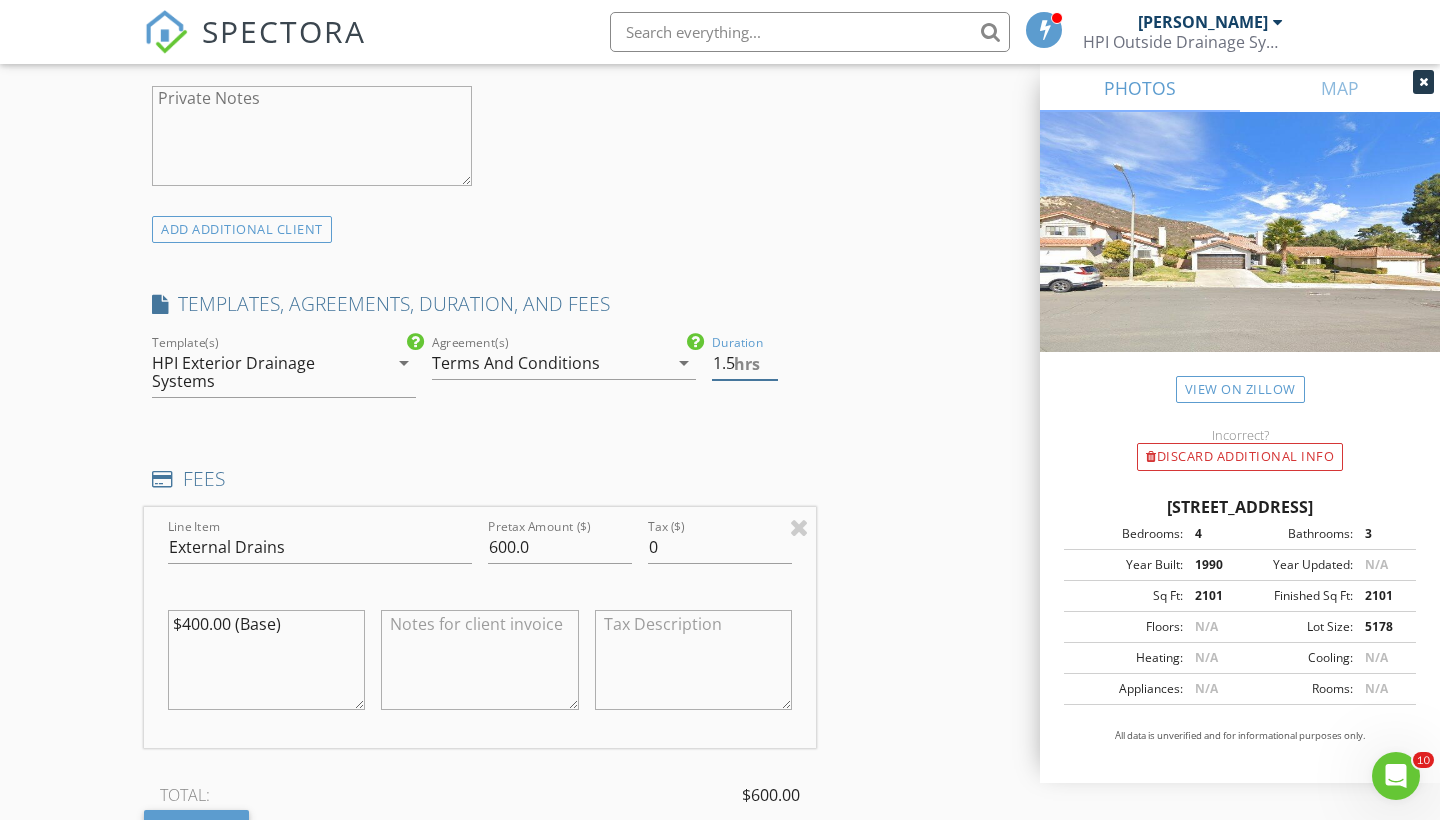 click on "1.5" at bounding box center (745, 363) 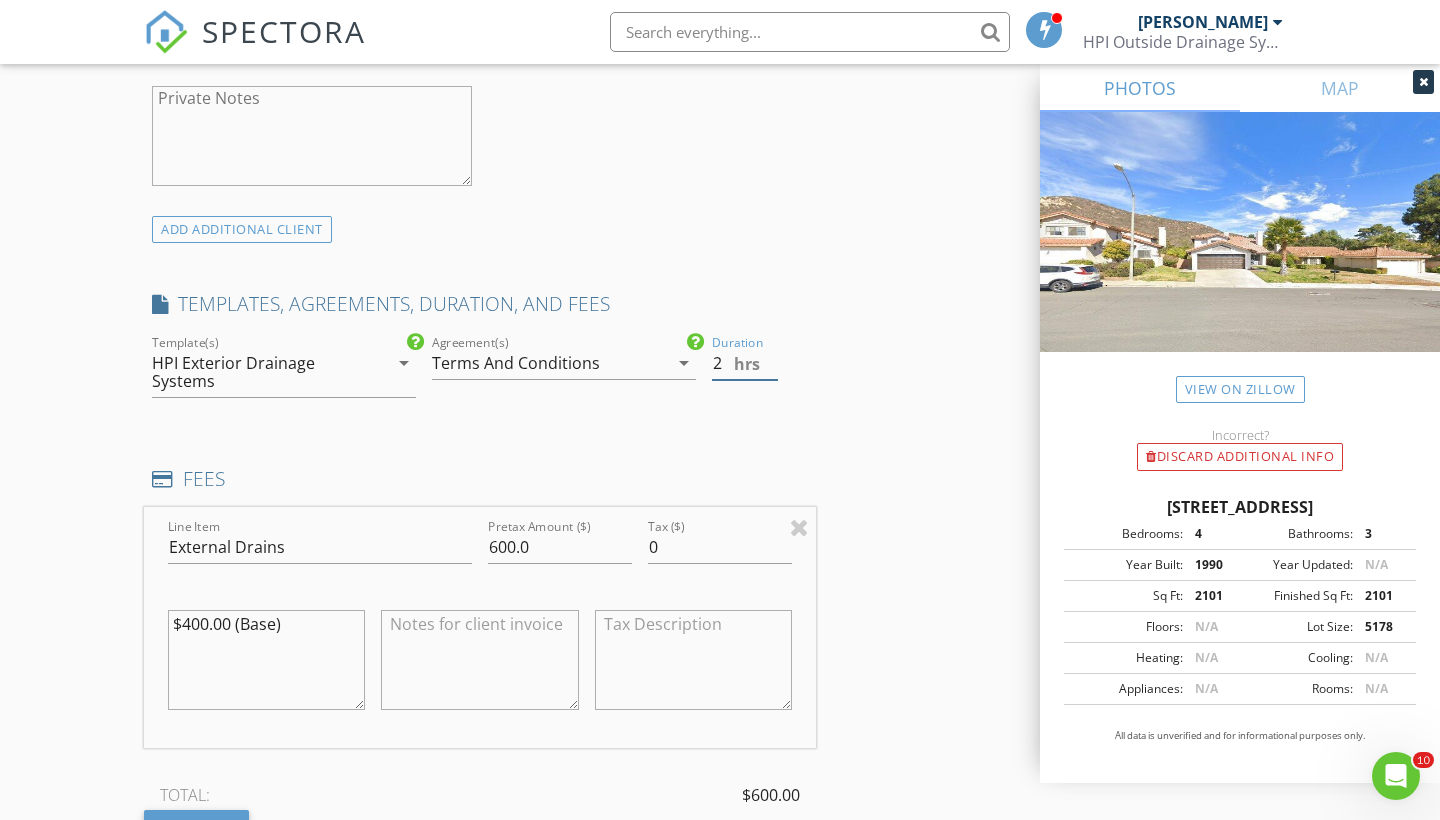 click on "2" at bounding box center (745, 363) 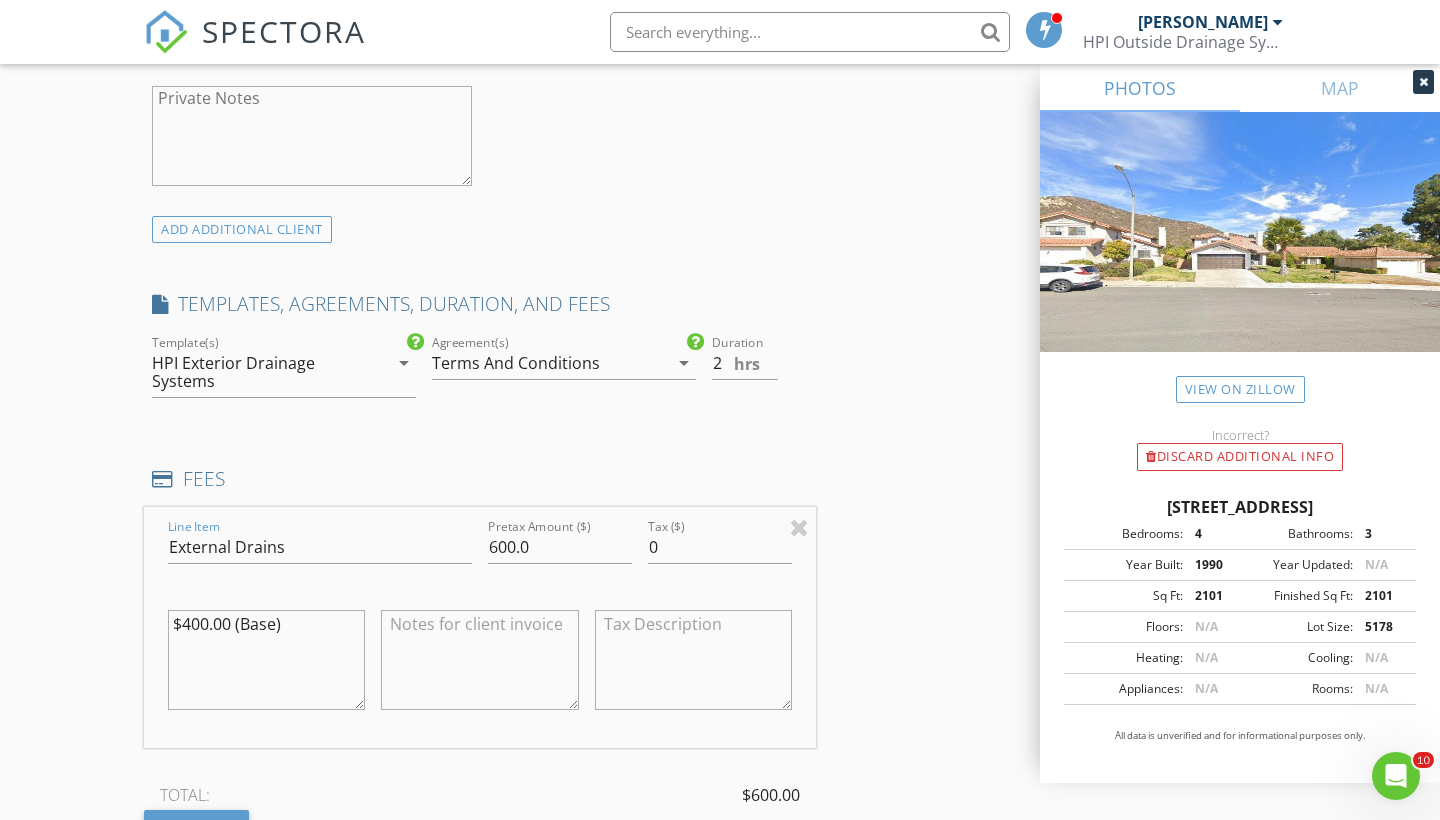 click on "INSPECTOR(S)
check_box   Scott Snow   PRIMARY   Scott Snow arrow_drop_down   check_box_outline_blank Scott Snow specifically requested
Date/Time
08/01/2025 10:00 AM
Location
Address Search       Address 11960 Springside Rd   Unit   City San Diego   State CA   Zip 92128   County San Diego     Square Feet 2101   Year Built 1990   Foundation arrow_drop_down     Scott Snow     16.2 miles     (22 minutes)     exceeds travel range
client
check_box Enable Client CC email for this inspection   Client Search     check_box_outline_blank Client is a Company/Organization     First Name Richard and Katie   Last Name Balatbat   Email rkbalatbatsd@gmail.com   CC Email   Phone           Notes   Private Notes
ADD ADDITIONAL client
SERVICES
check_box   External Drains   check_box_outline_blank" at bounding box center (720, 599) 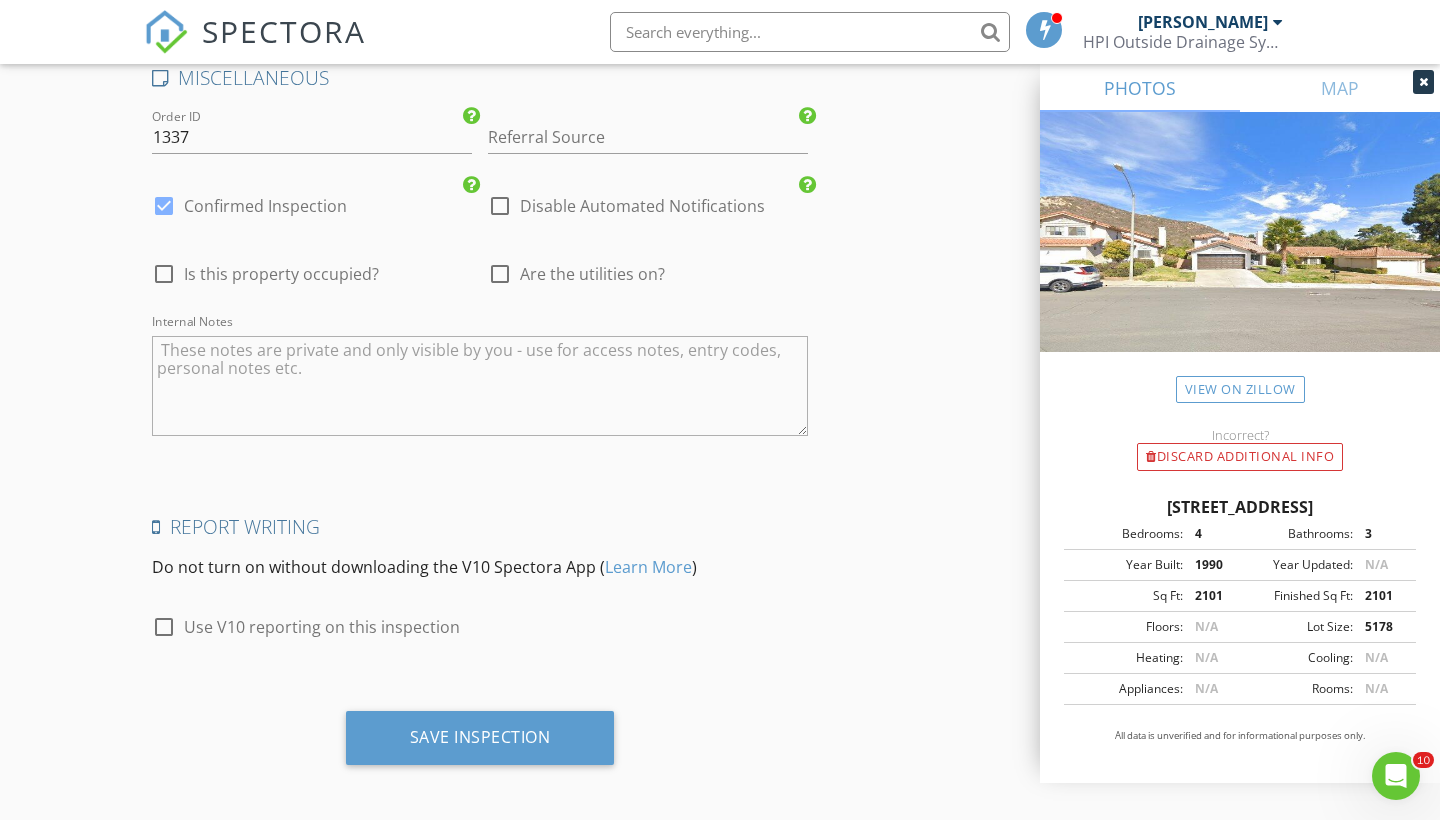 scroll, scrollTop: 3052, scrollLeft: 0, axis: vertical 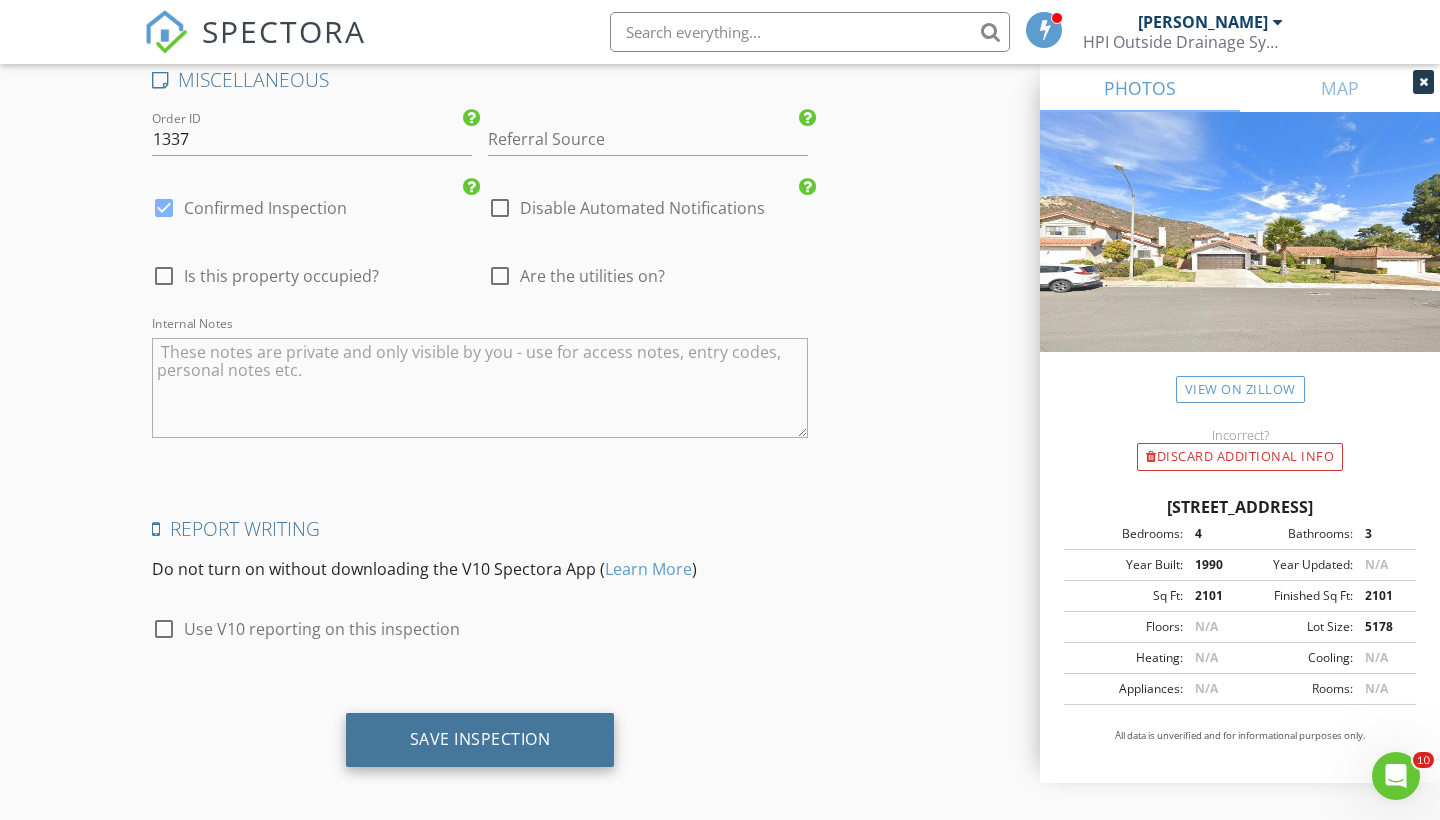 click on "Save Inspection" at bounding box center [480, 739] 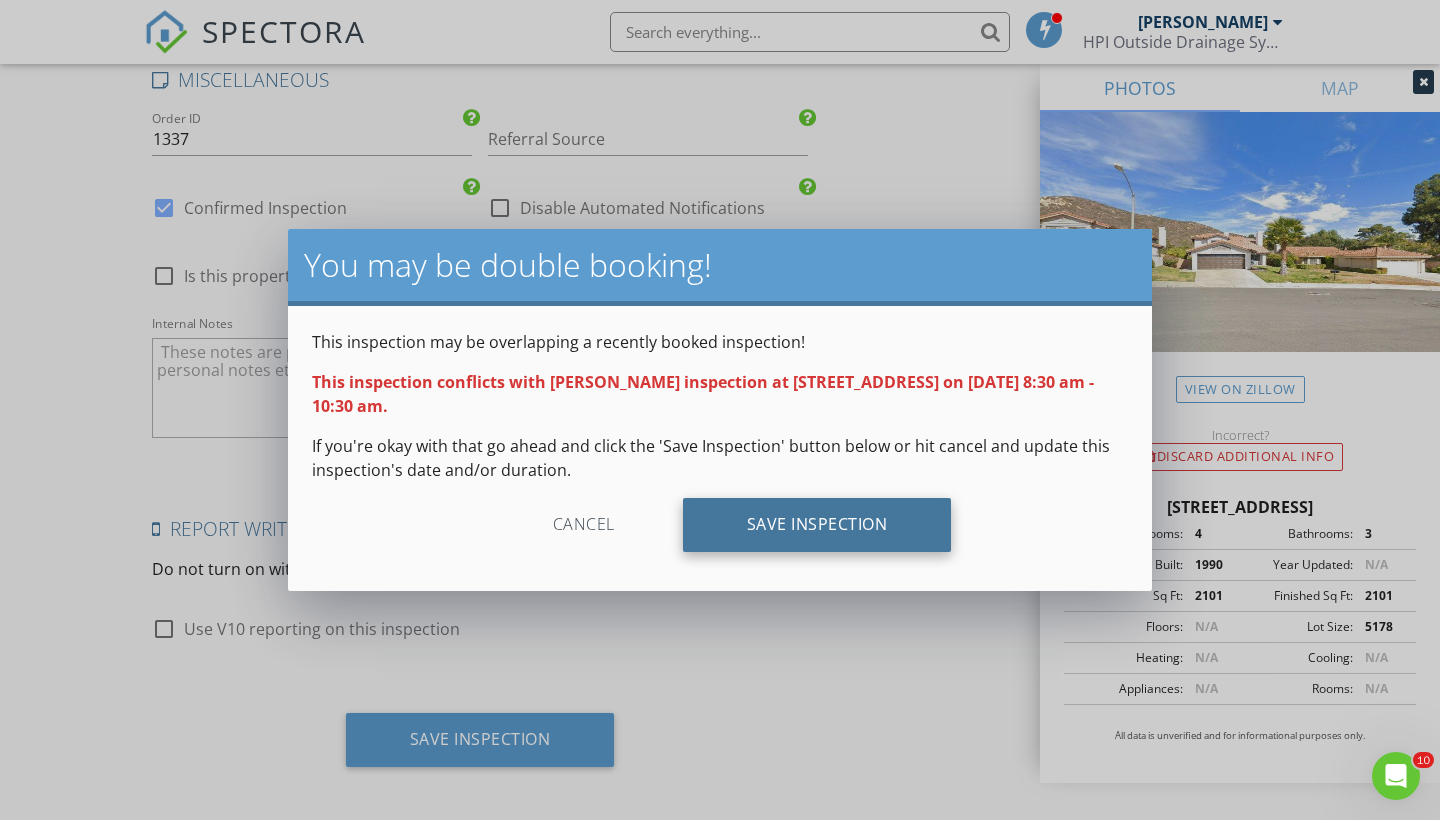 click on "Save Inspection" at bounding box center (817, 525) 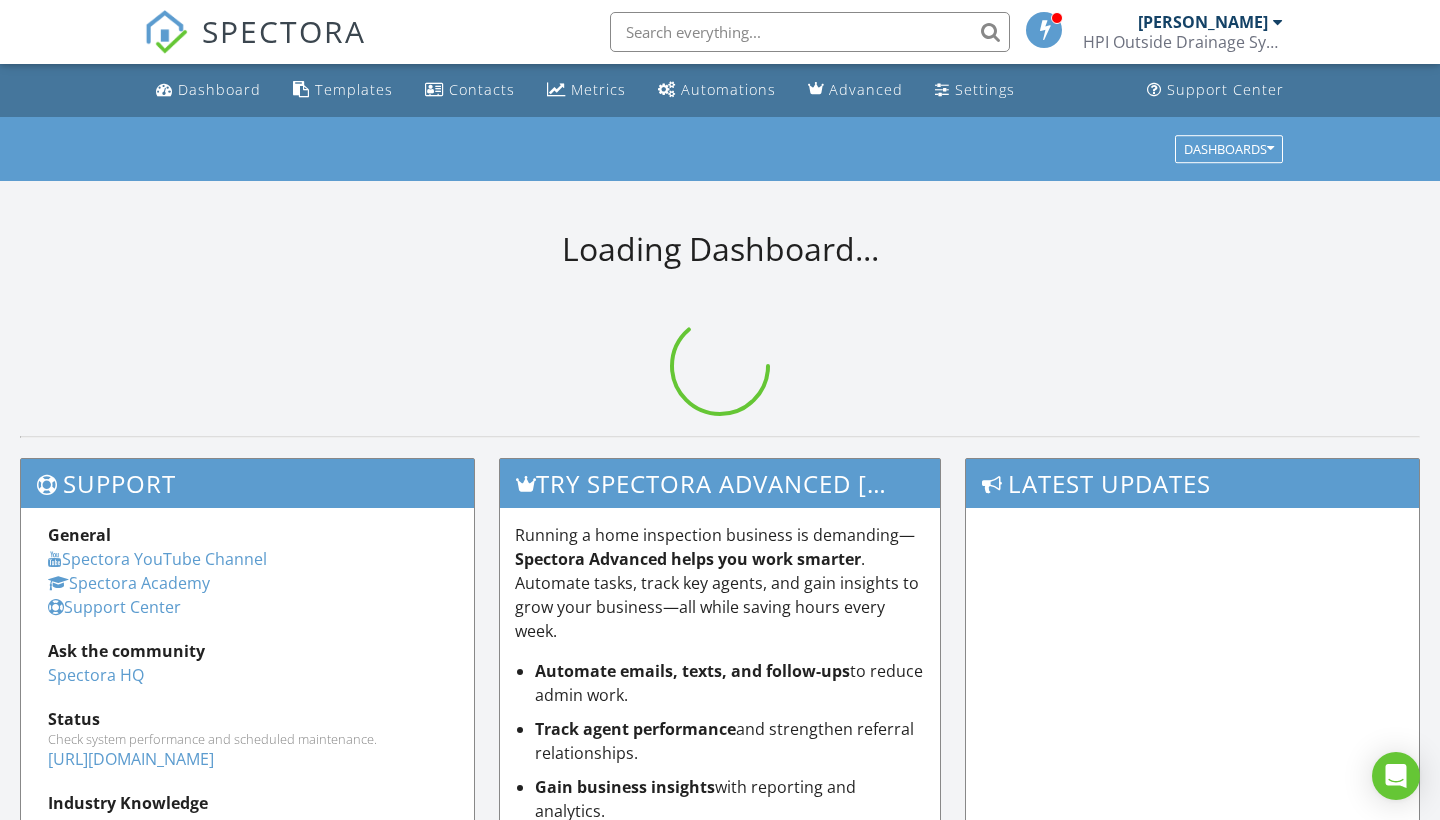 scroll, scrollTop: 0, scrollLeft: 0, axis: both 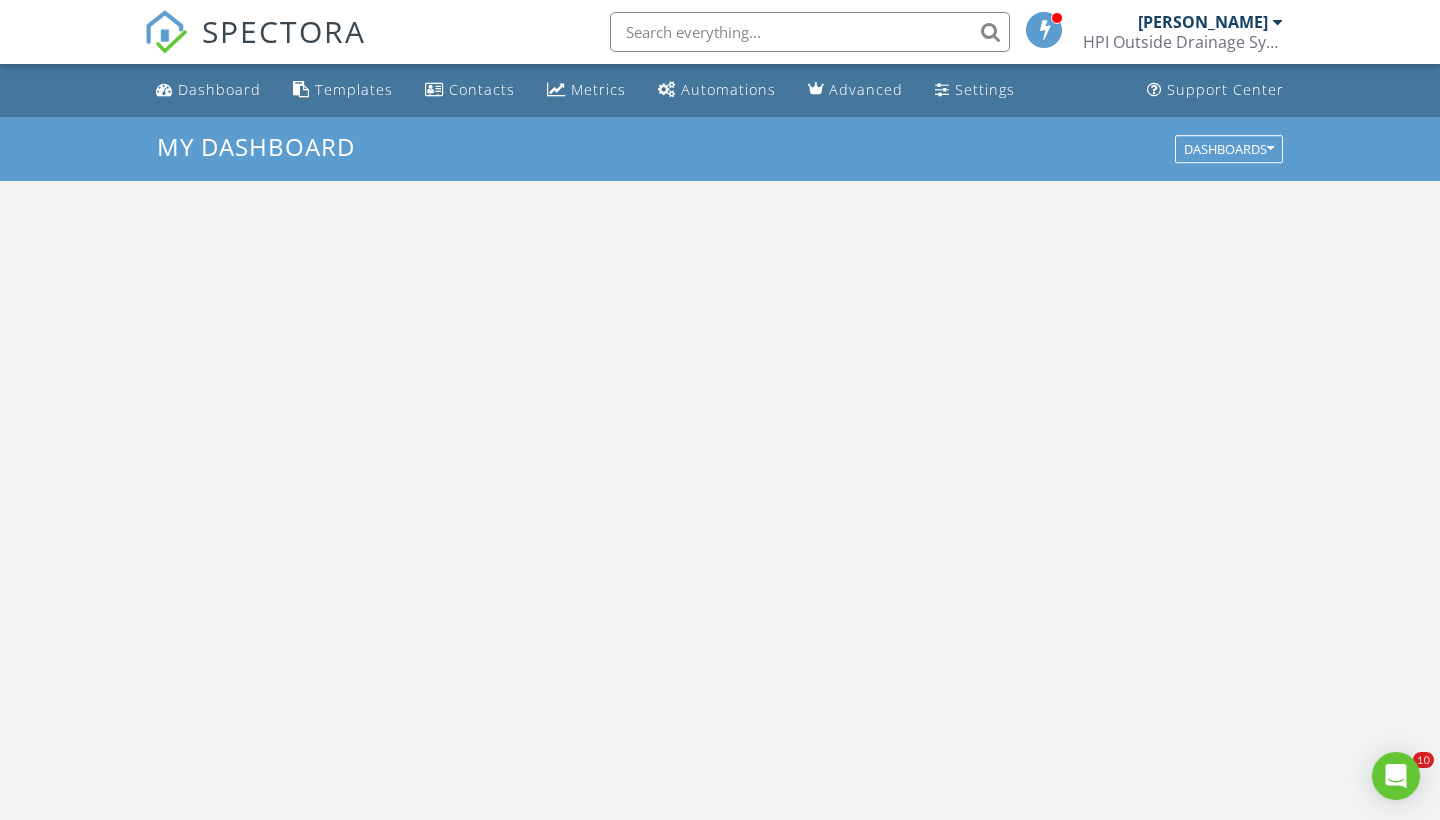 click at bounding box center (810, 32) 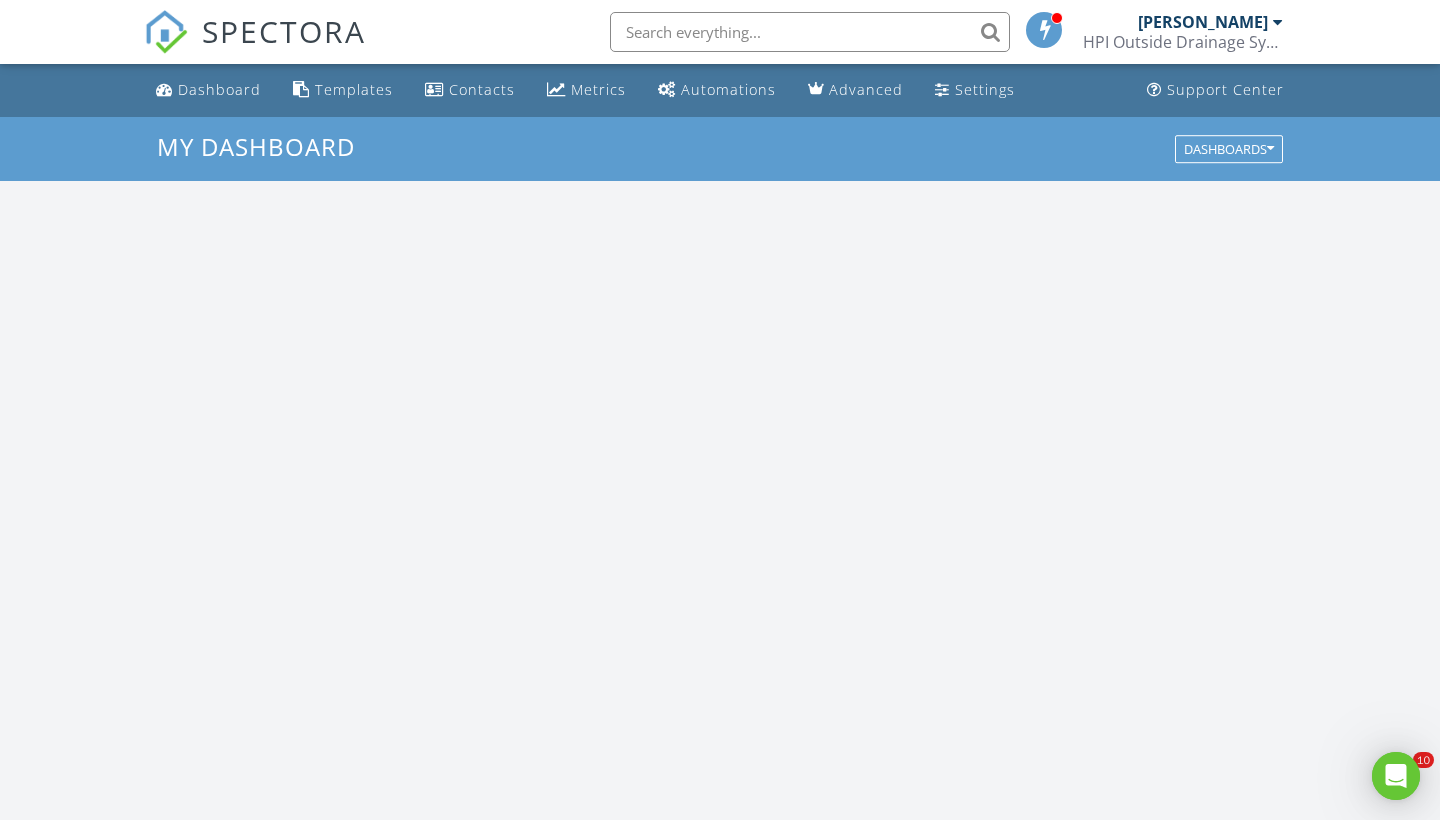 scroll, scrollTop: 0, scrollLeft: 0, axis: both 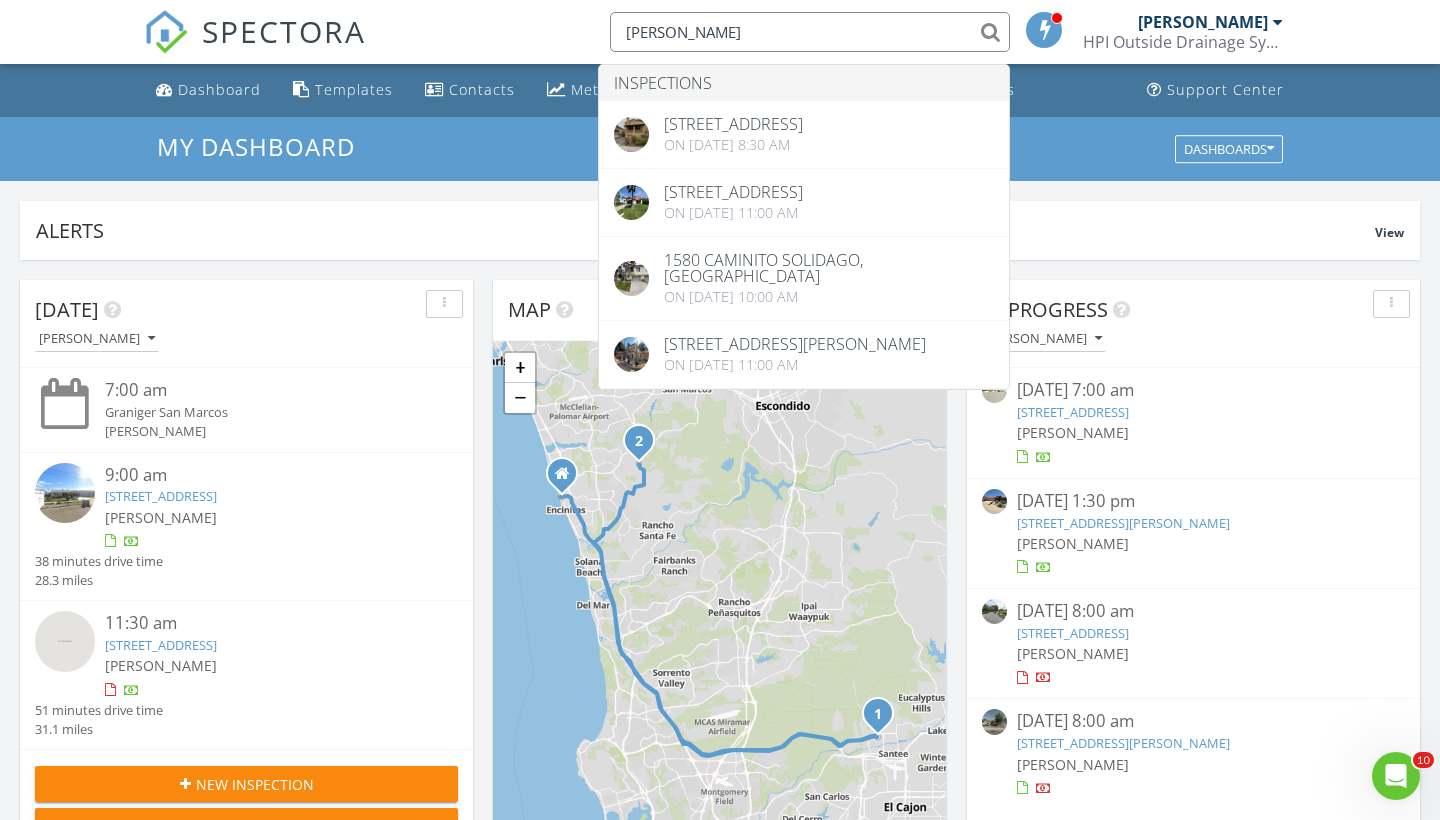 type on "Richard" 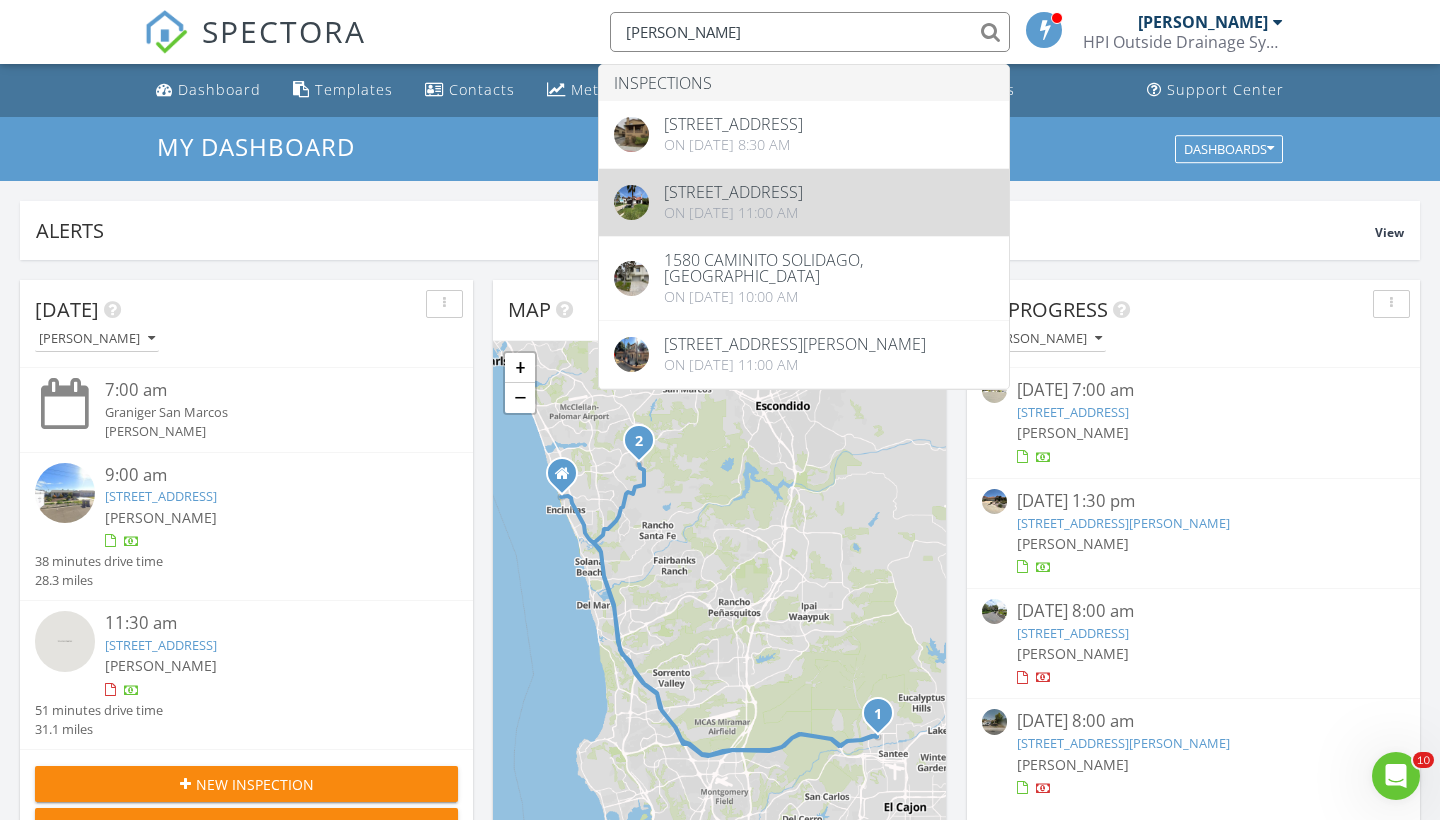 drag, startPoint x: 672, startPoint y: 66, endPoint x: 720, endPoint y: 207, distance: 148.9463 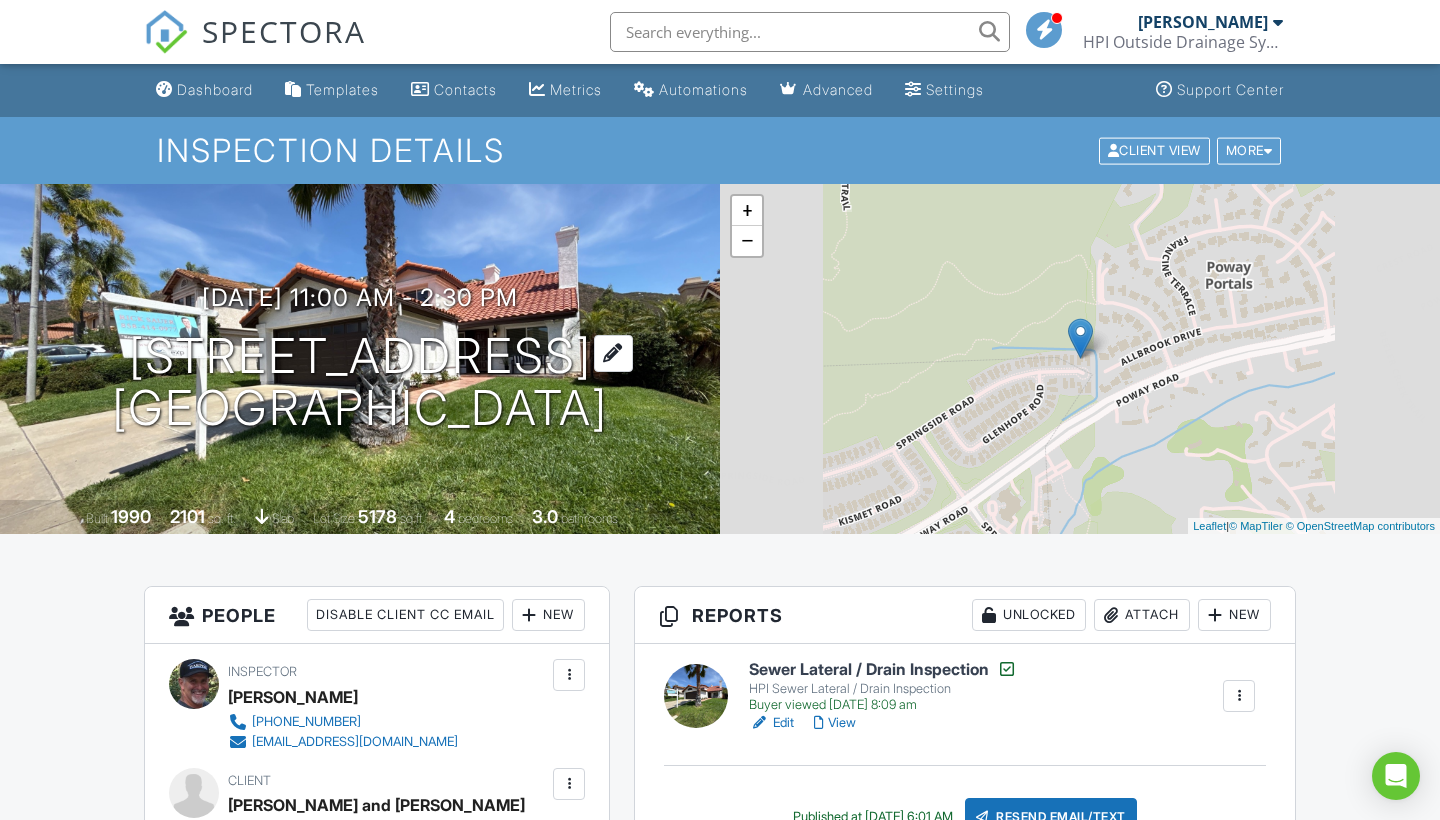 scroll, scrollTop: 0, scrollLeft: 0, axis: both 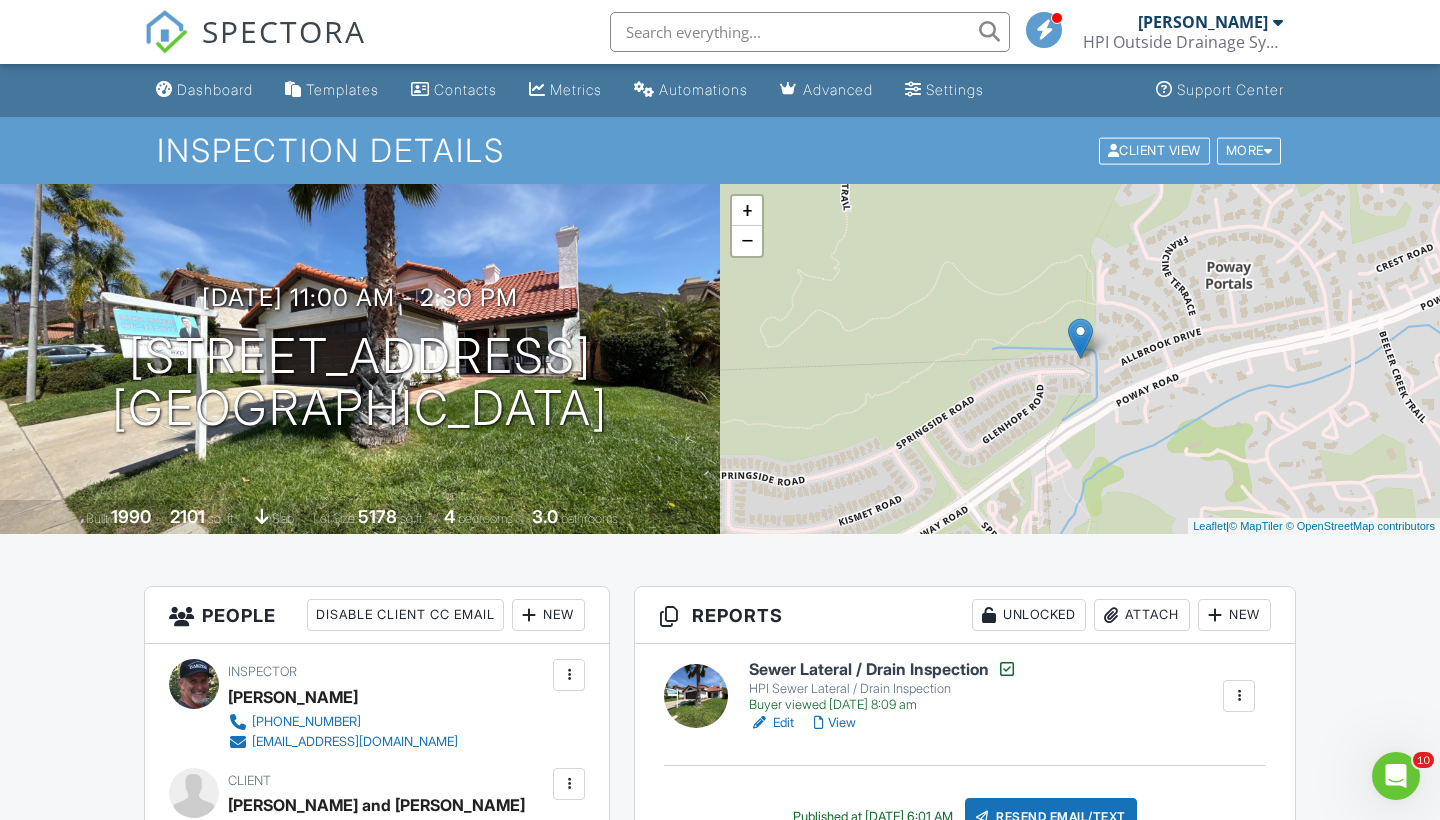 click on "People
Disable Client CC Email
New
Client
Client's Agent
Listing Agent
Add Another Person
Inspector
[PERSON_NAME]
[PHONE_NUMBER]
[EMAIL_ADDRESS][DOMAIN_NAME]
Make Invisible
Mark As Requested
Remove
Update Client
First name
[PERSON_NAME] and [PERSON_NAME]
Last name
[PERSON_NAME]
Email (required)
[EMAIL_ADDRESS][DOMAIN_NAME]
CC Email
Phone
Internal notes visible only to the company
Private notes visible only to company admins
Cancel
Save
Confirm client deletion
This will remove the client from this inspection. All email reminders and follow-ups will be removed as well. Note that this is only an option before publishing a report.
Cancel
Remove Client
Client
[PERSON_NAME] and [PERSON_NAME]" at bounding box center [377, 1036] 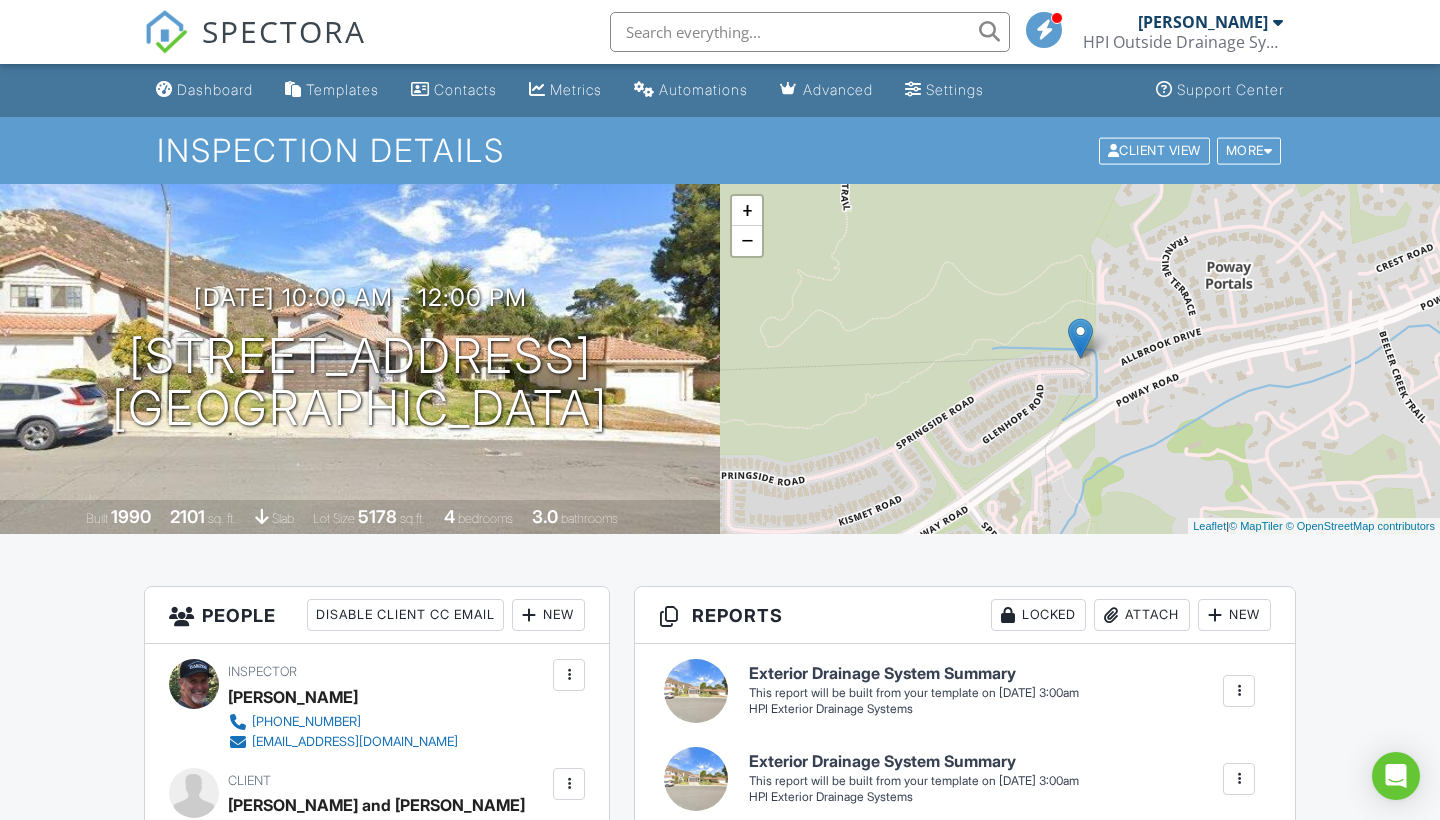 scroll, scrollTop: 0, scrollLeft: 0, axis: both 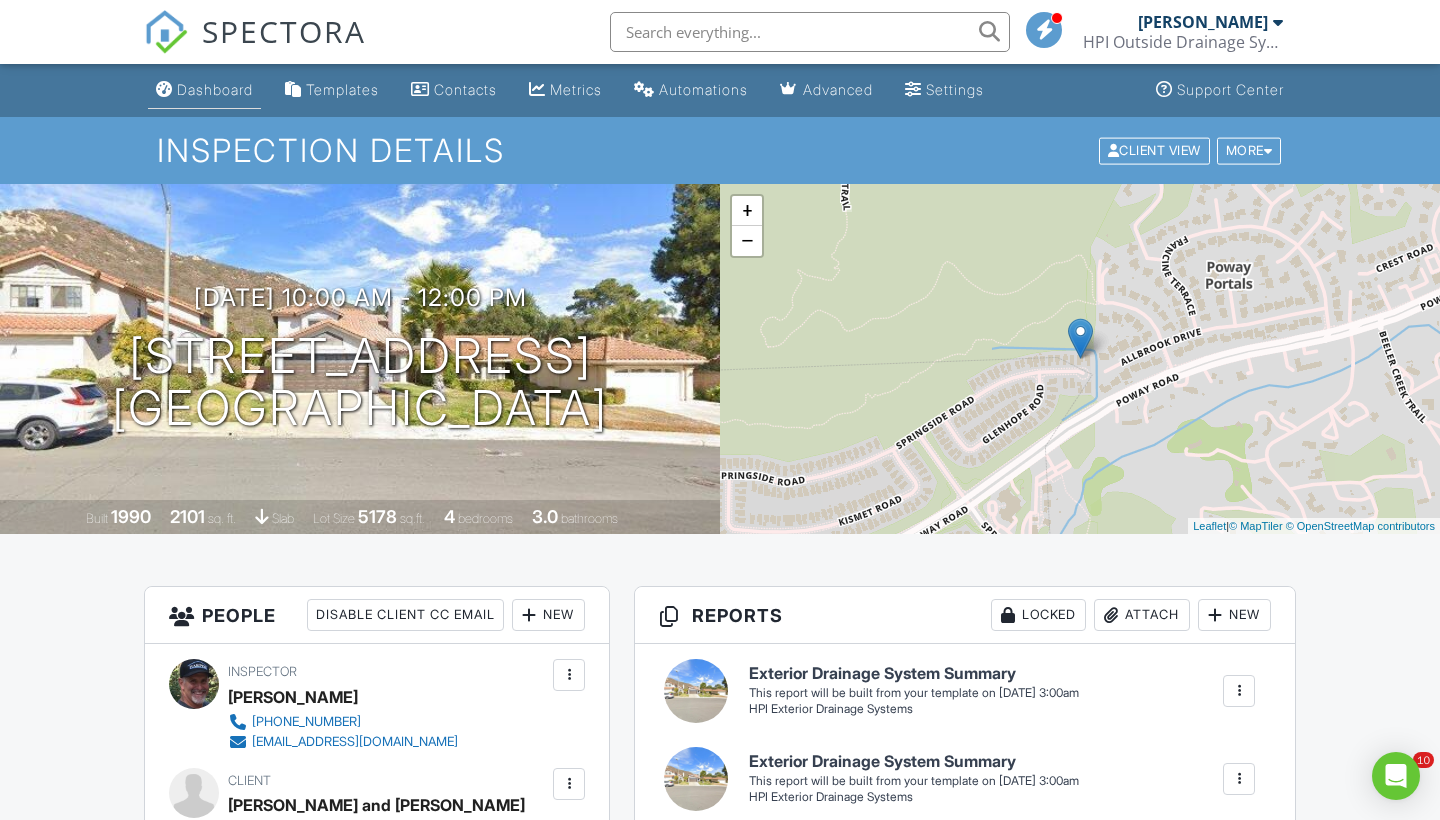click on "Dashboard" at bounding box center [215, 89] 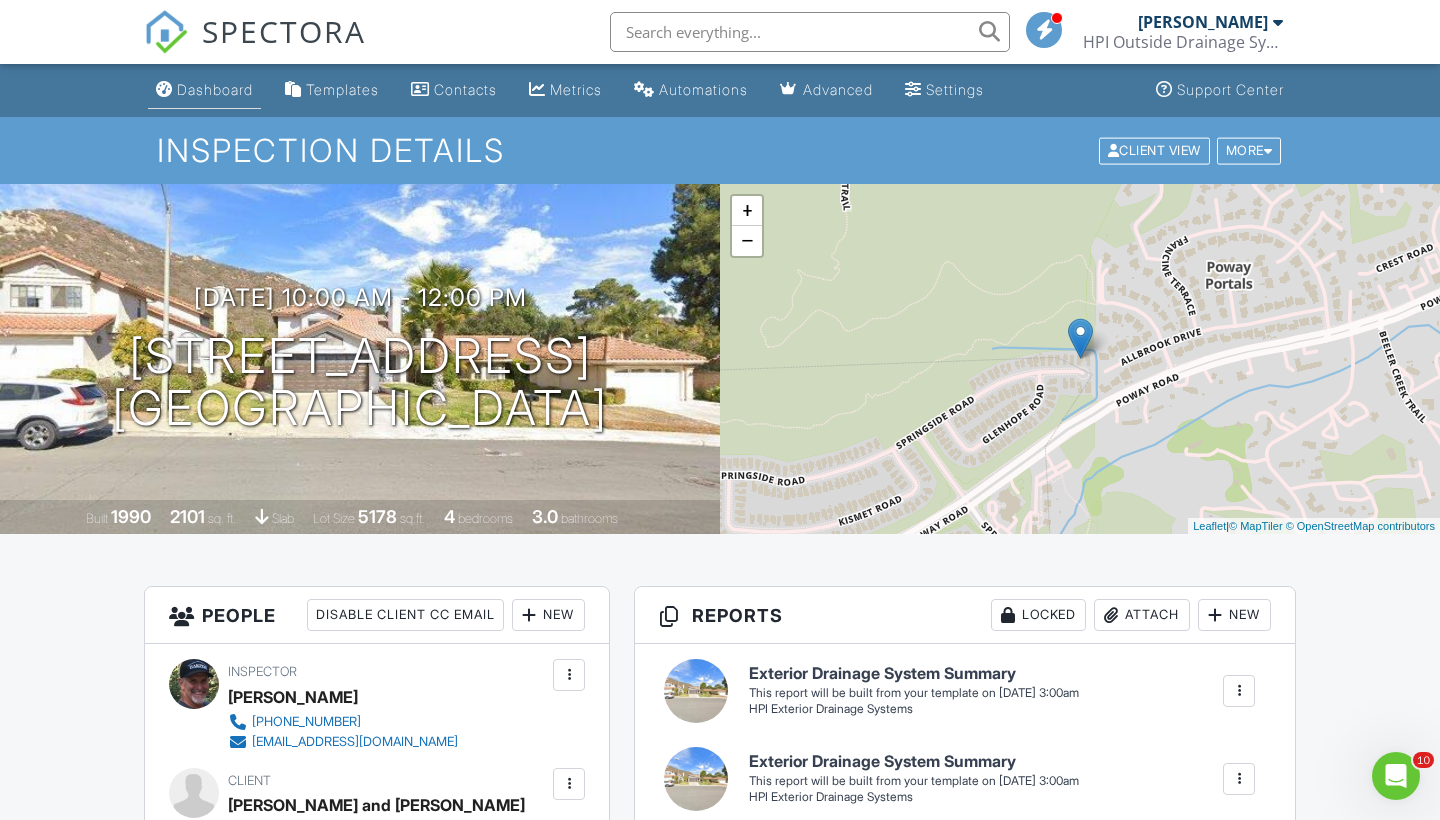 scroll, scrollTop: 0, scrollLeft: 0, axis: both 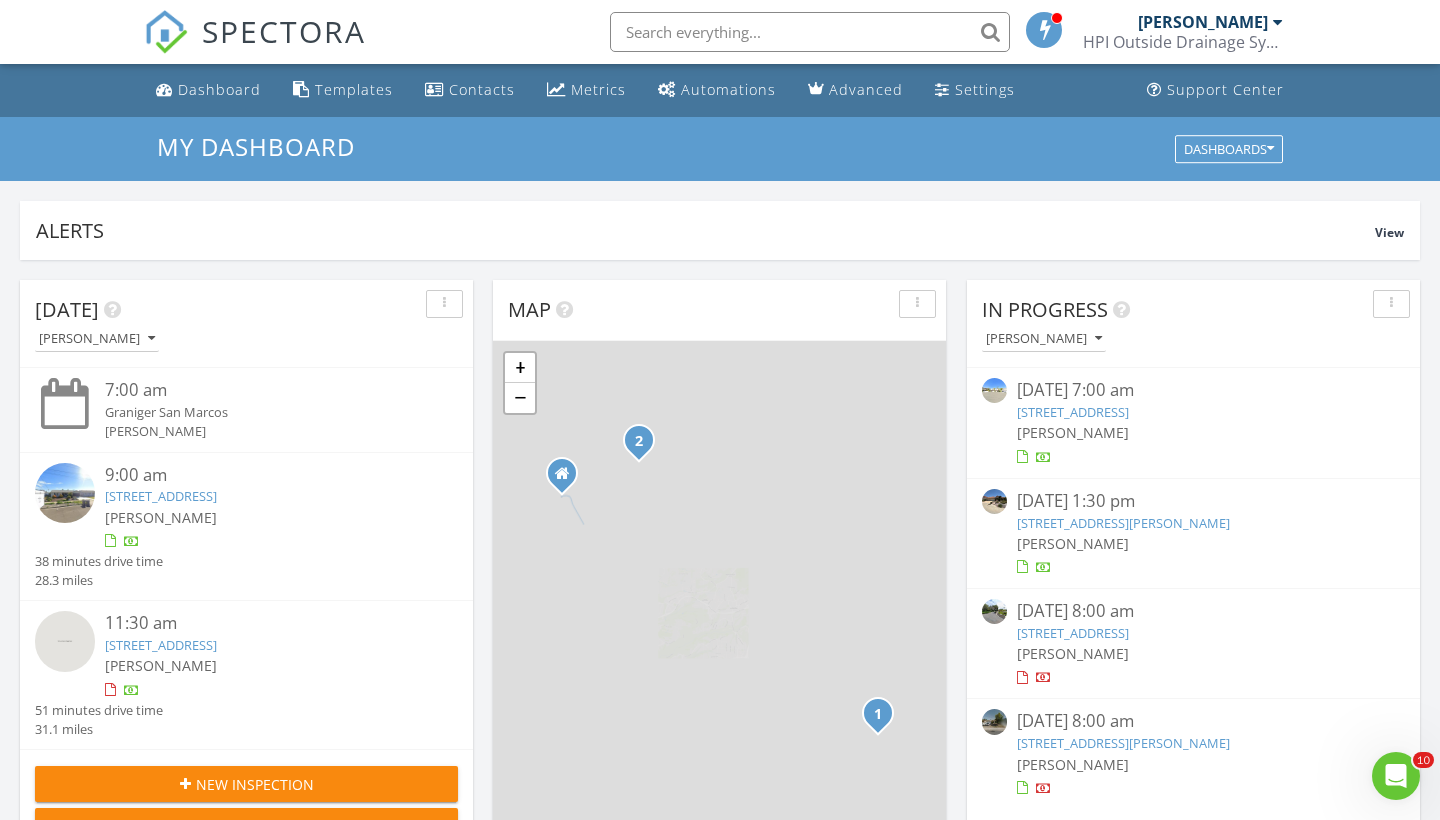 click on "[DATE]
[PERSON_NAME]
7:00 am
[GEOGRAPHIC_DATA]
[PERSON_NAME]
9:00 am
[STREET_ADDRESS]
[PERSON_NAME]
38 minutes drive time   28.3 miles       11:30 am
[STREET_ADDRESS]
[PERSON_NAME]
51 minutes drive time   31.1 miles       New Inspection     New Quote         Map               1 2 + − [GEOGRAPHIC_DATA], [GEOGRAPHIC_DATA], [GEOGRAPHIC_DATA], [GEOGRAPHIC_DATA] 95.6 km, 1 h 28 min Head north on [GEOGRAPHIC_DATA] 100 m Turn right onto [GEOGRAPHIC_DATA] 200 m Continue onto [GEOGRAPHIC_DATA] (S9) 550 m Take the ramp on the right towards I 5 South: [GEOGRAPHIC_DATA] 500 m Merge left onto [GEOGRAPHIC_DATA] (I 5) 15 km Keep left onto [PERSON_NAME][GEOGRAPHIC_DATA] (I 805) 8 km Take the ramp towards CA 52 300 m Keep left towards CA 52 East 900 m" at bounding box center (720, 1170) 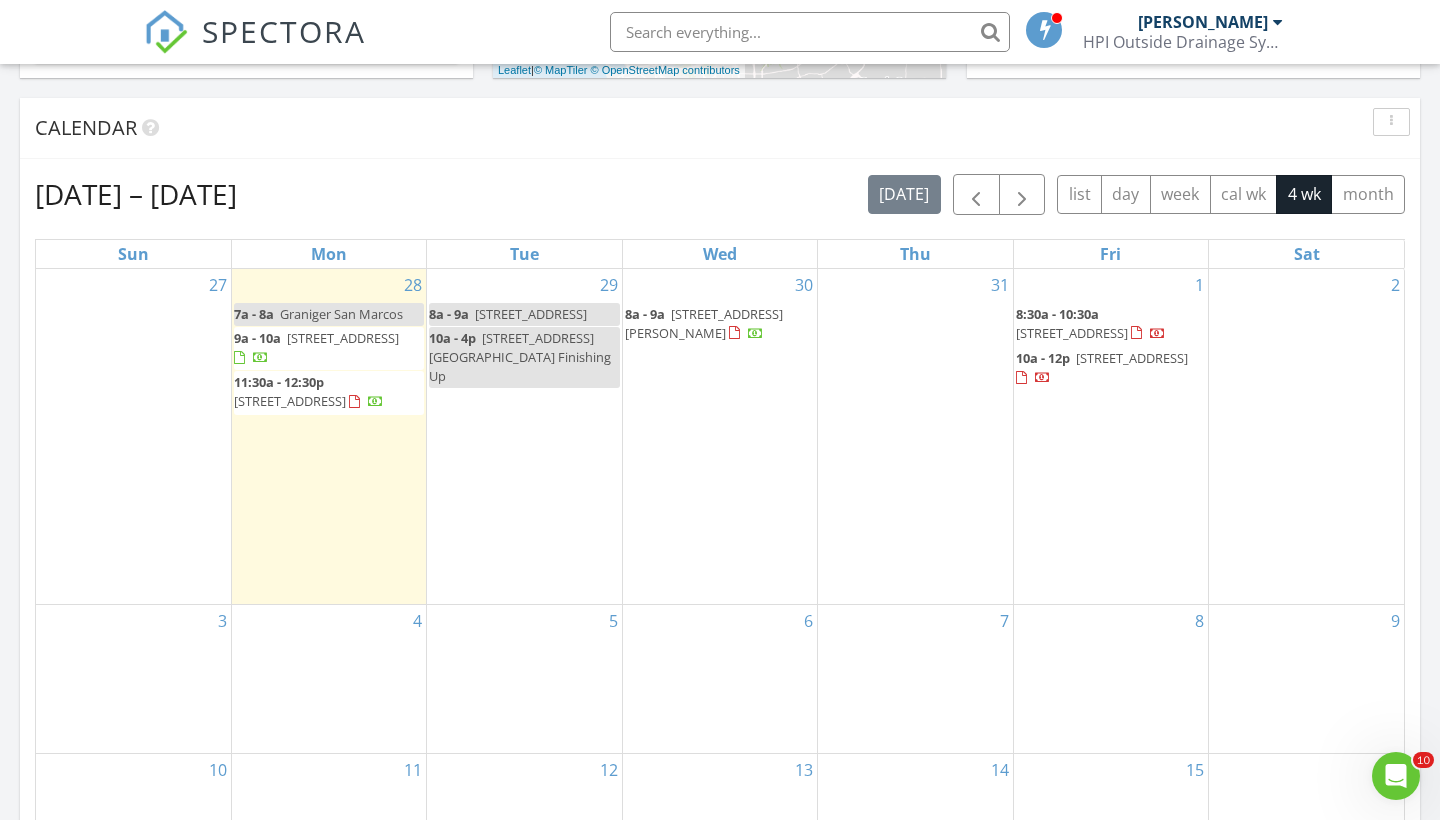 scroll, scrollTop: 787, scrollLeft: 0, axis: vertical 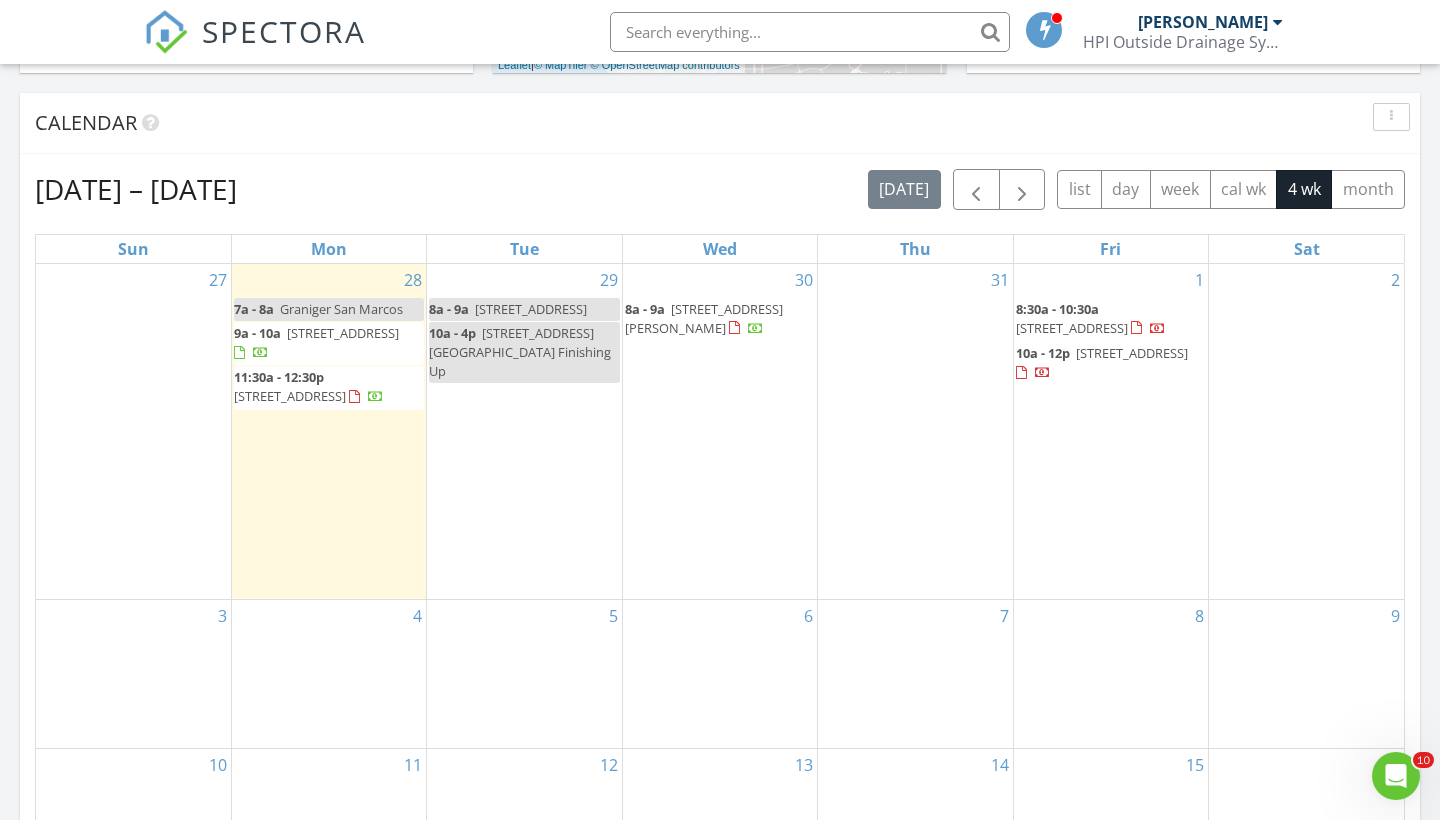 click on "11960 Springside Rd, San Diego 92128" at bounding box center [1132, 353] 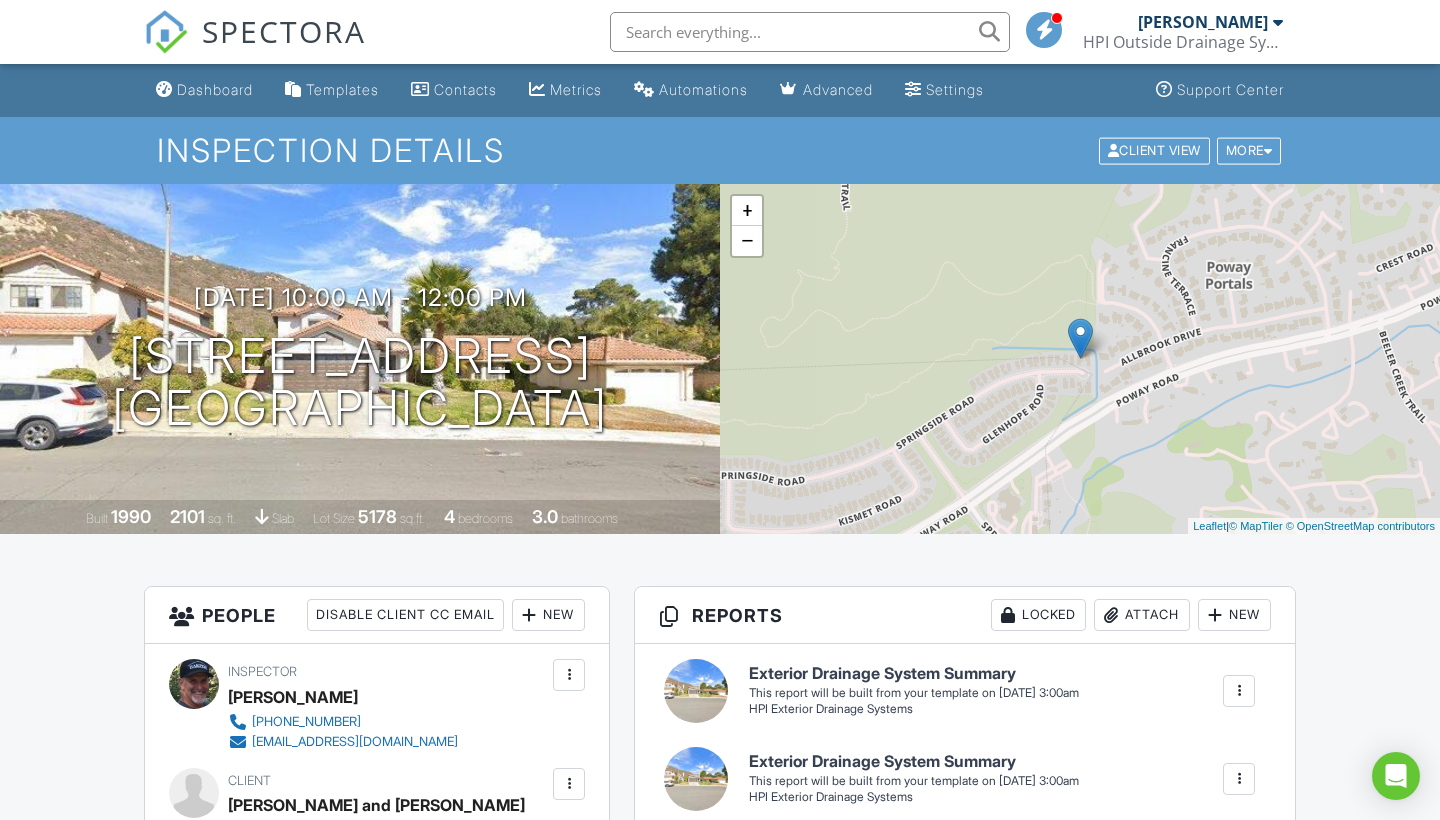 scroll, scrollTop: 0, scrollLeft: 0, axis: both 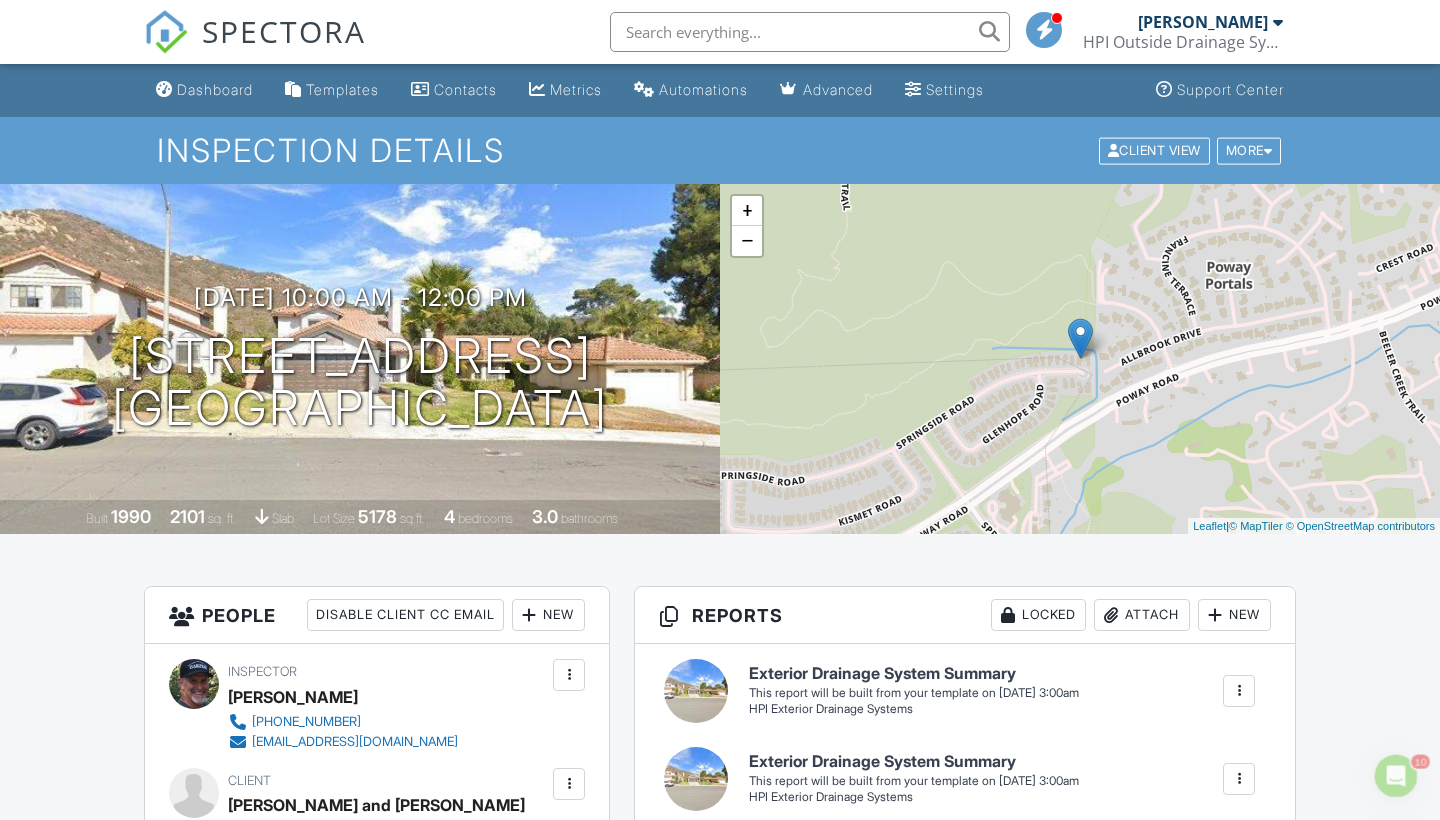 click on "People
Disable Client CC Email
New
Client
Client's Agent
Listing Agent
Add Another Person
Inspector
Scott Snow
1-760-960-3032
snowscott87@outlook.com
Make Invisible
Mark As Requested
Remove
Update Client
First name
Richard and Katie
Last name
Balatbat
Email (required)
rkbalatbatsd@gmail.com
CC Email
Phone
Internal notes visible only to the company
Private notes visible only to company admins
Updating the client email address will resend the confirmation email and update all queued automated emails.
Cancel
Save
Confirm client deletion
Cancel
Remove Client
Client
Richard and Katie Balatbat
rkbalatbatsd@gmail.com
Edit" at bounding box center (377, 1113) 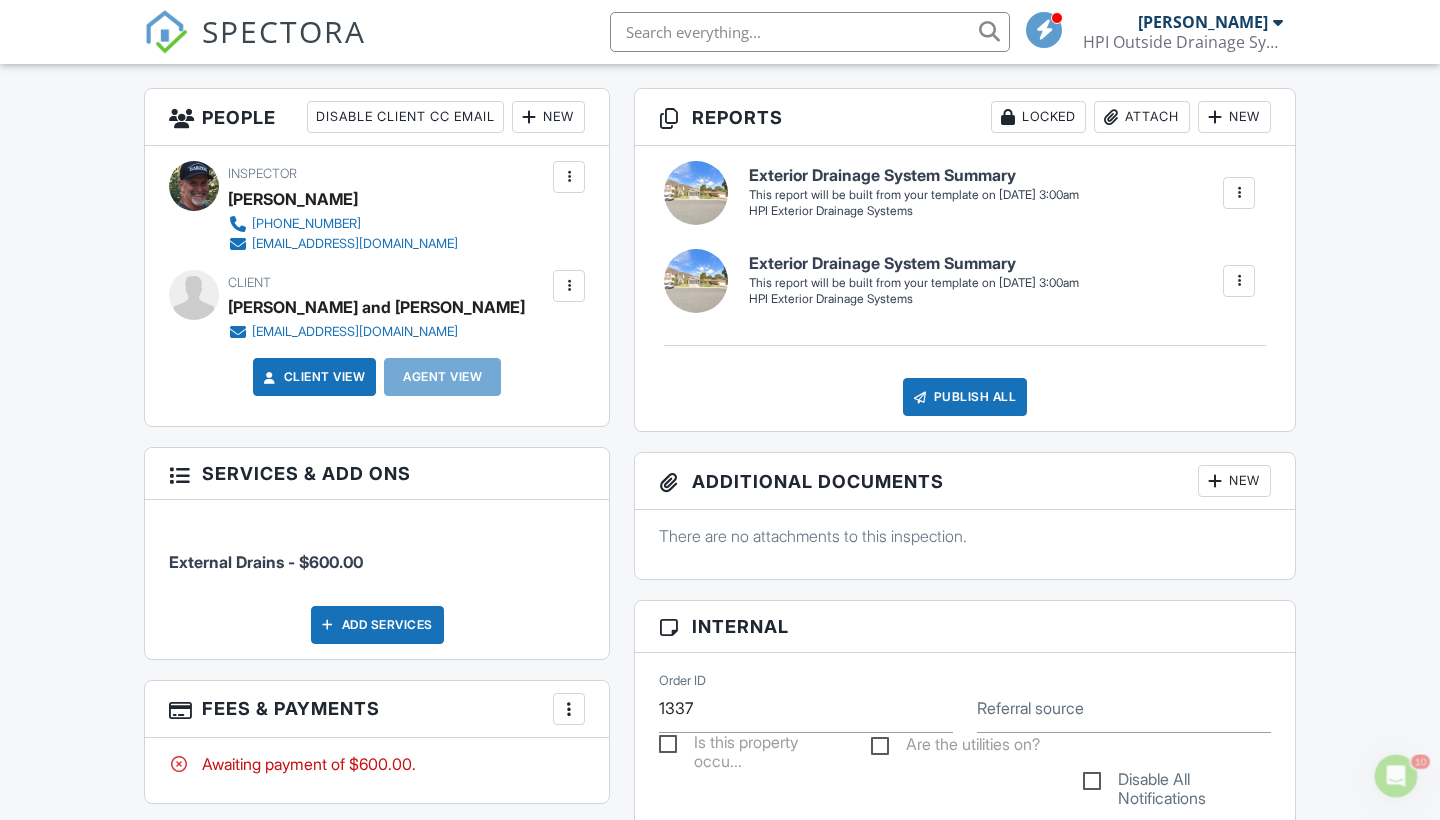 scroll, scrollTop: 501, scrollLeft: 0, axis: vertical 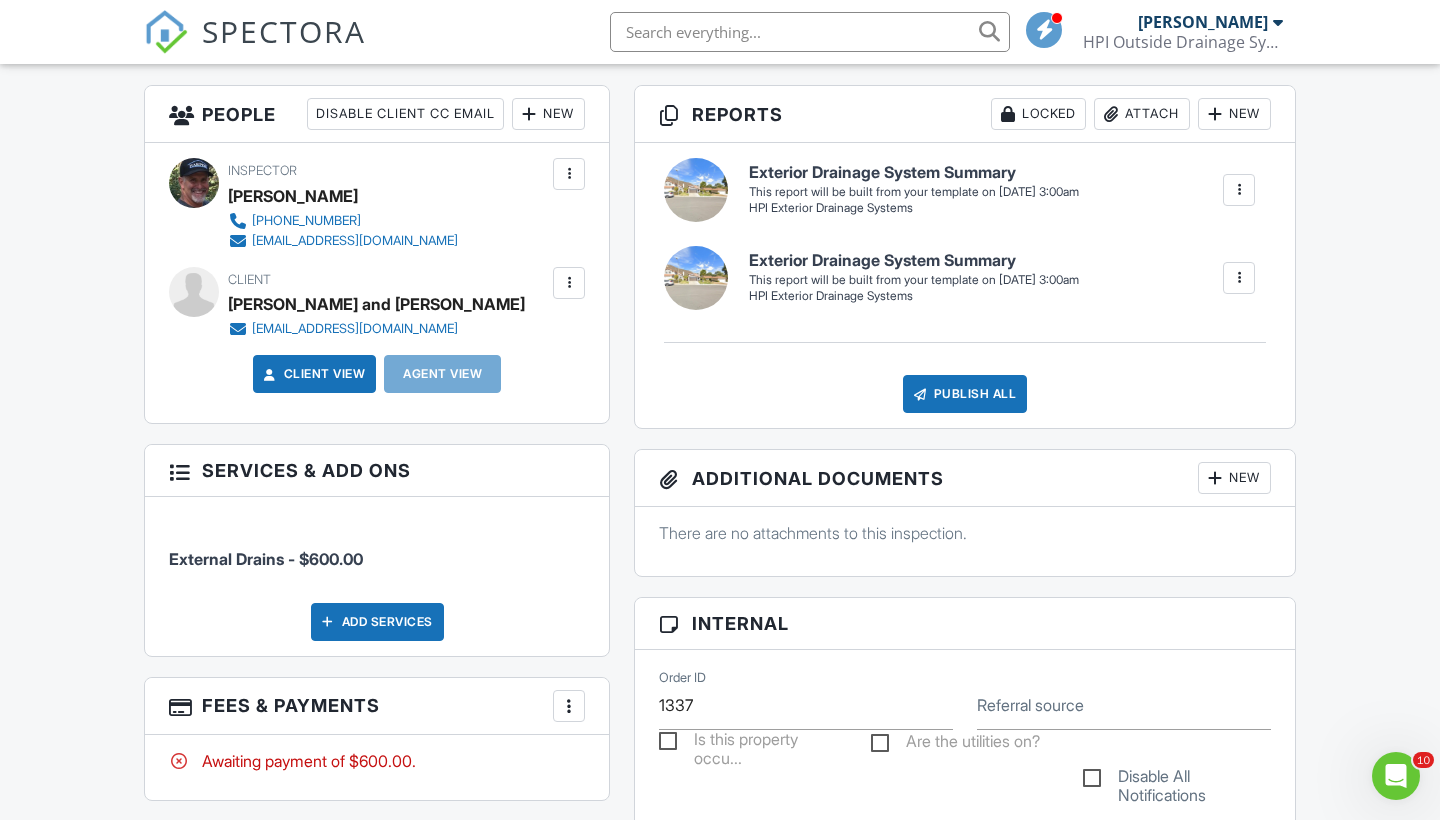 click on "Add Services" at bounding box center (377, 622) 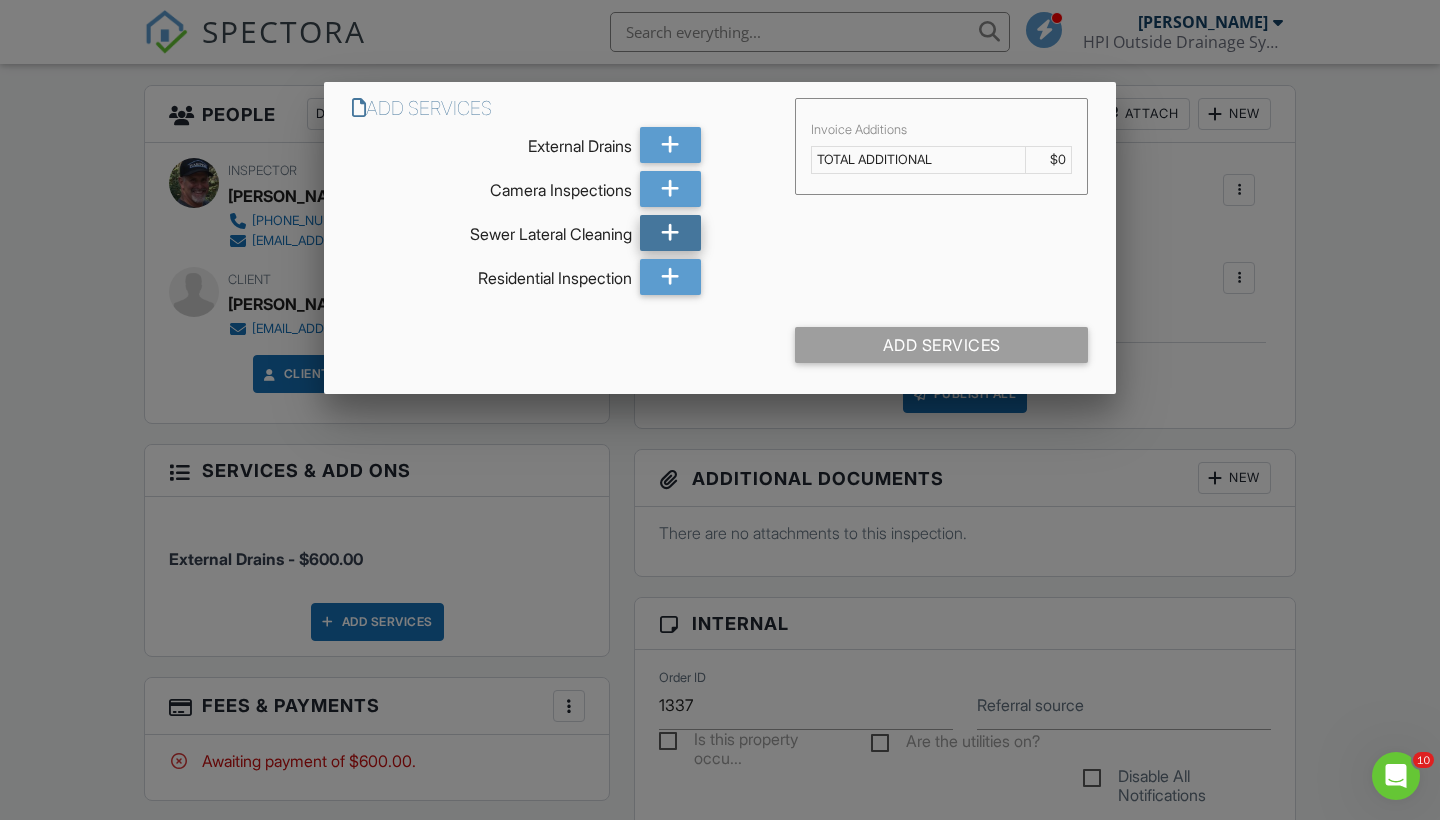 click at bounding box center [670, 233] 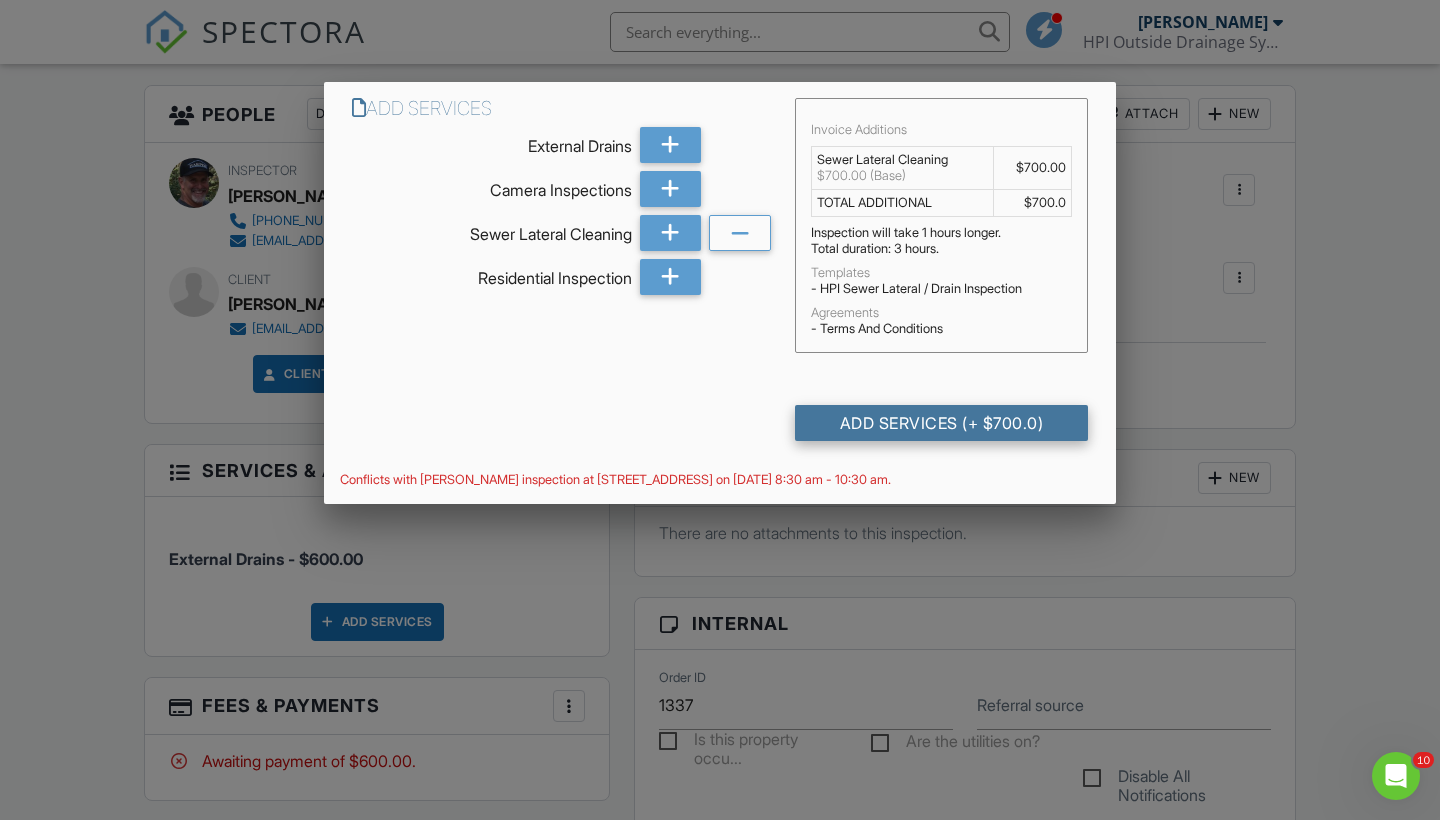 click on "Add Services
(+ $700.0)" at bounding box center [941, 423] 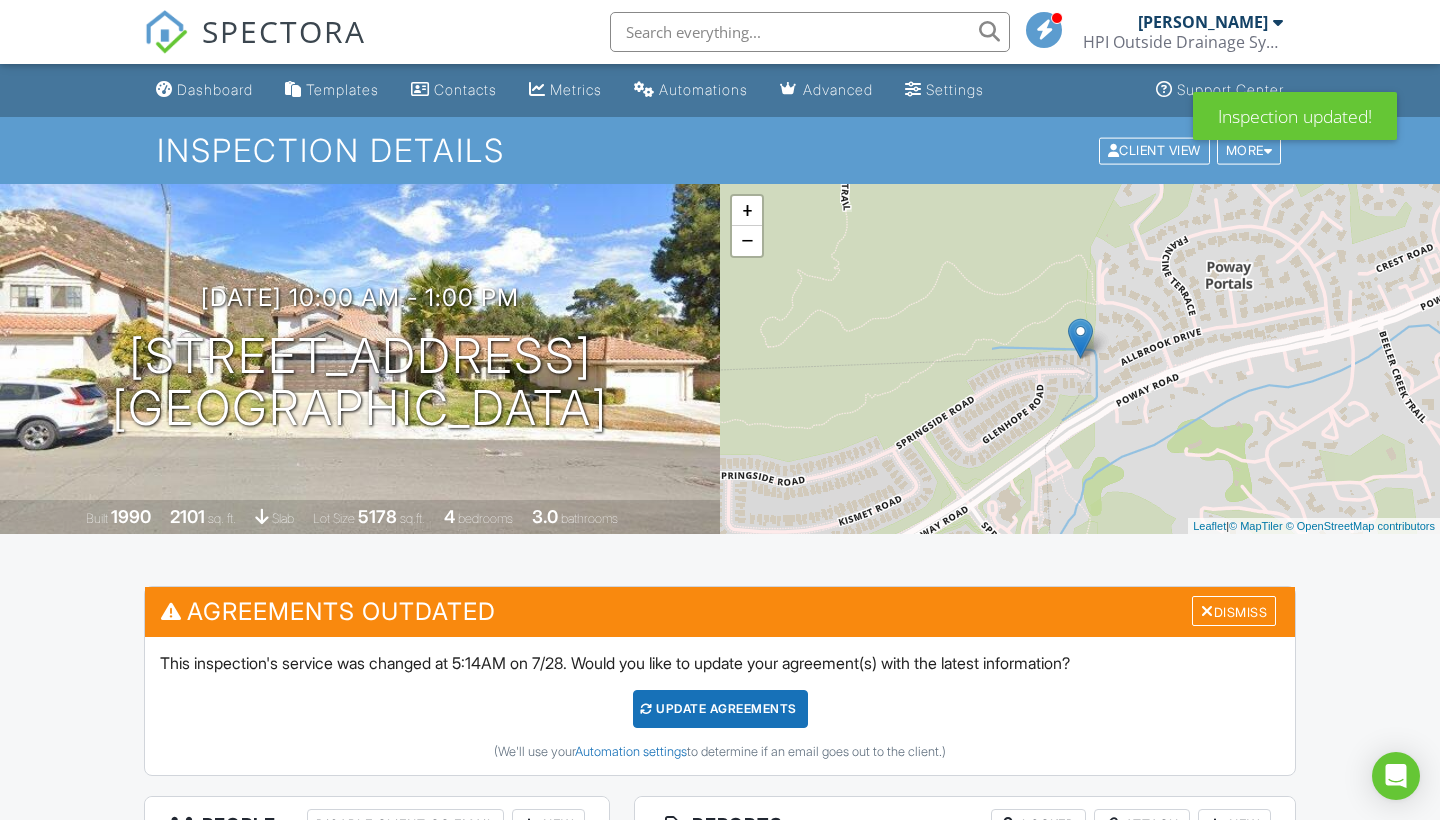 scroll, scrollTop: 0, scrollLeft: 0, axis: both 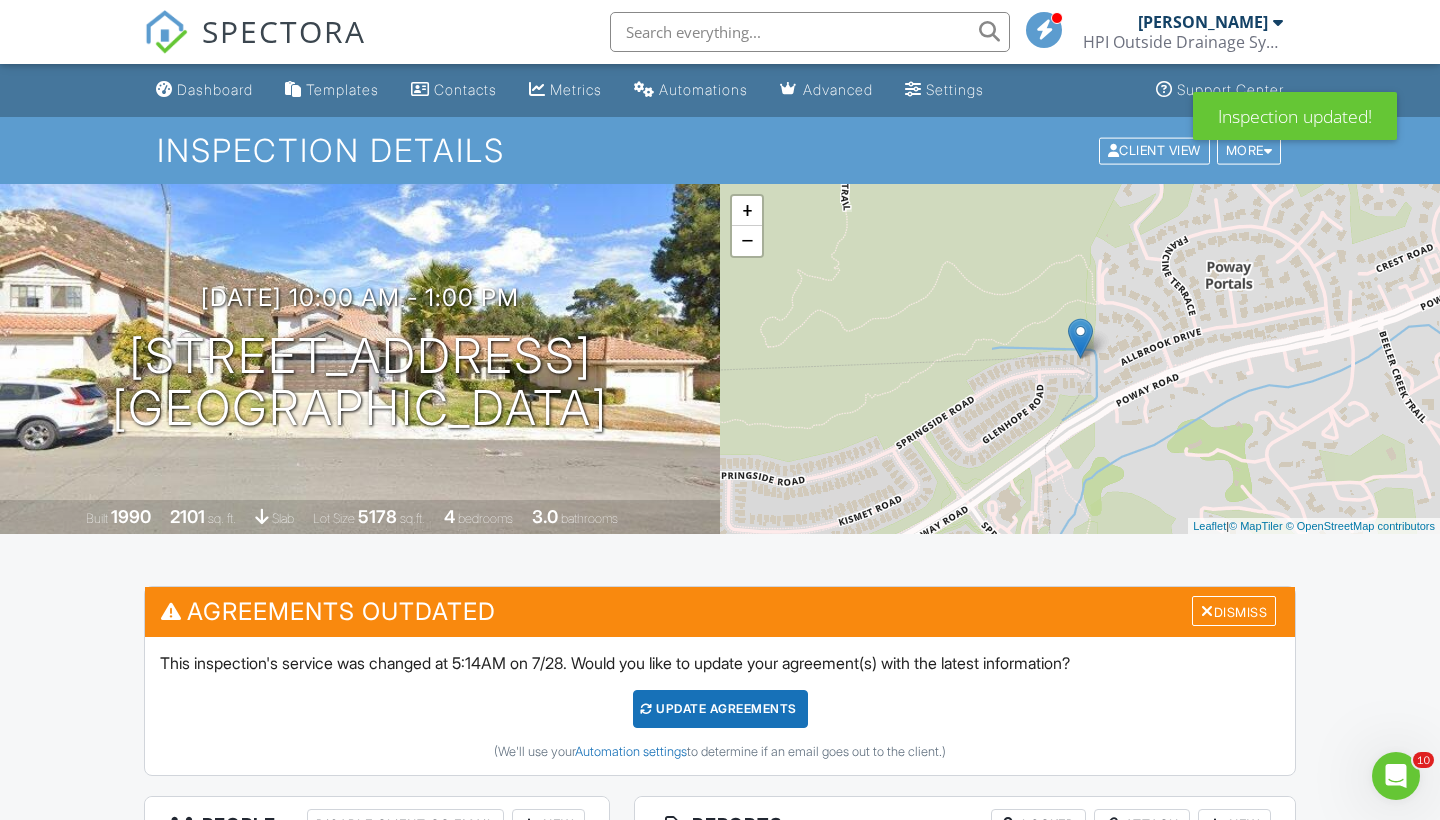 click on "Dashboard
Templates
Contacts
Metrics
Automations
Advanced
Settings
Support Center
Inspection Details
Client View
More
Property Details
Reschedule
Reorder / Copy
Share
Cancel
Delete
Print Order
Convert to V10
Disable Pass on CC Fees
View Change Log
08/01/2025 10:00 am
- 1:00 pm
11960 Springside Rd
San Diego, CA 92128
Built
1990
2101
sq. ft.
slab
Lot Size
5178
sq.ft.
4
bedrooms
3.0
bathrooms
+ − Leaflet  |  © MapTiler   © OpenStreetMap contributors
All emails and texts are disabled for this inspection!
Turn on emails and texts
Turn on and Requeue Notifications
Agreements Outdated
Dismiss
Update Agreements" at bounding box center (720, 1622) 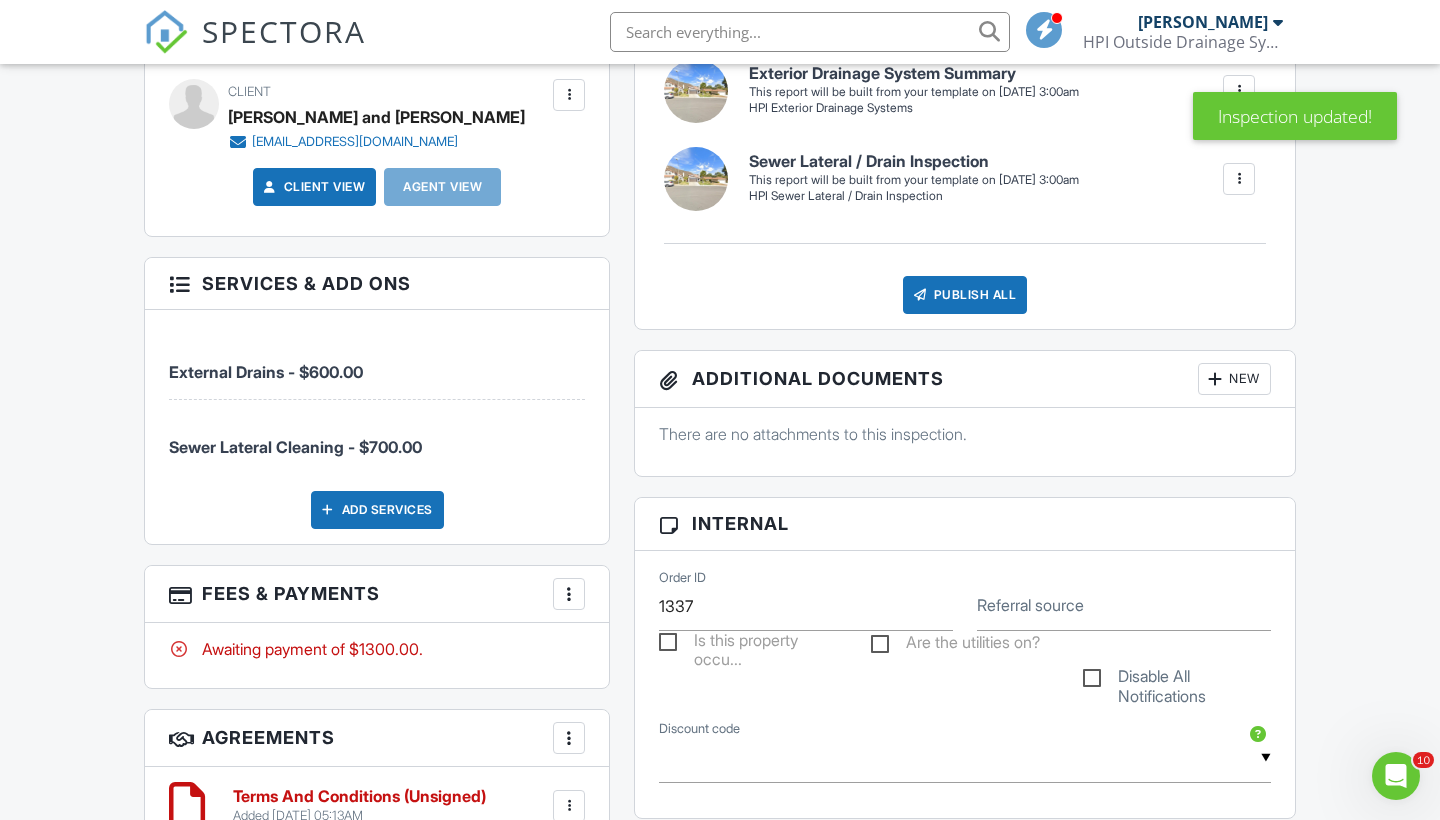 scroll, scrollTop: 929, scrollLeft: 0, axis: vertical 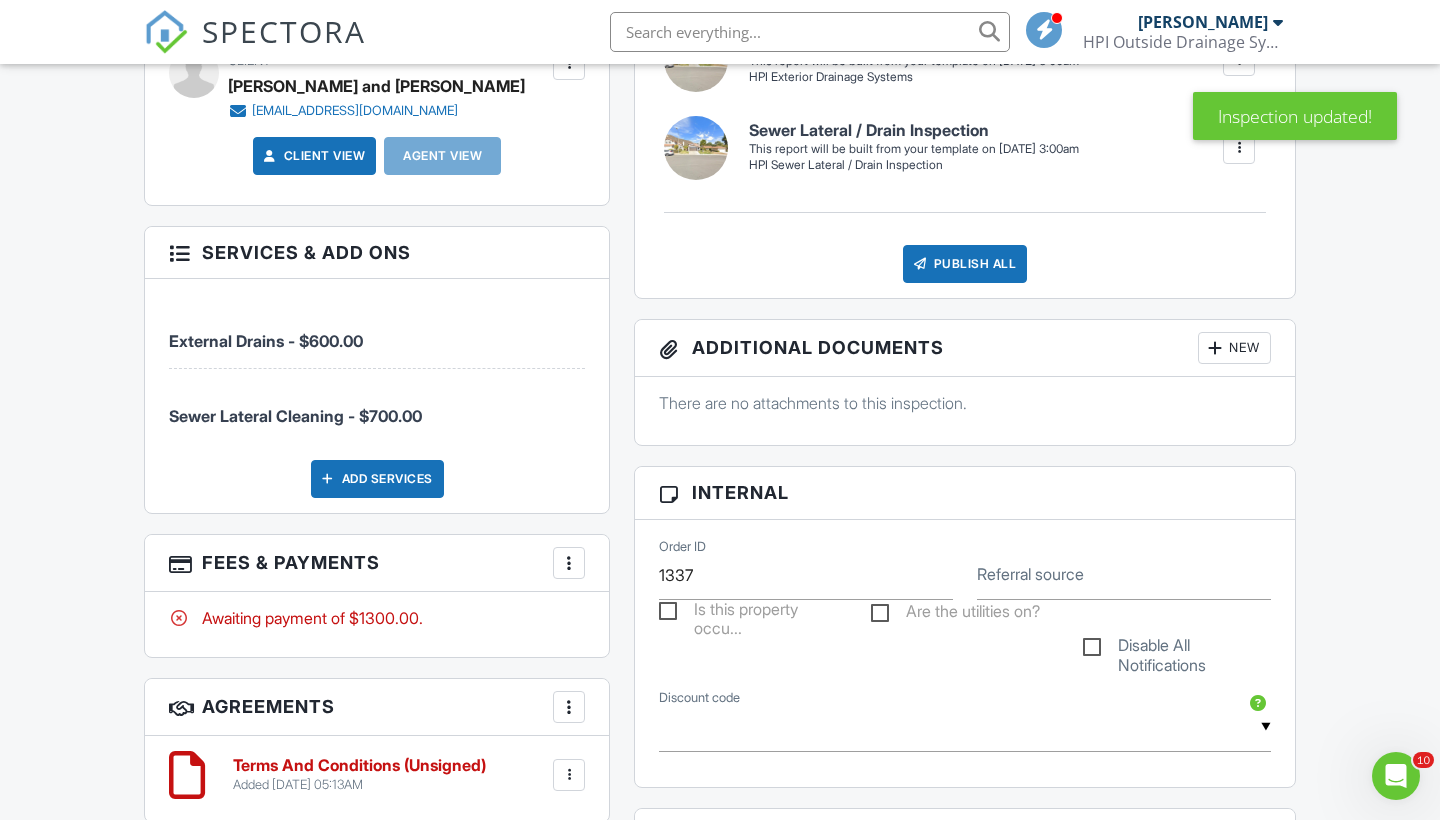 click at bounding box center (569, 563) 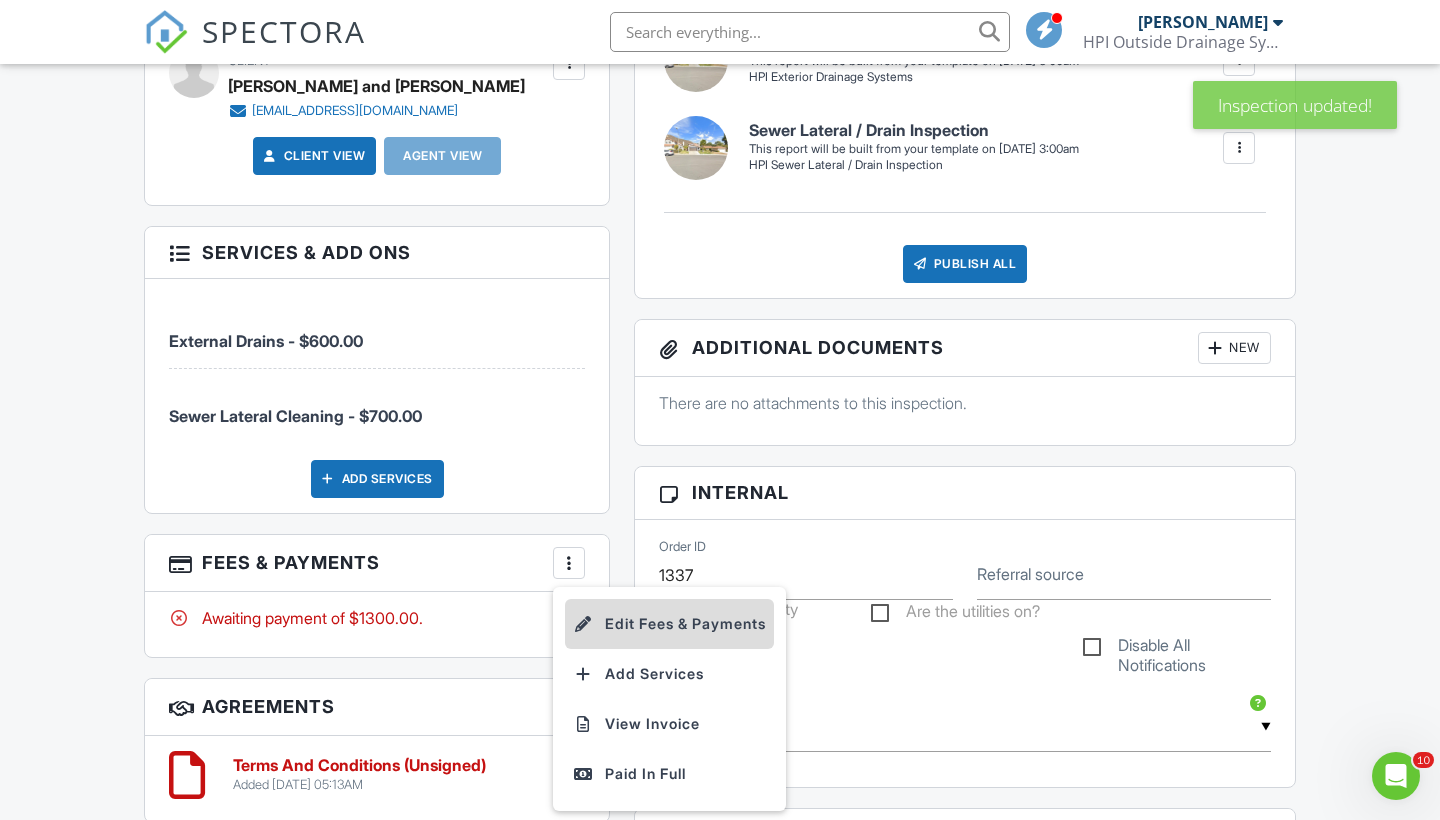 click on "Edit Fees & Payments" at bounding box center (669, 624) 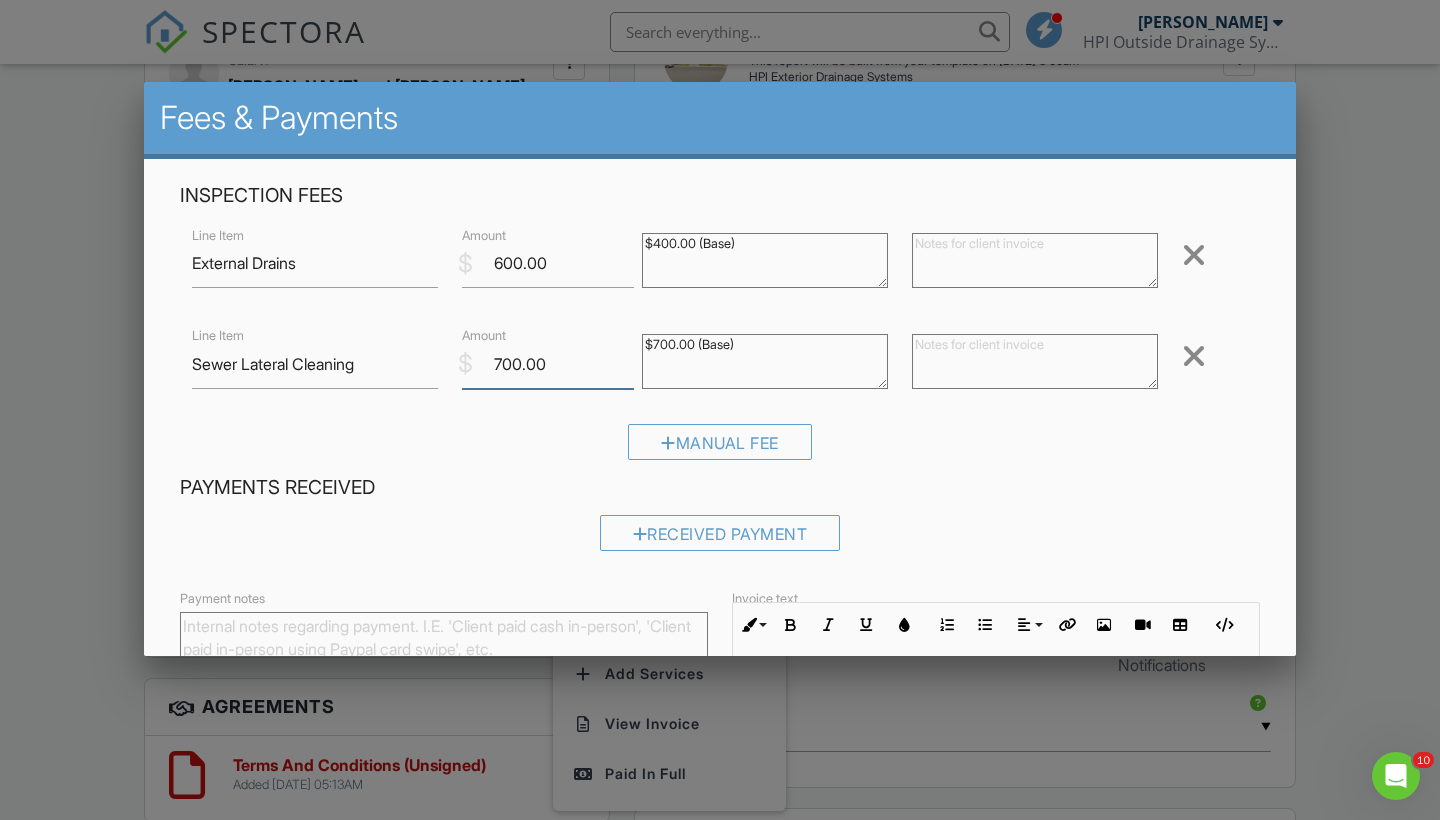 drag, startPoint x: 513, startPoint y: 366, endPoint x: 493, endPoint y: 363, distance: 20.22375 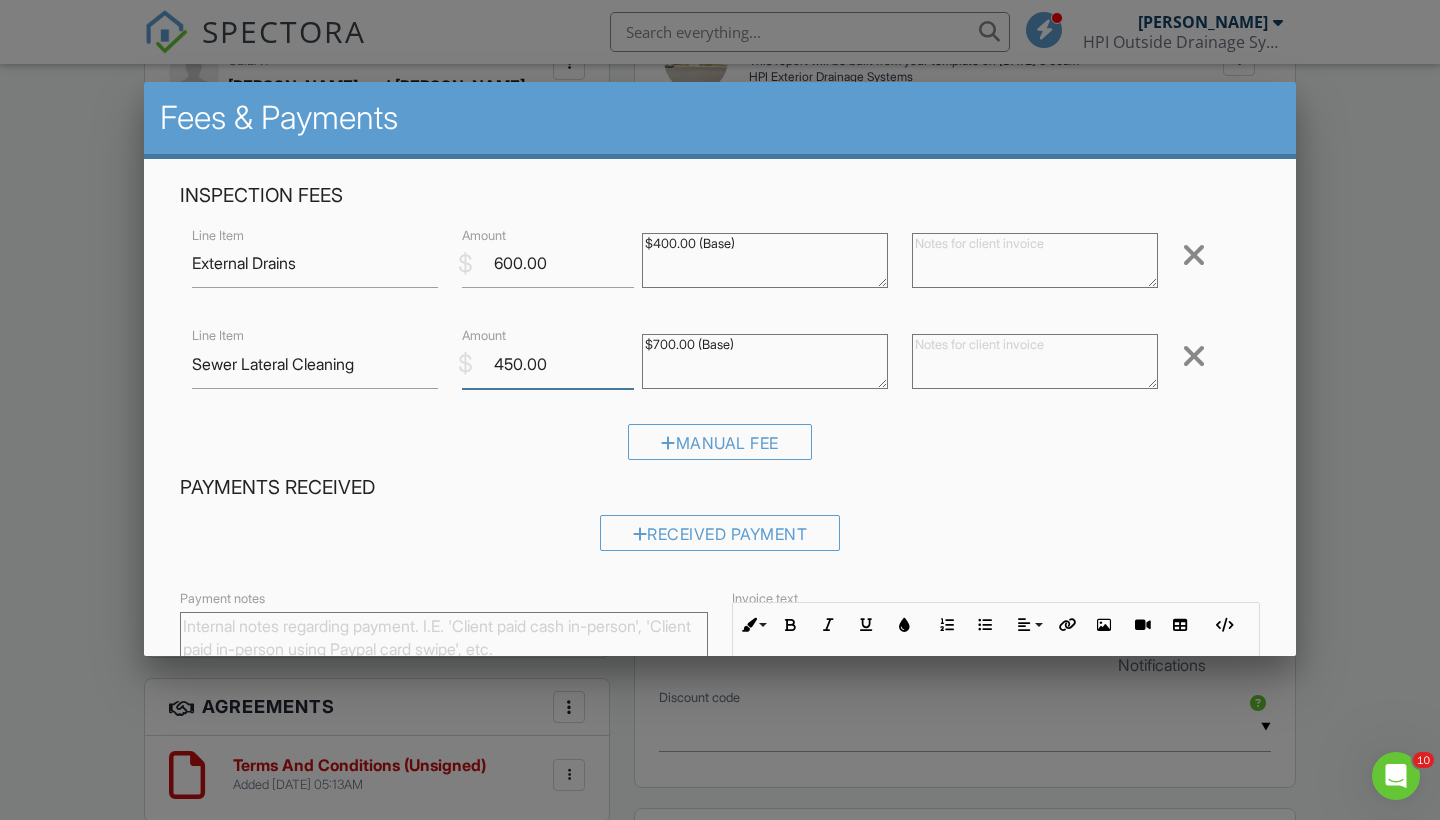 type on "450.00" 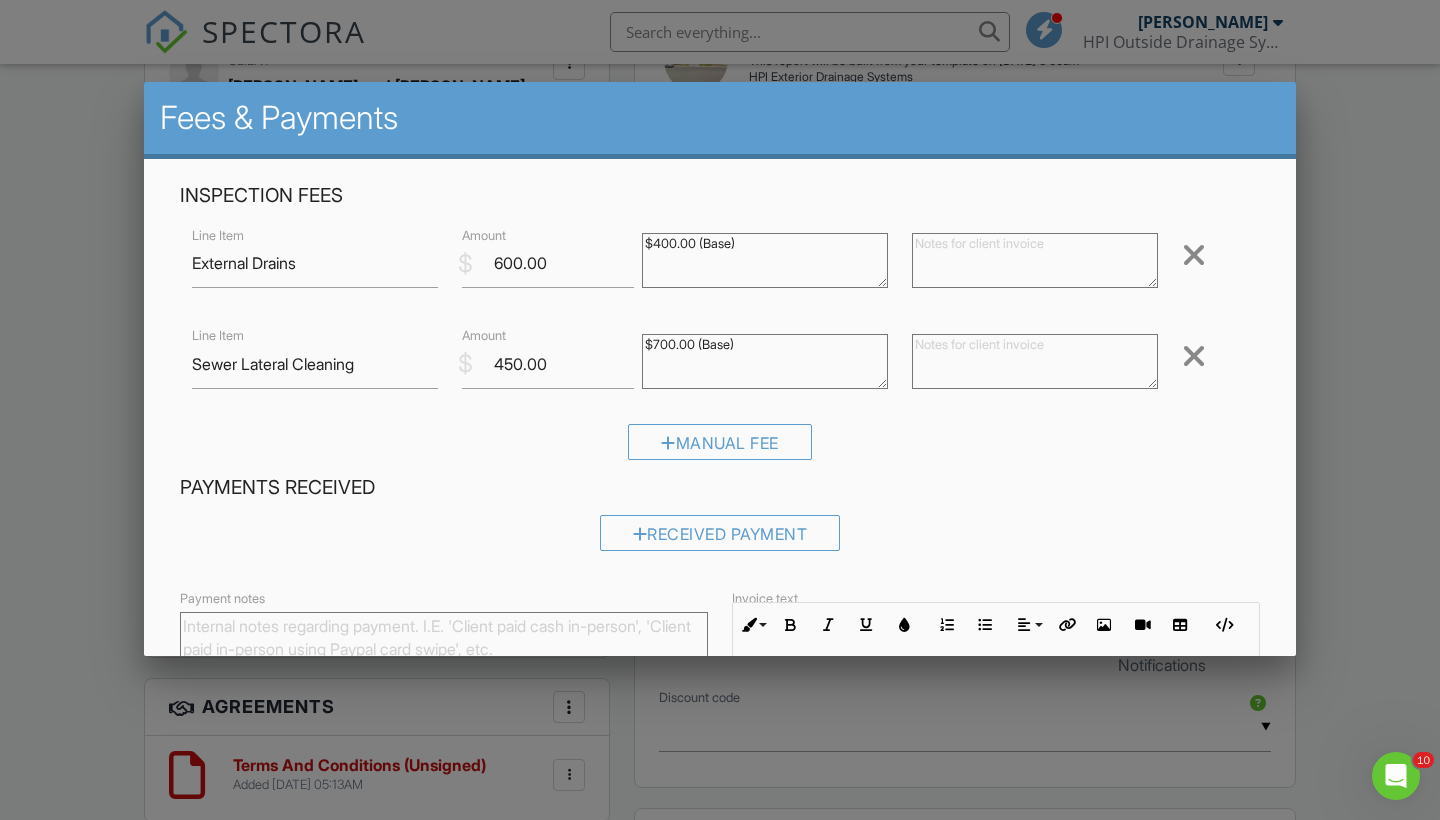 click on "Manual Fee" at bounding box center (720, 449) 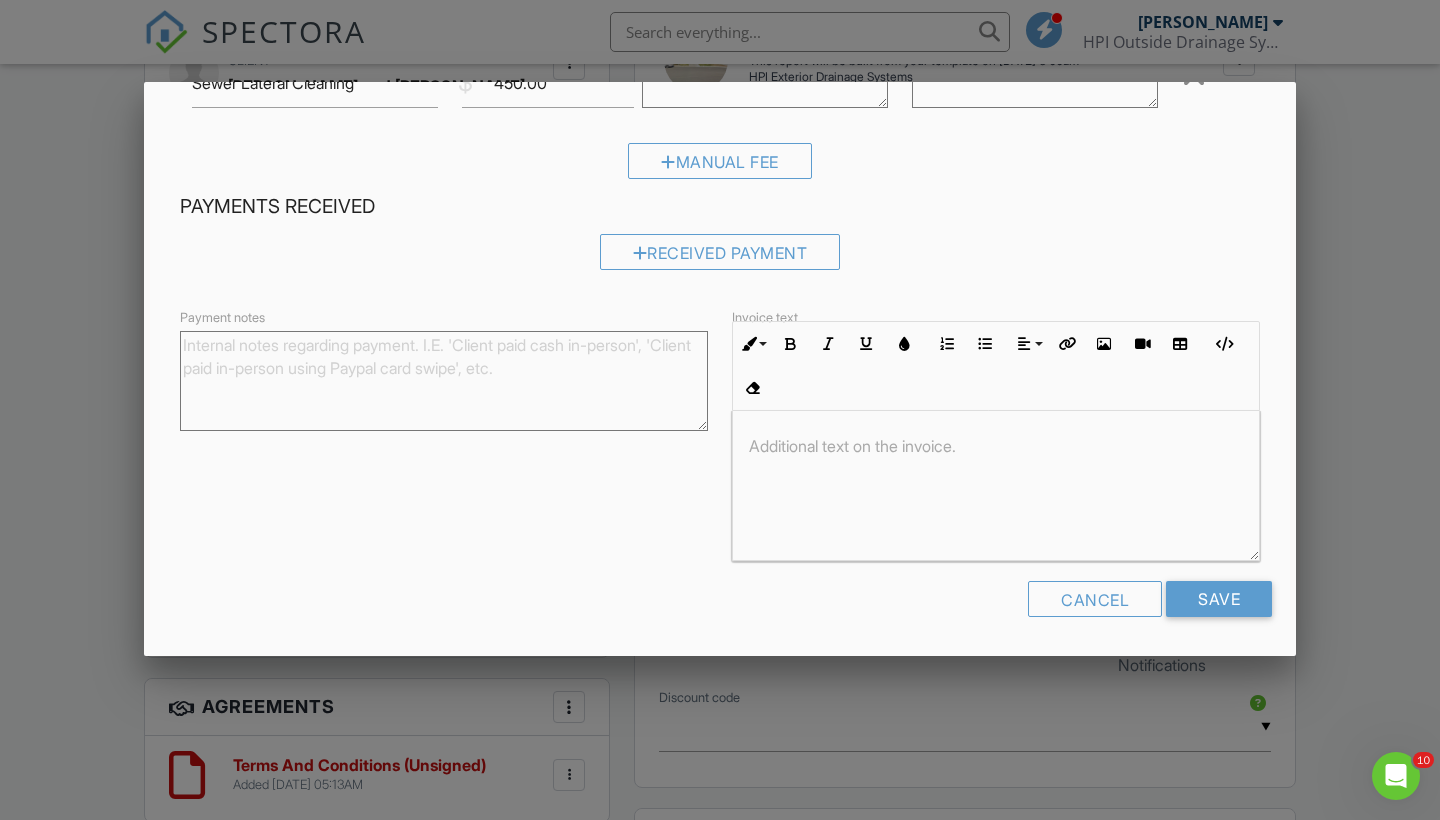 scroll, scrollTop: 279, scrollLeft: 0, axis: vertical 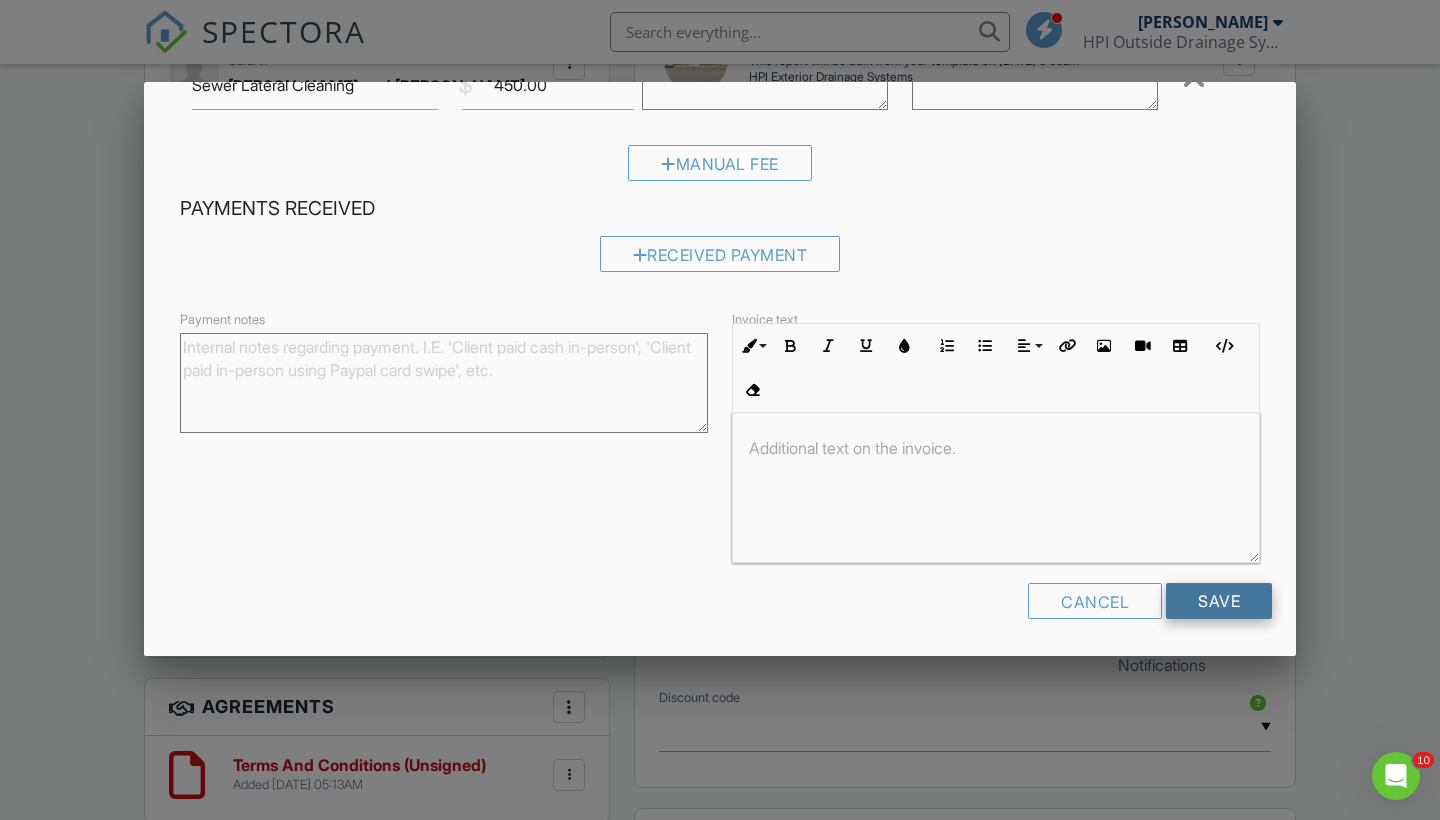 click on "Save" at bounding box center (1219, 601) 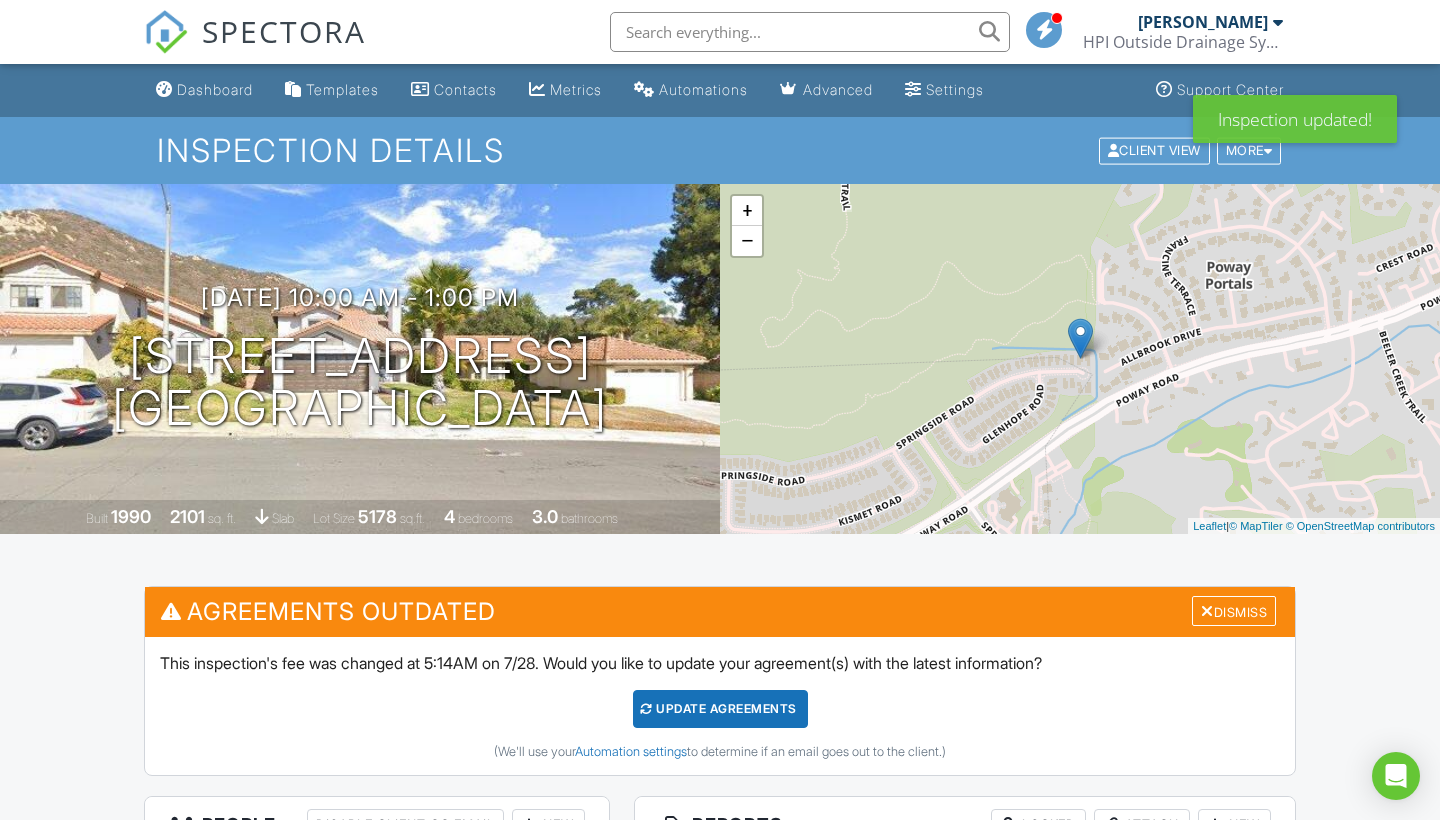 click on "Update Agreements" at bounding box center (720, 709) 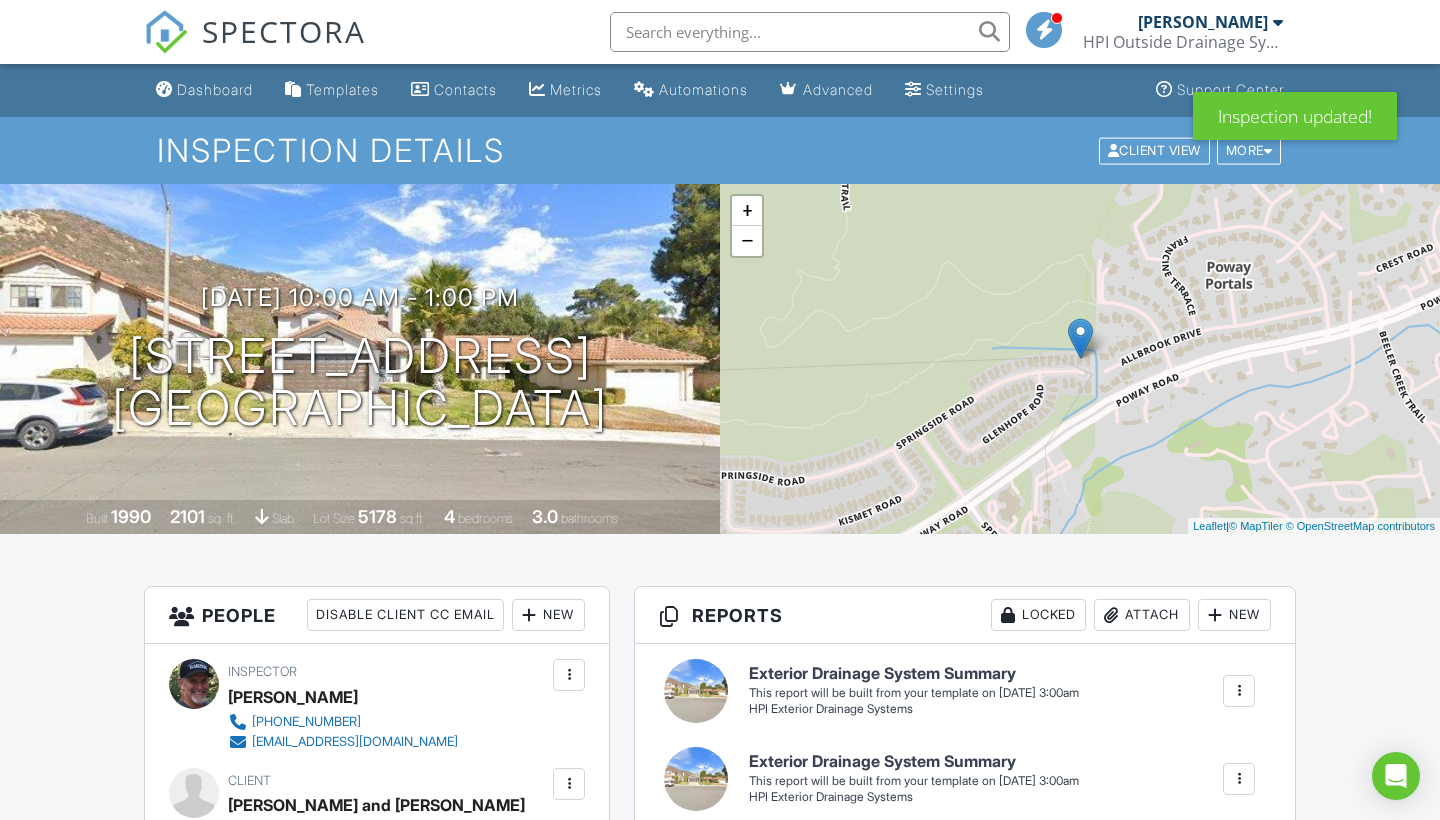 scroll, scrollTop: 0, scrollLeft: 0, axis: both 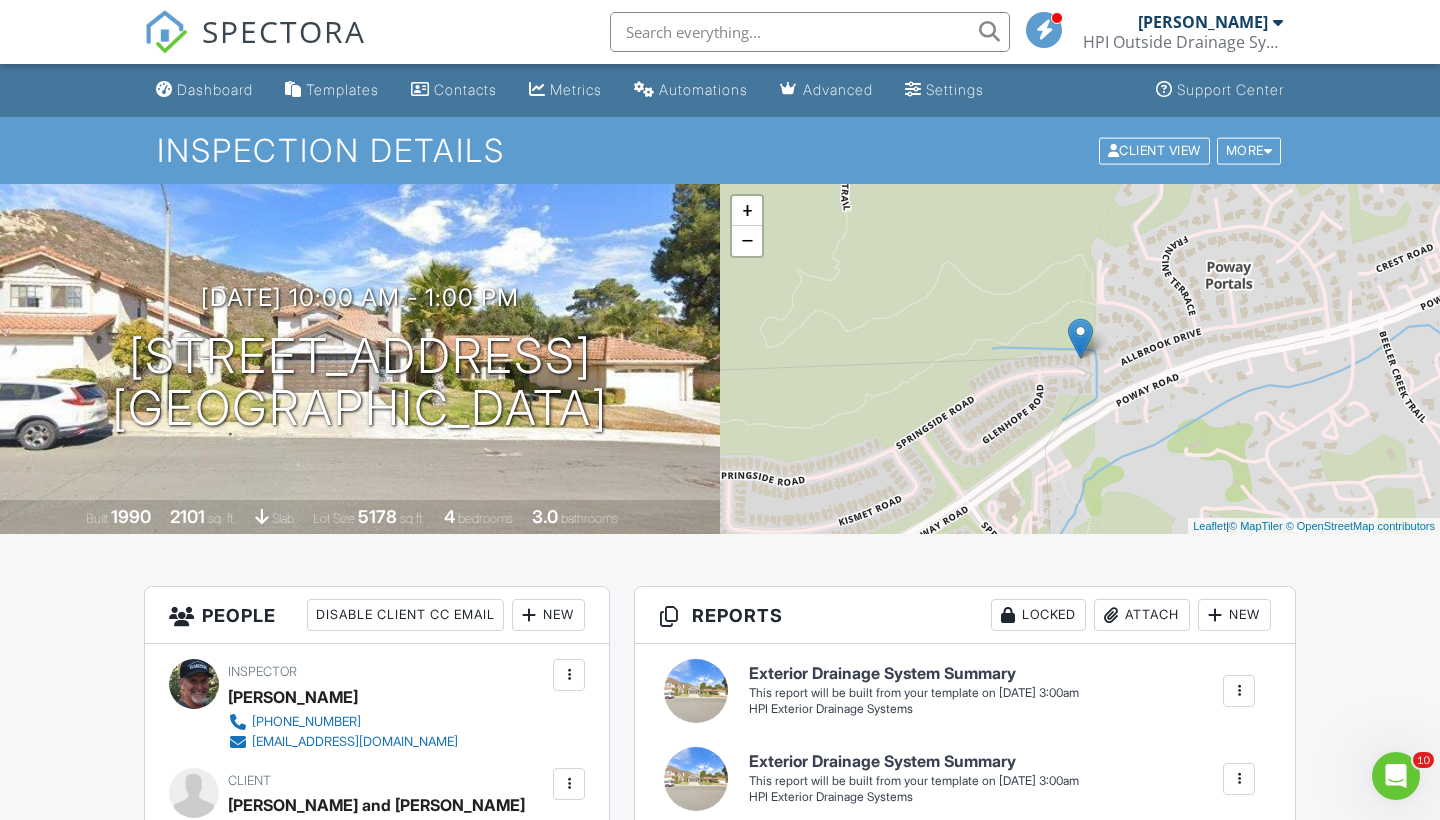 click on "Dashboard
Templates
Contacts
Metrics
Automations
Advanced
Settings
Support Center
Inspection Details
Client View
More
Property Details
Reschedule
Reorder / Copy
Share
Cancel
[GEOGRAPHIC_DATA]
Print Order
Convert to V10
Disable Pass on CC Fees
View Change Log
[DATE] 10:00 am
- 1:00 pm
[STREET_ADDRESS]
[GEOGRAPHIC_DATA]
Built
1990
2101
sq. ft.
slab
Lot Size
5178
sq.ft.
4
bedrooms
3.0
bathrooms
+ − Leaflet  |  © MapTiler   © OpenStreetMap contributors
All emails and texts are disabled for this inspection!
Turn on emails and texts
Turn on and Requeue Notifications
Reports
Locked
Attach
New
Edit" at bounding box center [720, 1517] 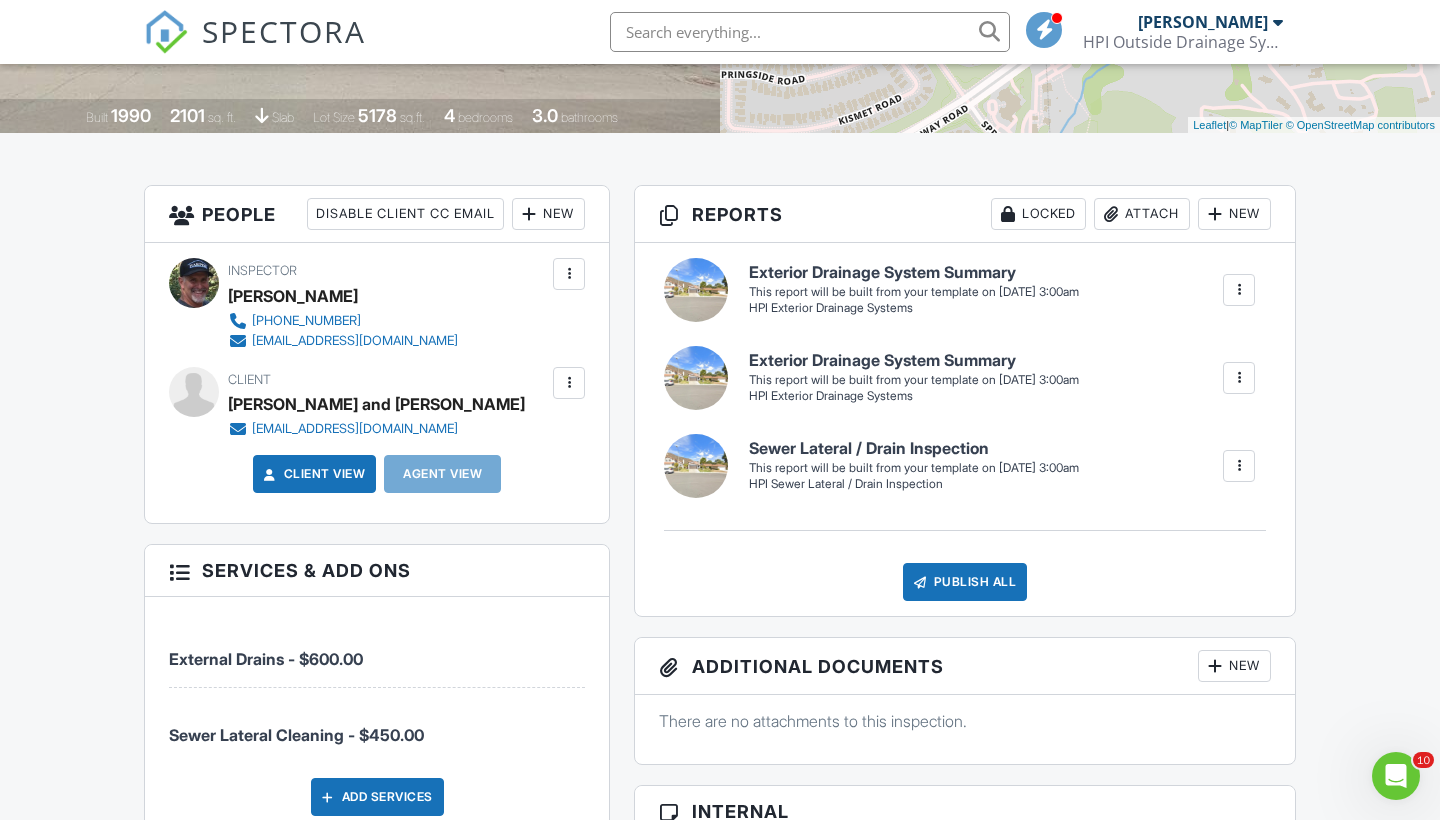 scroll, scrollTop: 406, scrollLeft: 0, axis: vertical 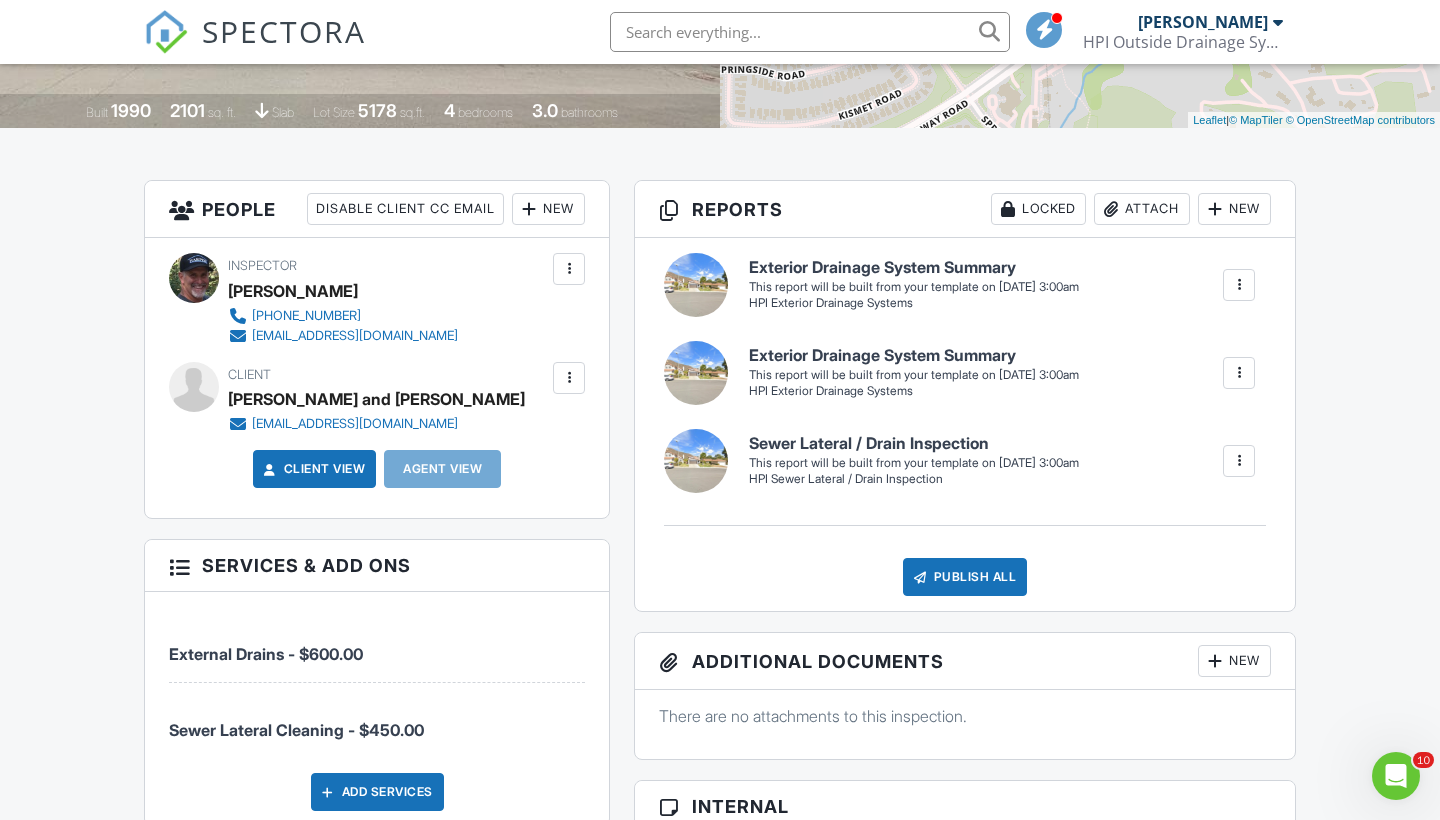 click at bounding box center [1239, 373] 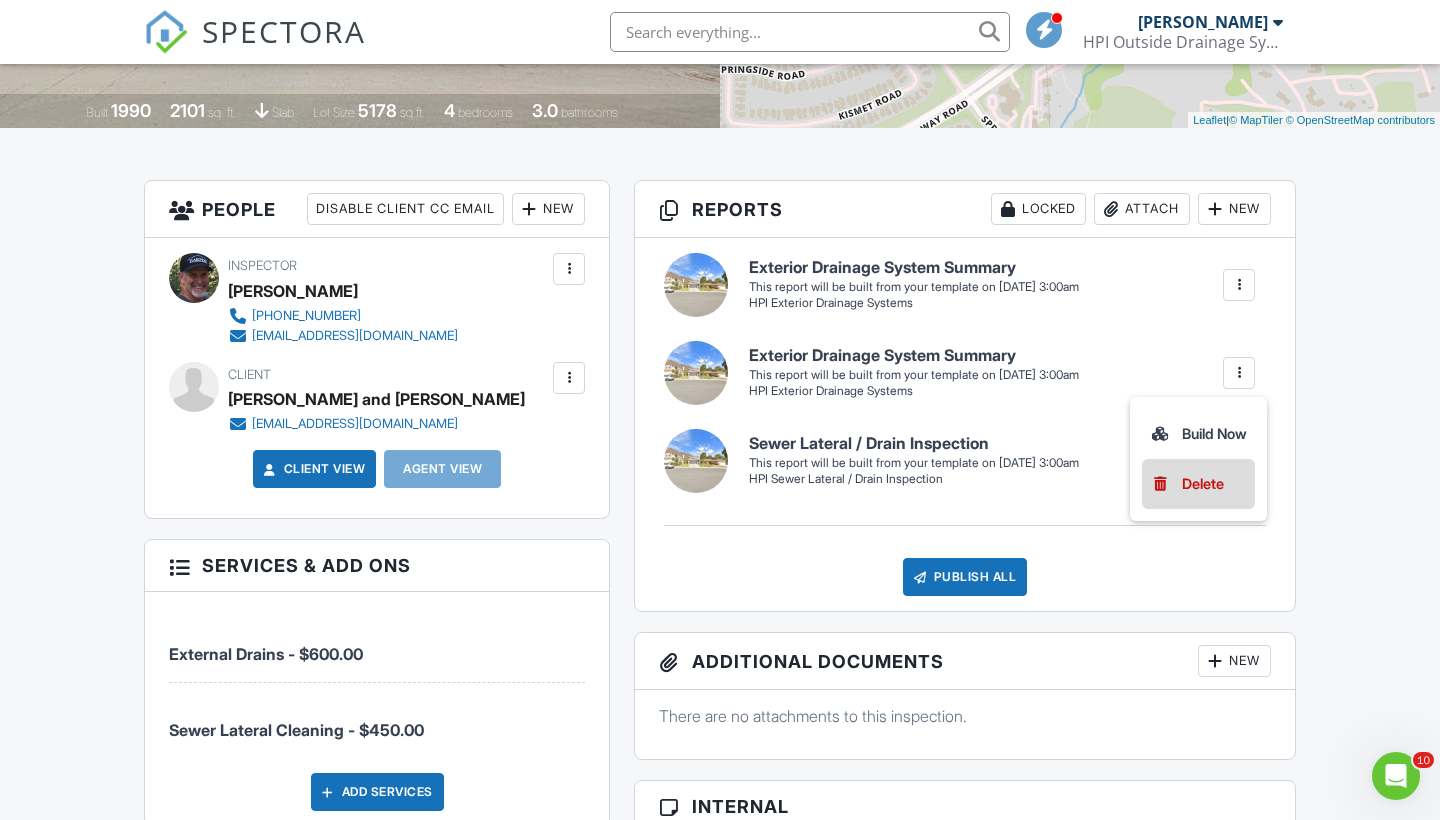 click on "Delete" at bounding box center (1203, 484) 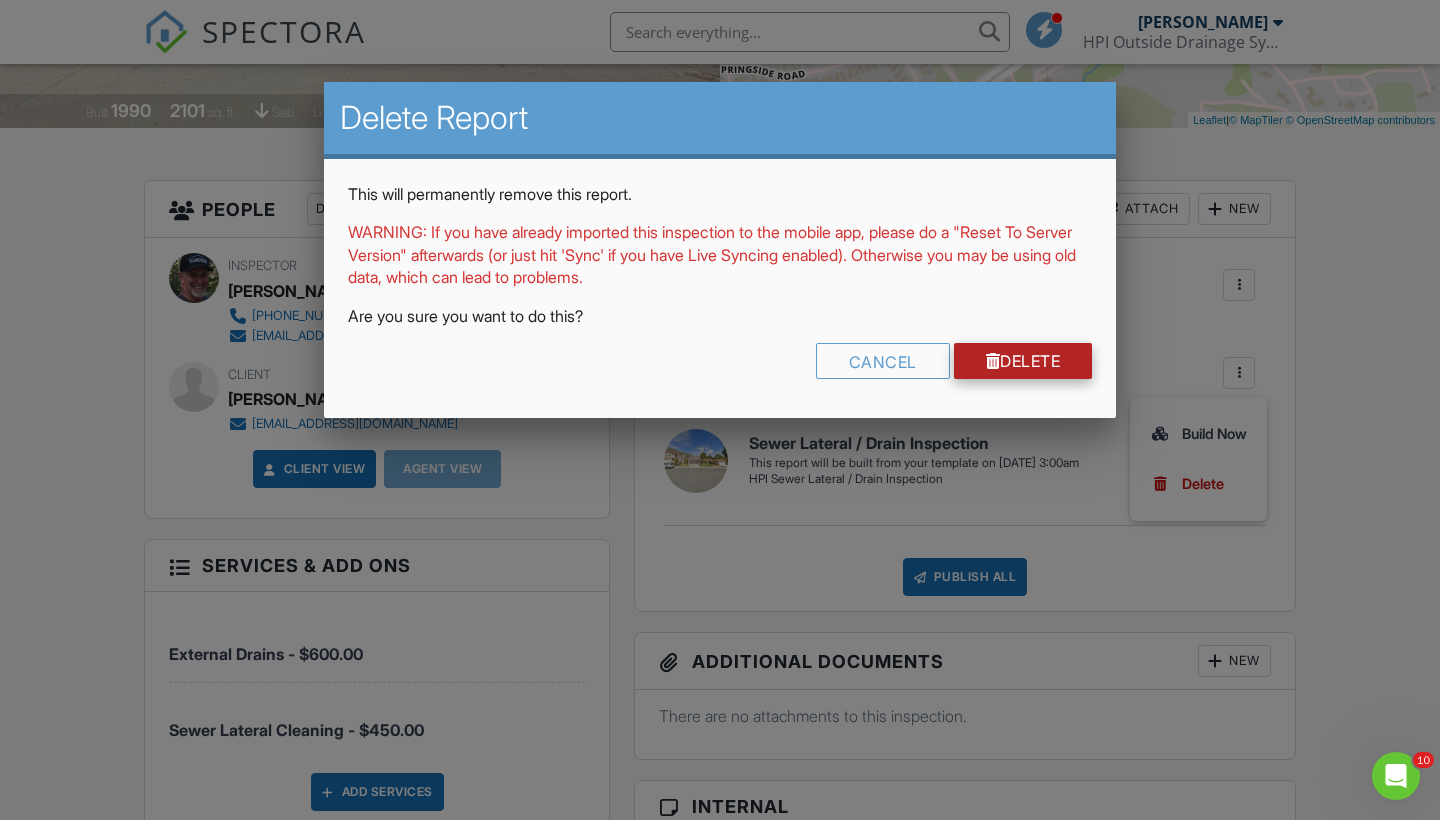 click on "Delete" at bounding box center [1023, 361] 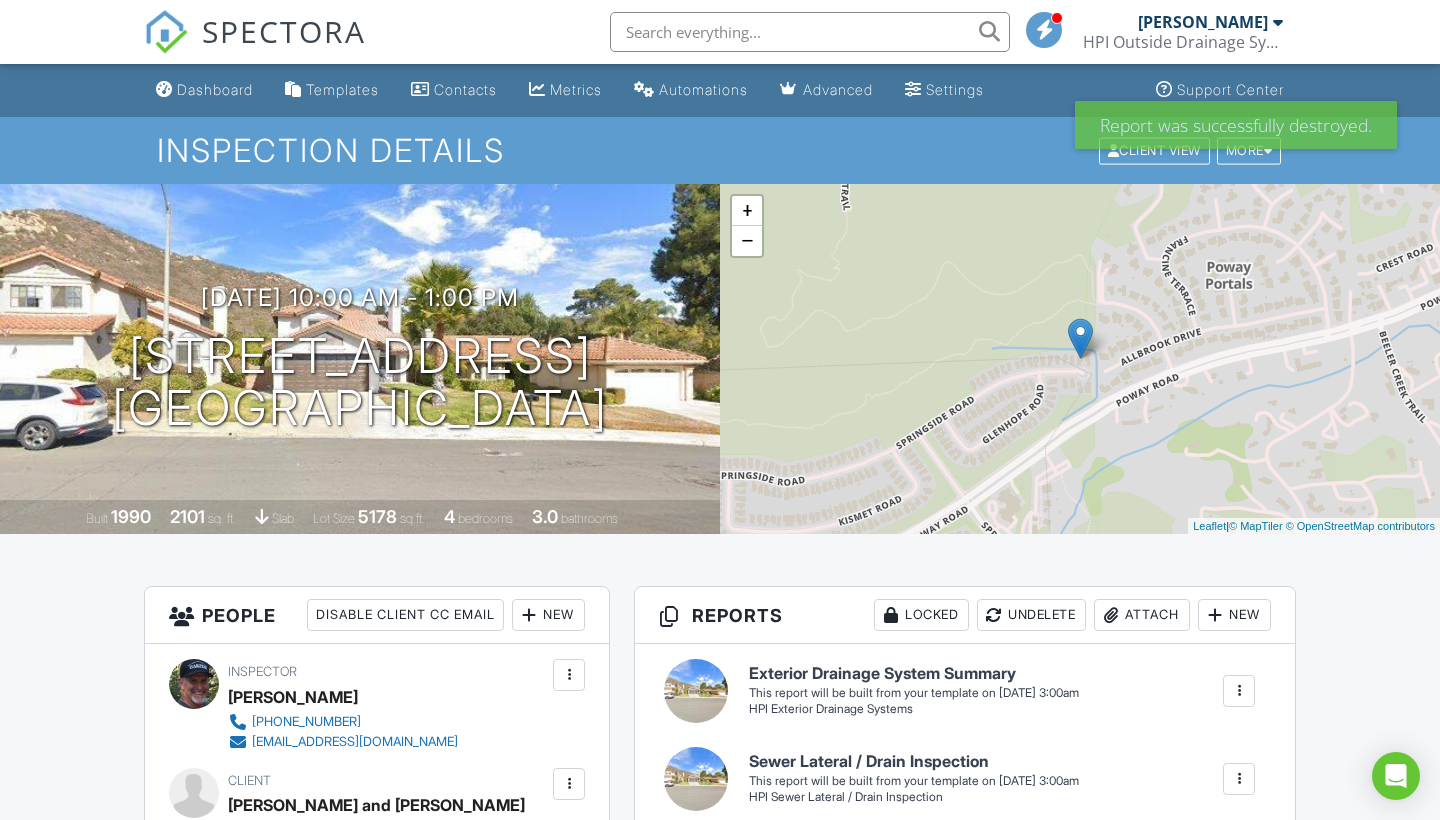 scroll, scrollTop: 0, scrollLeft: 0, axis: both 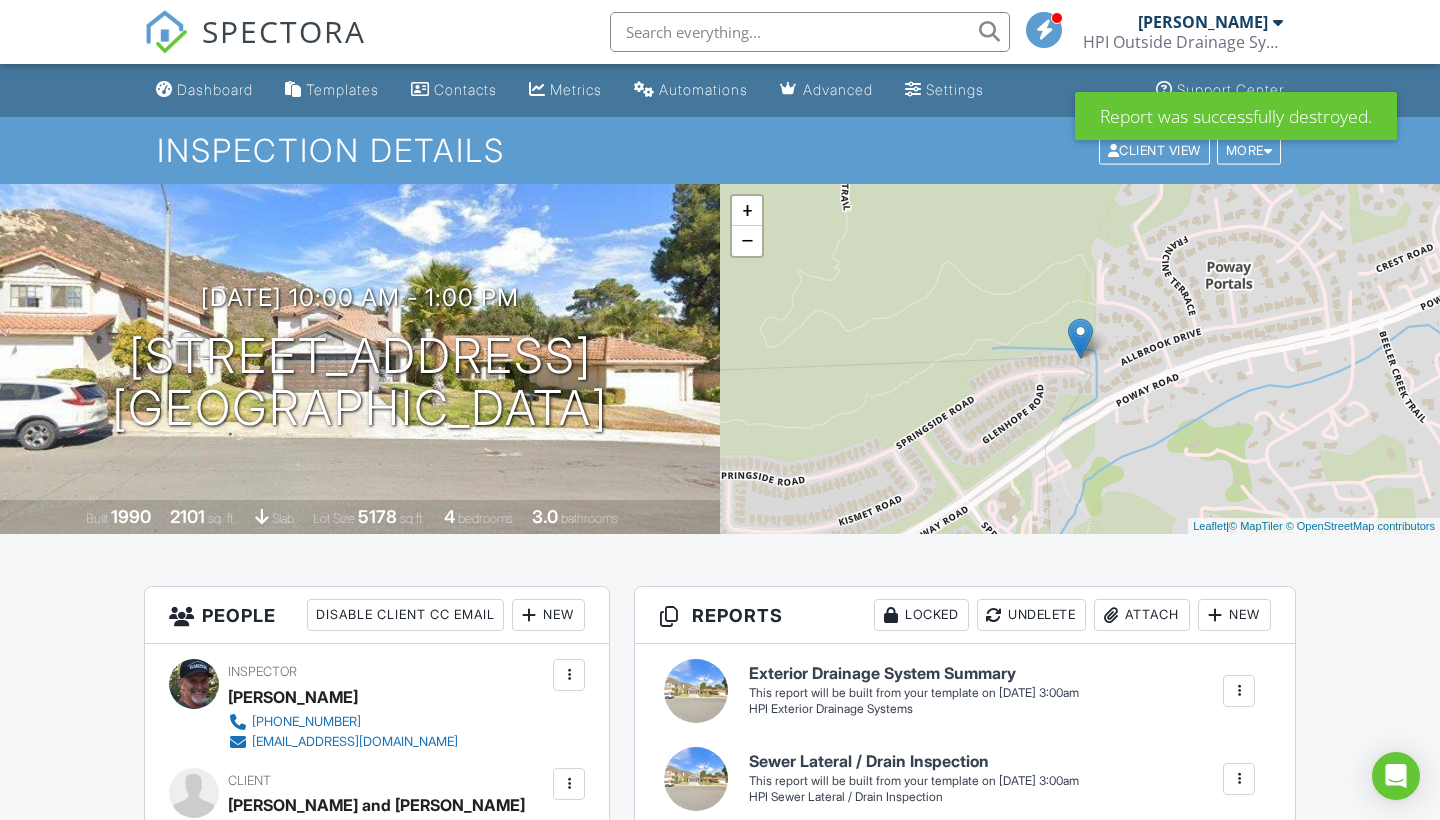 click on "+ − Leaflet  |  © MapTiler   © OpenStreetMap contributors" at bounding box center (1080, 359) 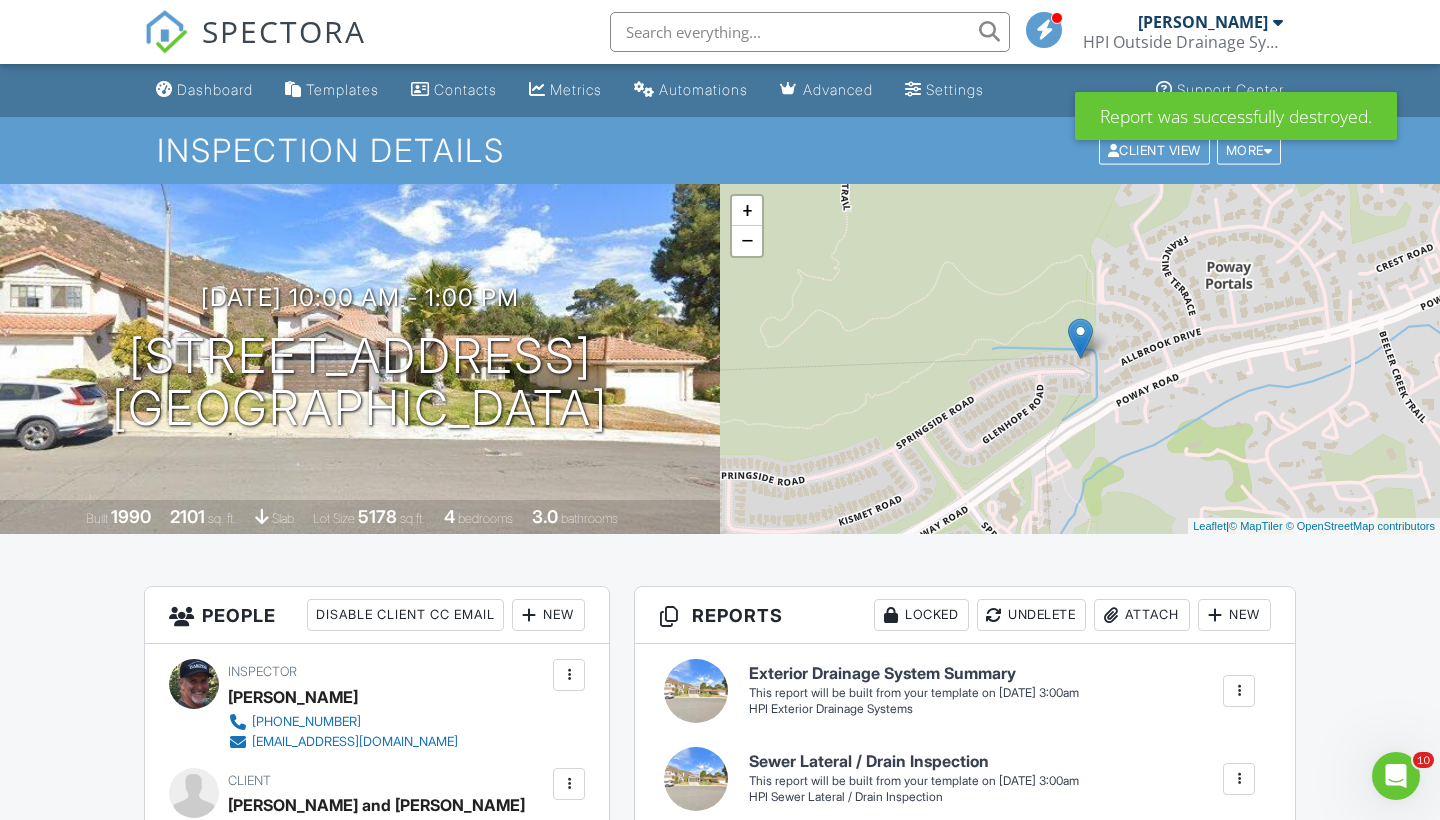 scroll, scrollTop: 0, scrollLeft: 0, axis: both 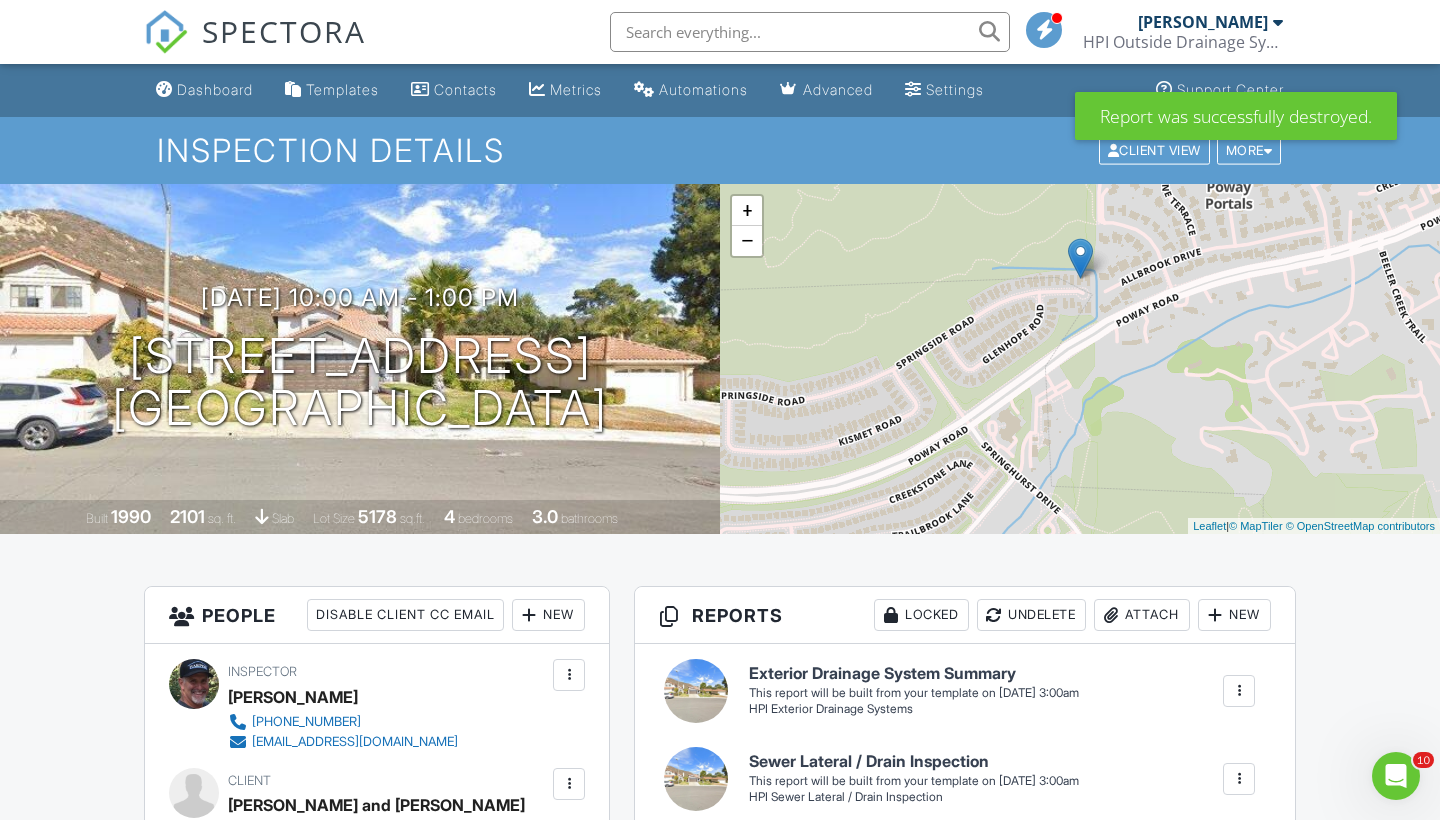 click on "Dashboard
Templates
Contacts
Metrics
Automations
Advanced
Settings
Support Center
Inspection Details
Client View
More
Property Details
Reschedule
Reorder / Copy
Share
Cancel
[GEOGRAPHIC_DATA]
Print Order
Convert to V10
Disable Pass on CC Fees
View Change Log
[DATE] 10:00 am
- 1:00 pm
[STREET_ADDRESS]
[GEOGRAPHIC_DATA]
Built
1990
2101
sq. ft.
slab
Lot Size
5178
sq.ft.
4
bedrooms
3.0
bathrooms
+ − Leaflet  |  © MapTiler   © OpenStreetMap contributors
All emails and texts are disabled for this inspection!
Turn on emails and texts
Turn on and Requeue Notifications
Reports
Locked
Undelete
Attach
New" at bounding box center [720, 1473] 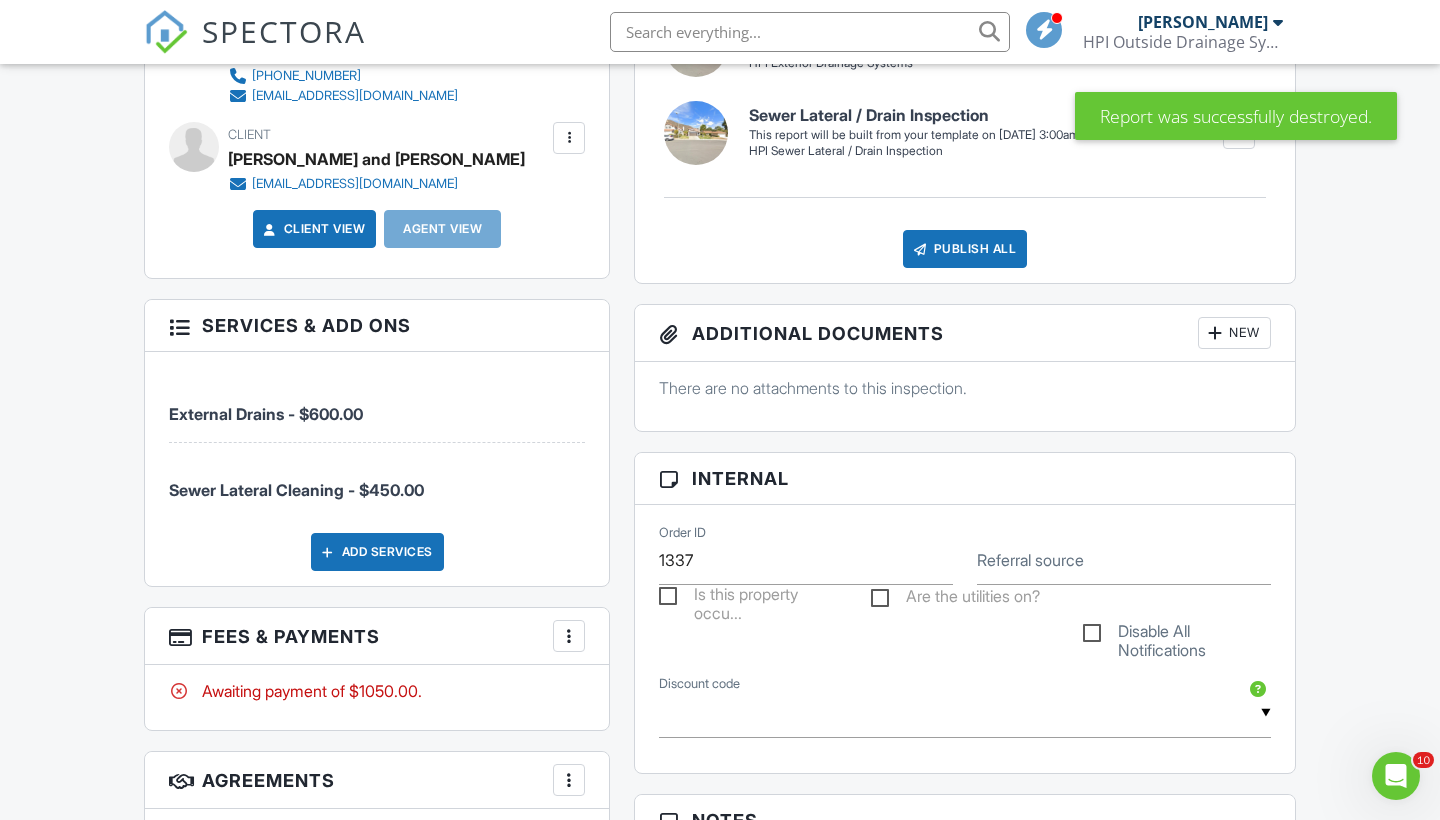 scroll, scrollTop: 712, scrollLeft: 0, axis: vertical 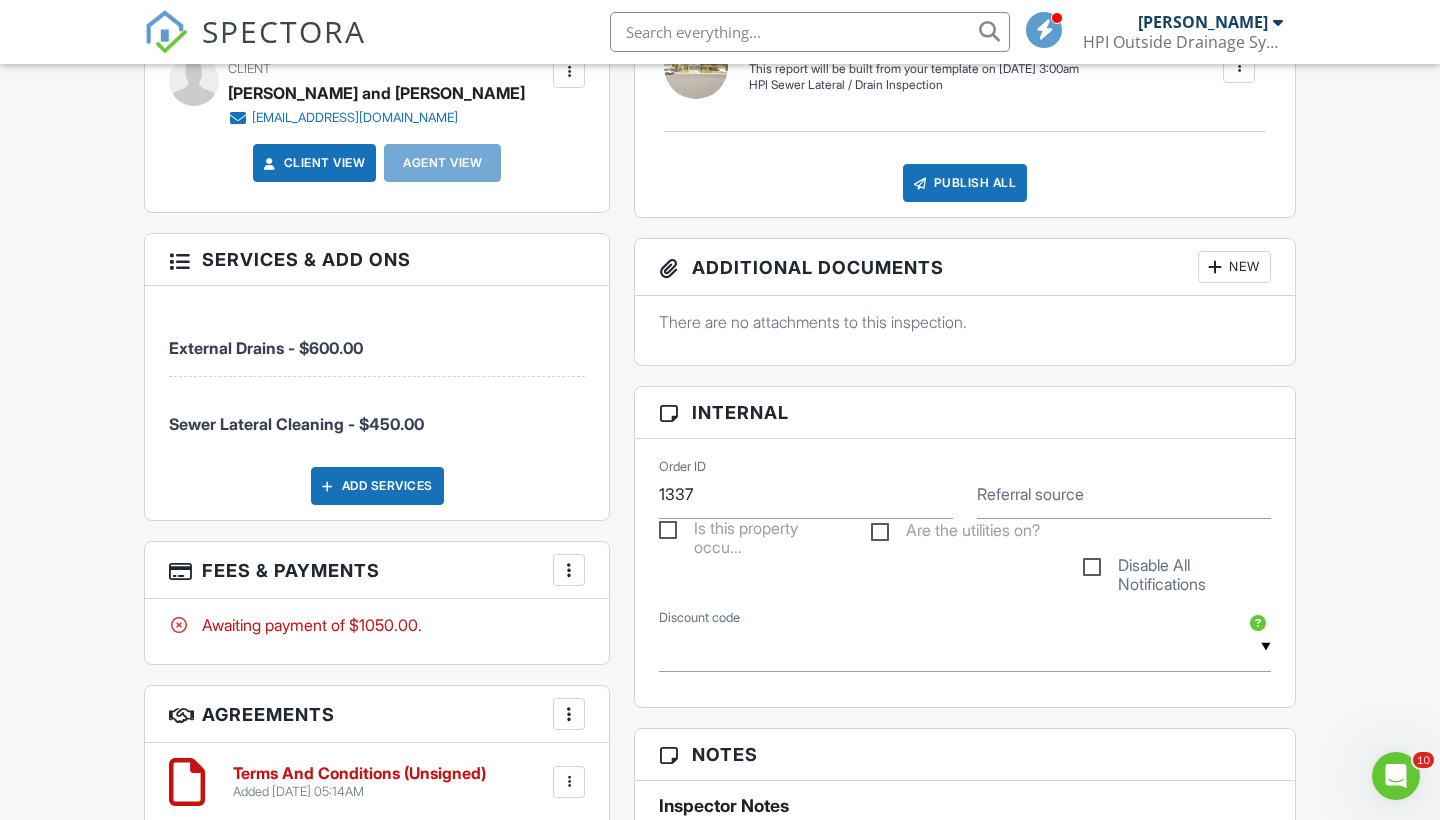 click on "People
Disable Client CC Email
New
Client
Client's Agent
Listing Agent
Add Another Person
Inspector
[PERSON_NAME]
[PHONE_NUMBER]
[EMAIL_ADDRESS][DOMAIN_NAME]
Make Invisible
Mark As Requested
Remove
Update Client
First name
[PERSON_NAME] and [PERSON_NAME]
Last name
[PERSON_NAME]
Email (required)
[EMAIL_ADDRESS][DOMAIN_NAME]
CC Email
Phone
Internal notes visible only to the company
Private notes visible only to company admins
Updating the client email address will resend the confirmation email and update all queued automated emails.
Cancel
Save
Confirm client deletion
Cancel
Remove Client
Client
[PERSON_NAME] and [PERSON_NAME]
[EMAIL_ADDRESS][DOMAIN_NAME]
Edit" at bounding box center [377, 438] 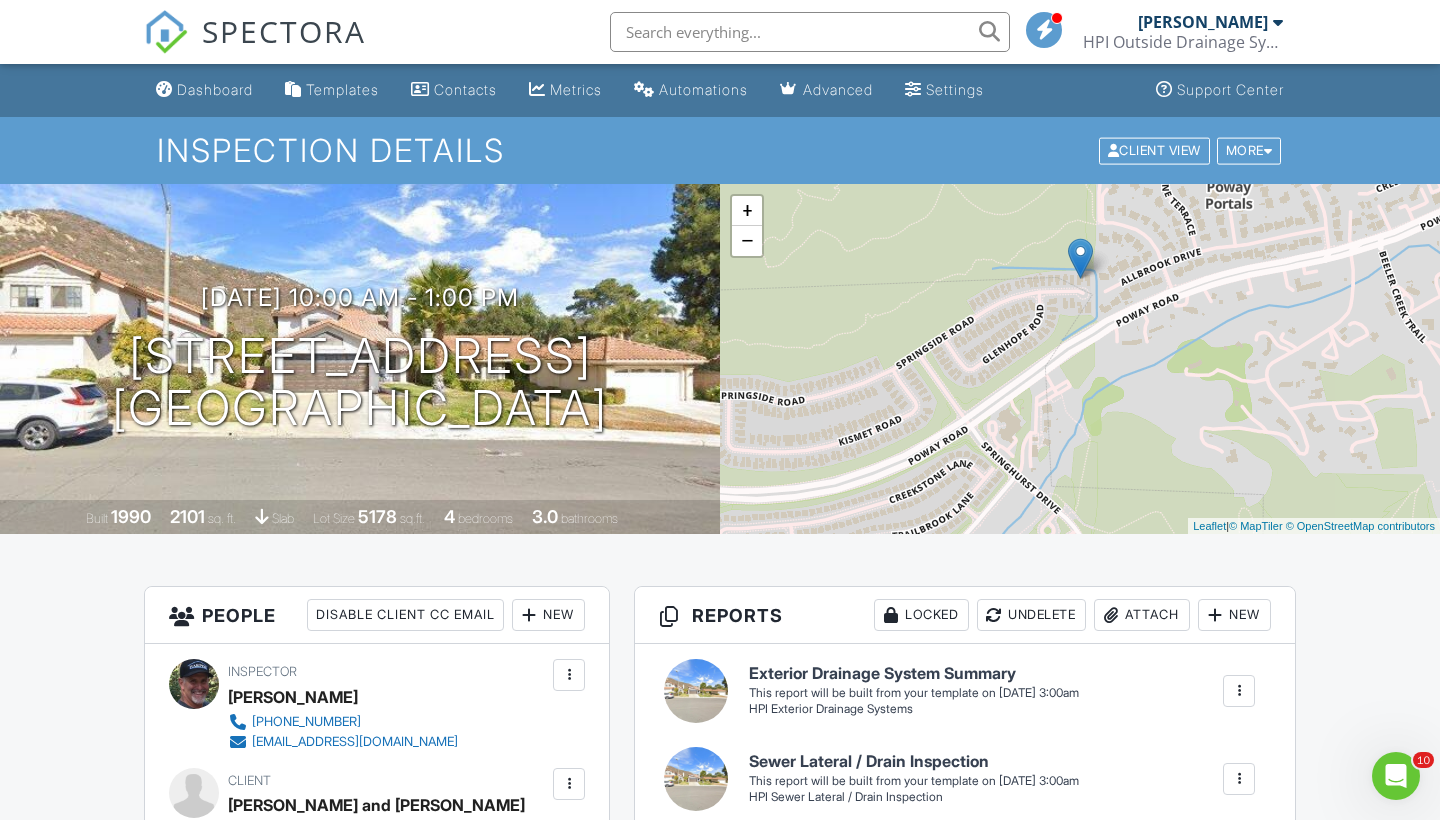scroll, scrollTop: 0, scrollLeft: 0, axis: both 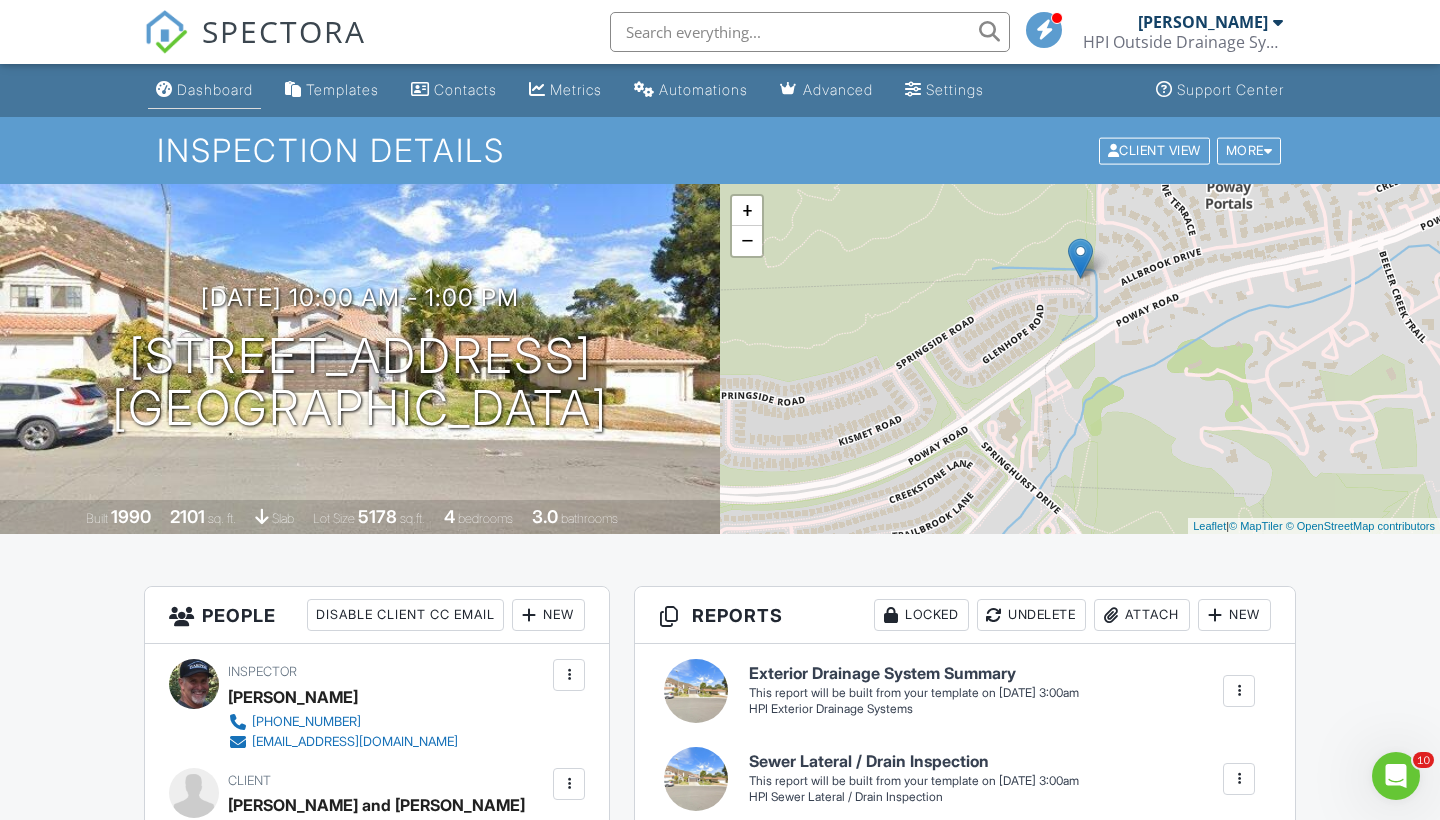click on "Dashboard" at bounding box center [215, 89] 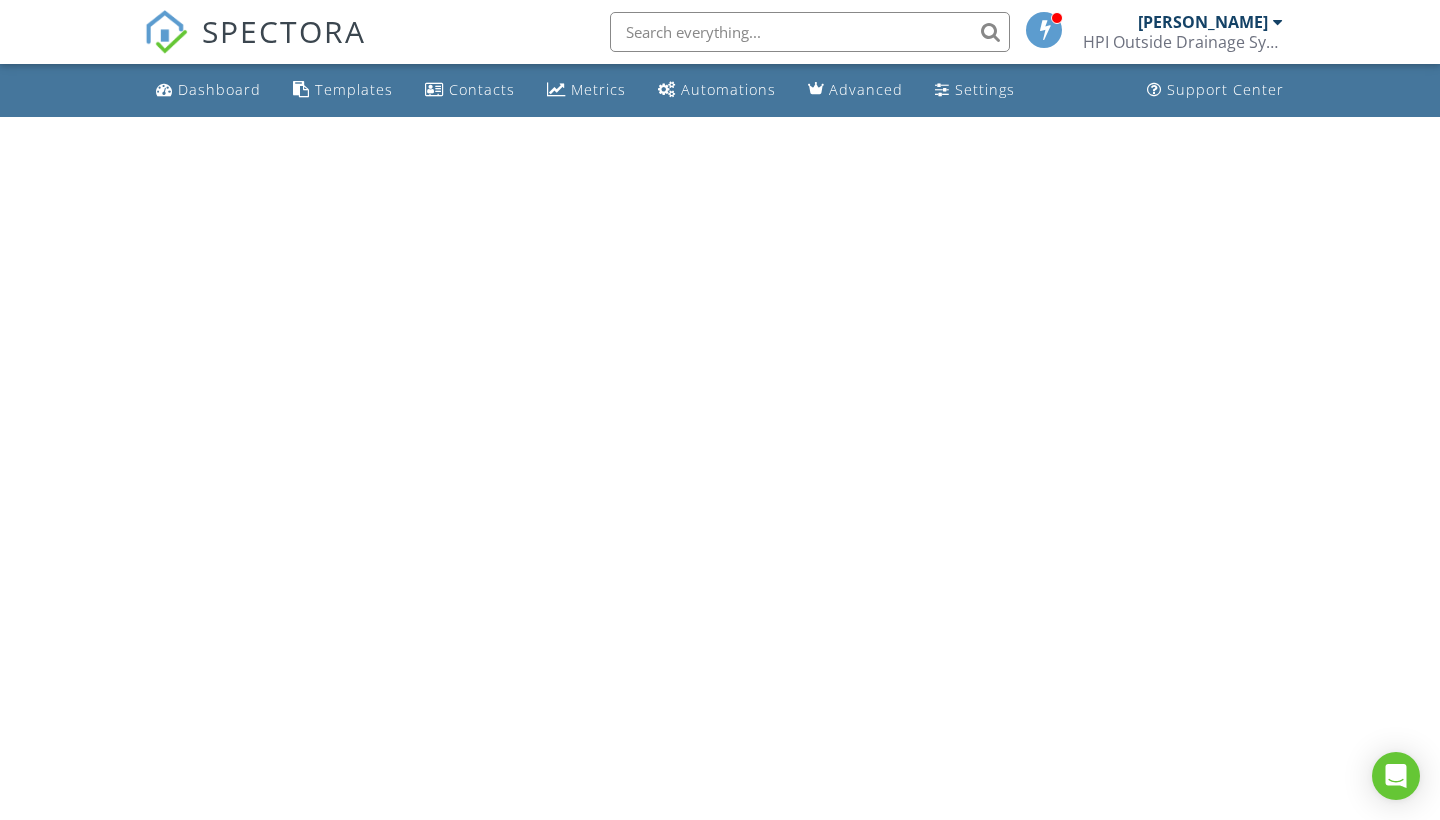 scroll, scrollTop: 0, scrollLeft: 0, axis: both 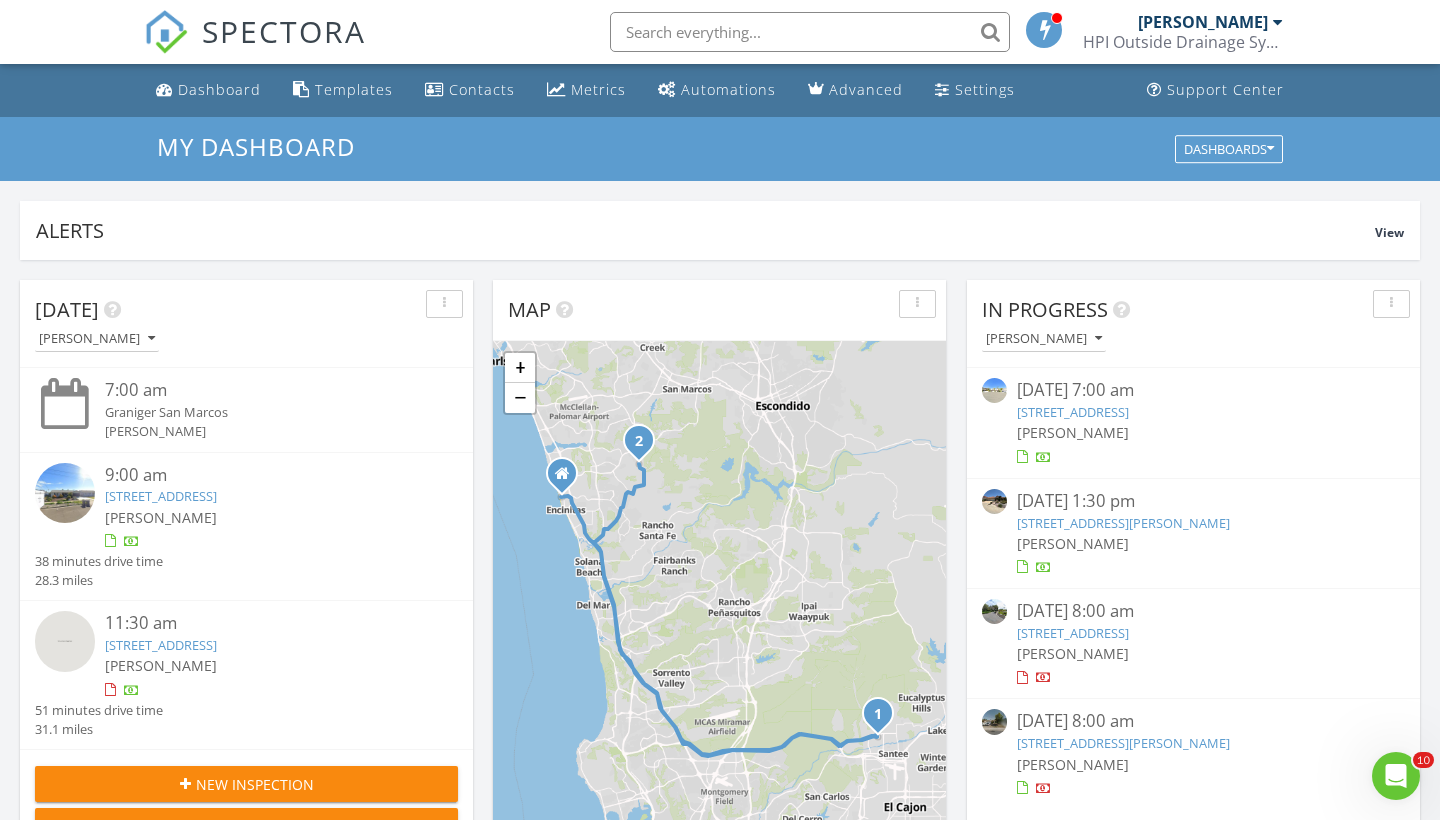 click on "Today
Scott Snow
7:00 am
Graniger San Marcos
Scott Snow
9:00 am
9613 E Hartland Cir, Santee, CA 92071
Scott Snow
38 minutes drive time   28.3 miles       11:30 am
3827 Copper Crest Rd, Encinitas, CA 92024
Scott Snow
51 minutes drive time   31.1 miles       New Inspection     New Quote         Map               1 2 + − San Diego Freeway, San Clemente Canyon Freeway, San Clemente Canyon Freeway, Lone Jack Road 95.6 km, 1 h 28 min Head north on 3rd Street 100 m Turn right onto B Street 200 m Continue onto Encinitas Boulevard (S9) 550 m Take the ramp on the right towards I 5 South: San Diego 500 m Merge left onto San Diego Freeway (I 5) 15 km Keep left onto Jacob Dekema Freeway (I 805) 8 km Take the ramp towards CA 52 300 m Keep left towards CA 52 East 900 m" at bounding box center [720, 1170] 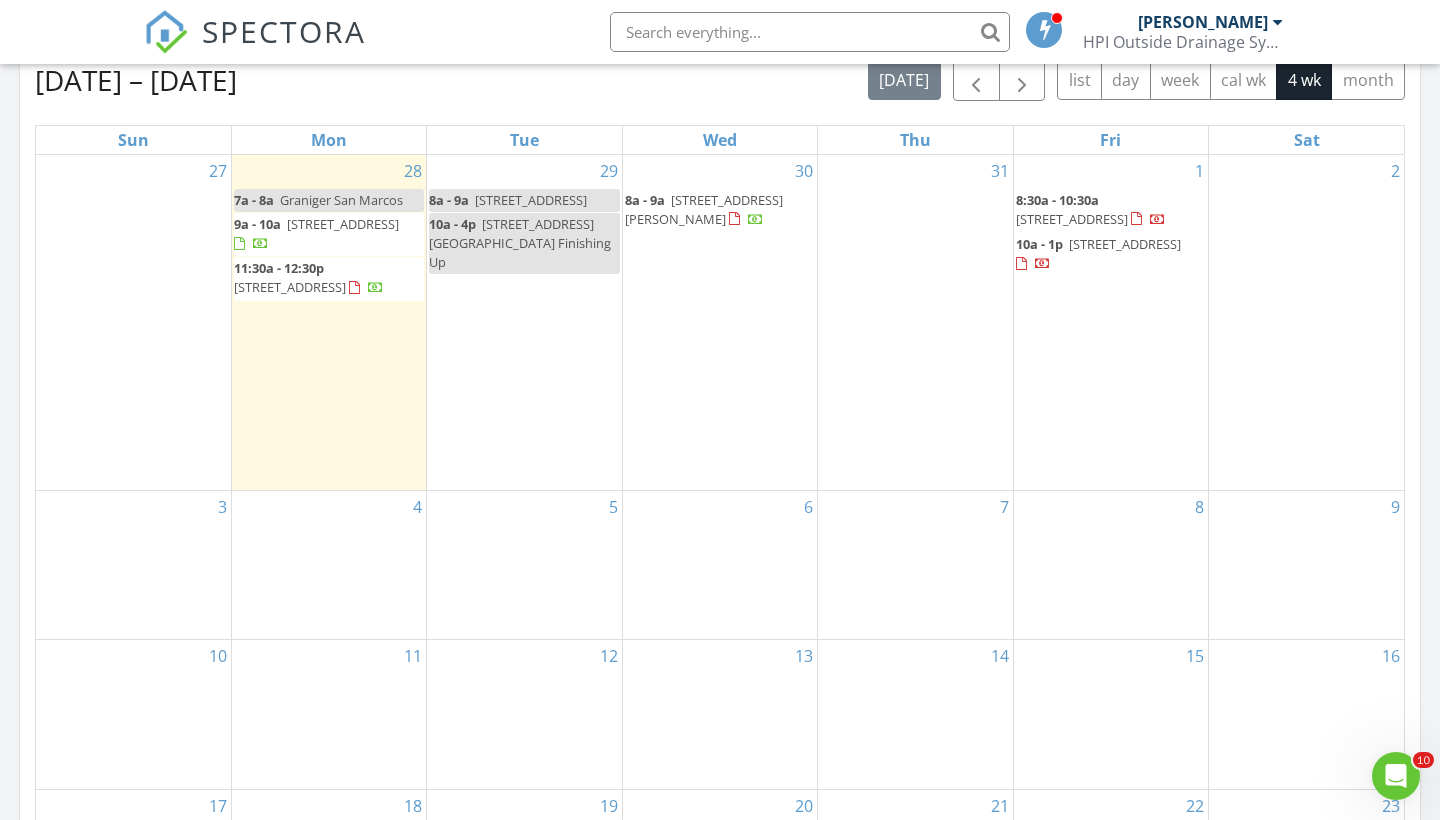 scroll, scrollTop: 925, scrollLeft: 0, axis: vertical 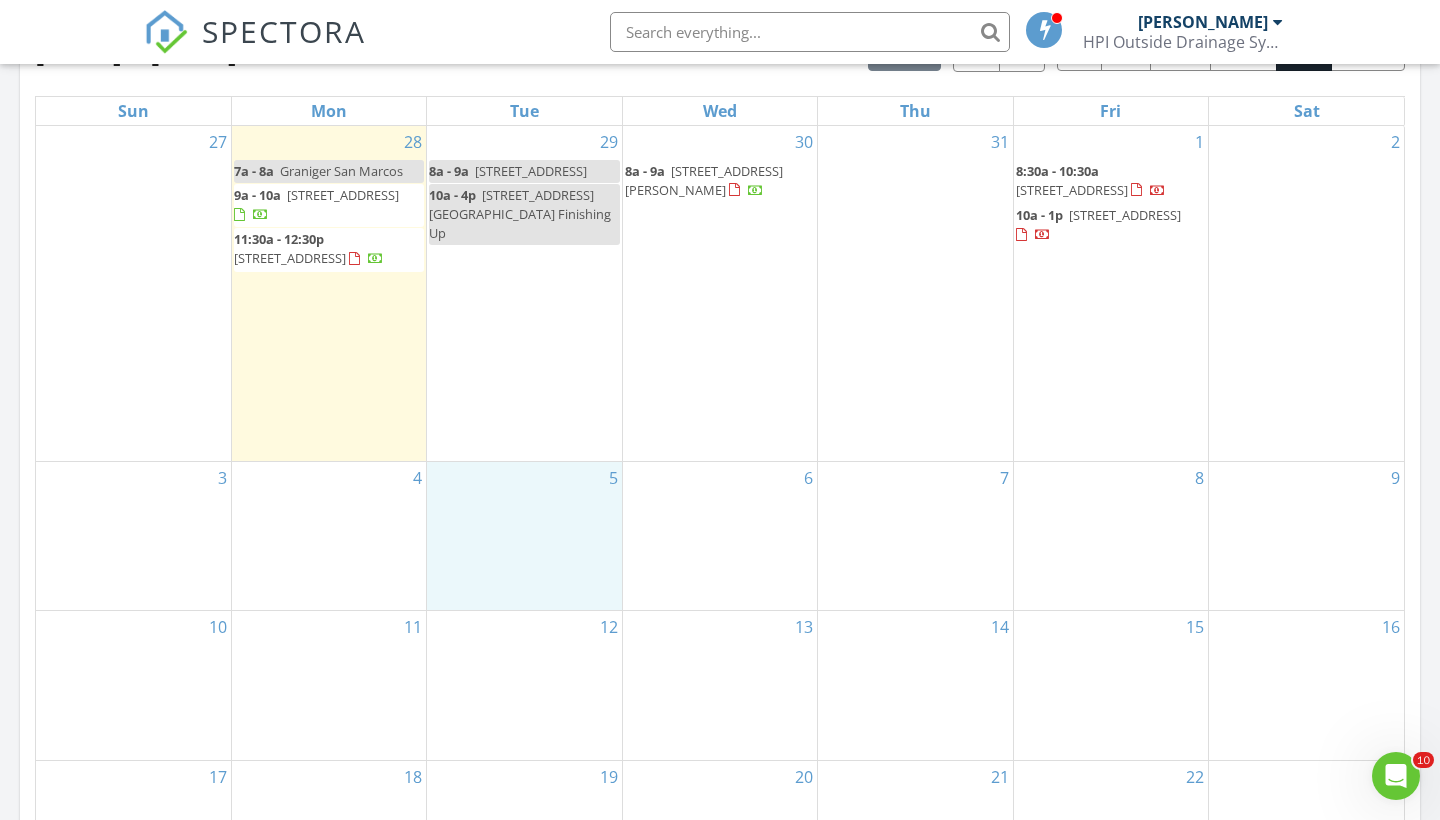 click on "5" at bounding box center (524, 536) 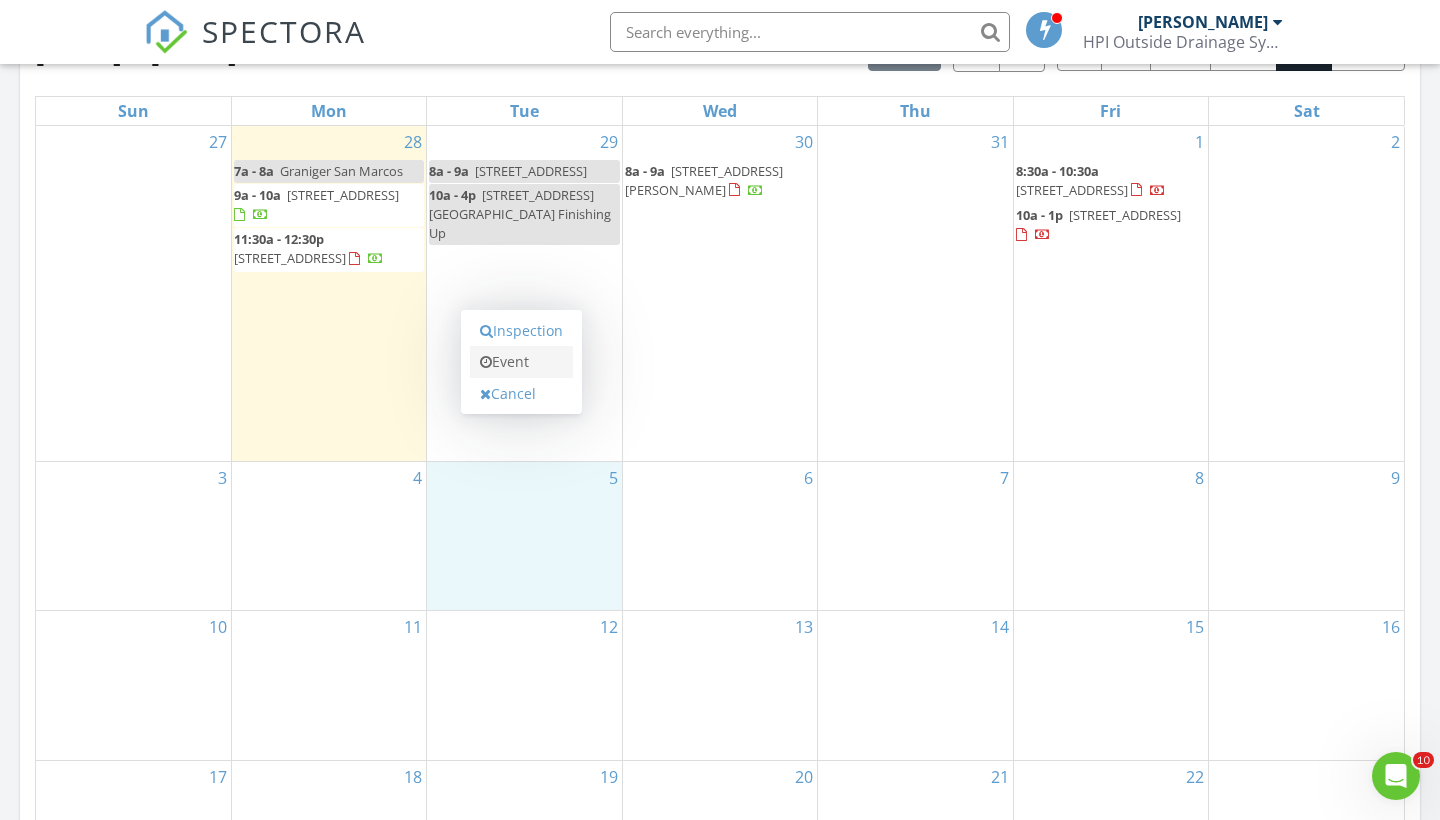 click on "Event" at bounding box center [521, 362] 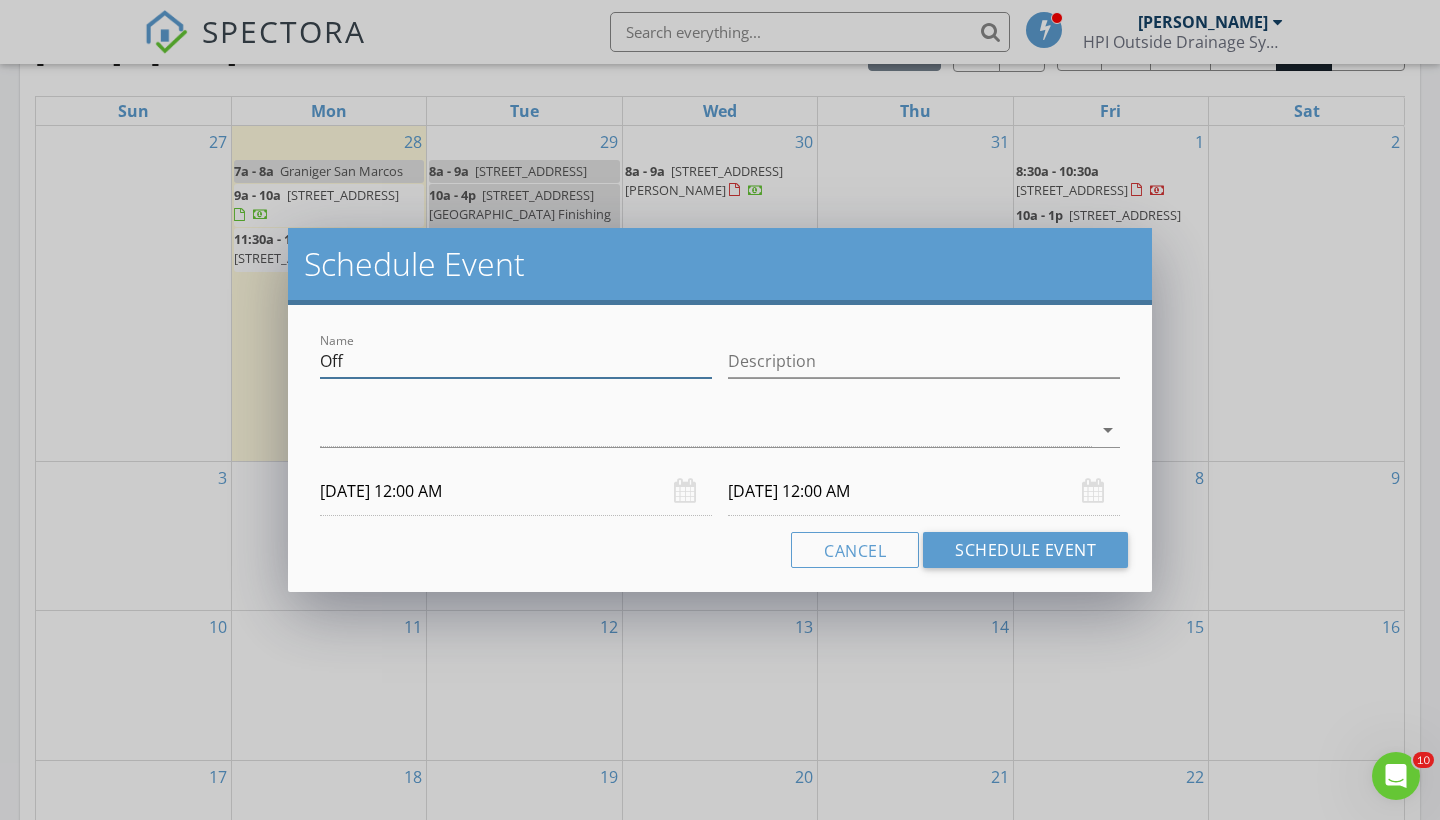 click on "Off" at bounding box center (516, 361) 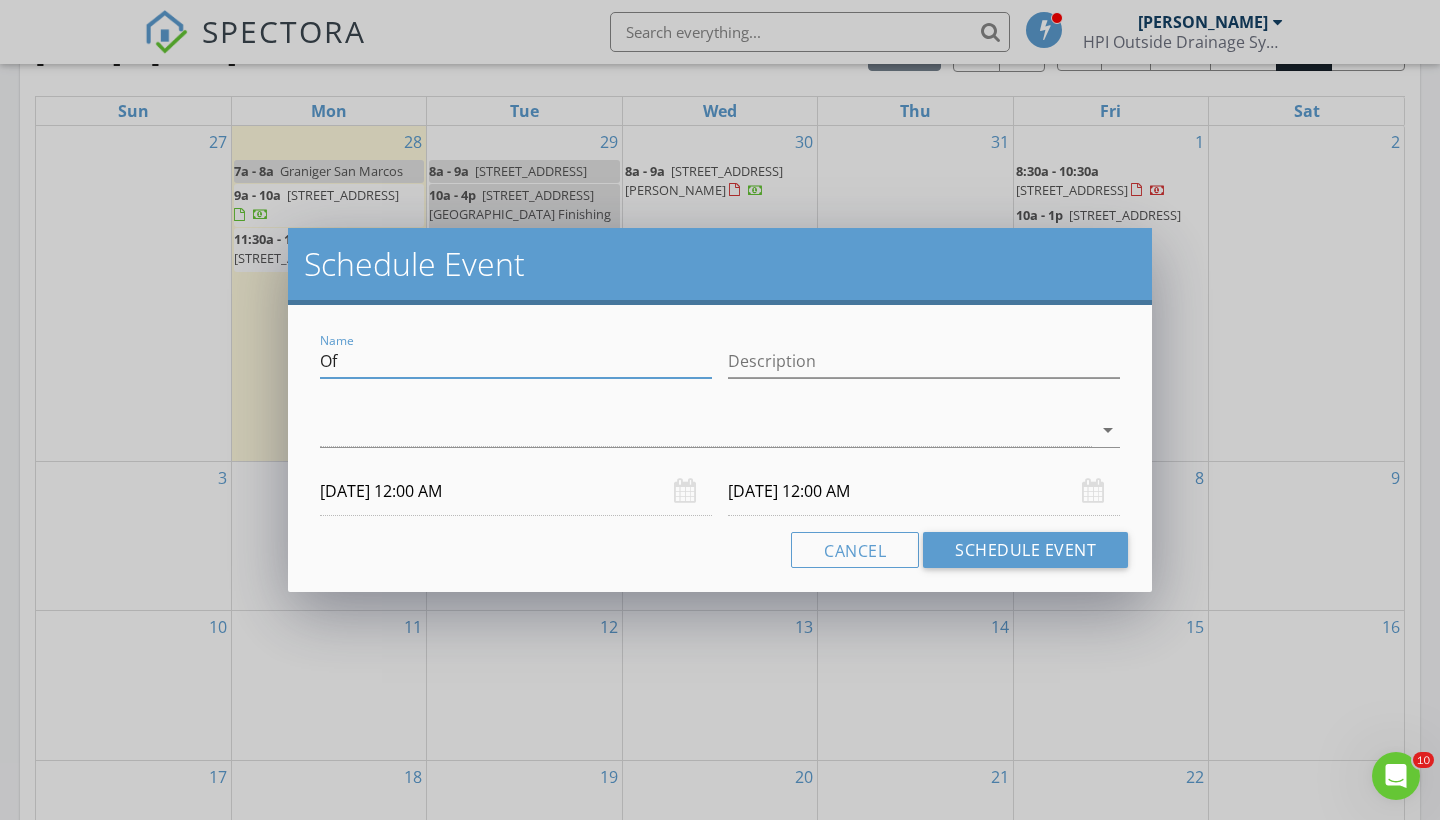 type on "O" 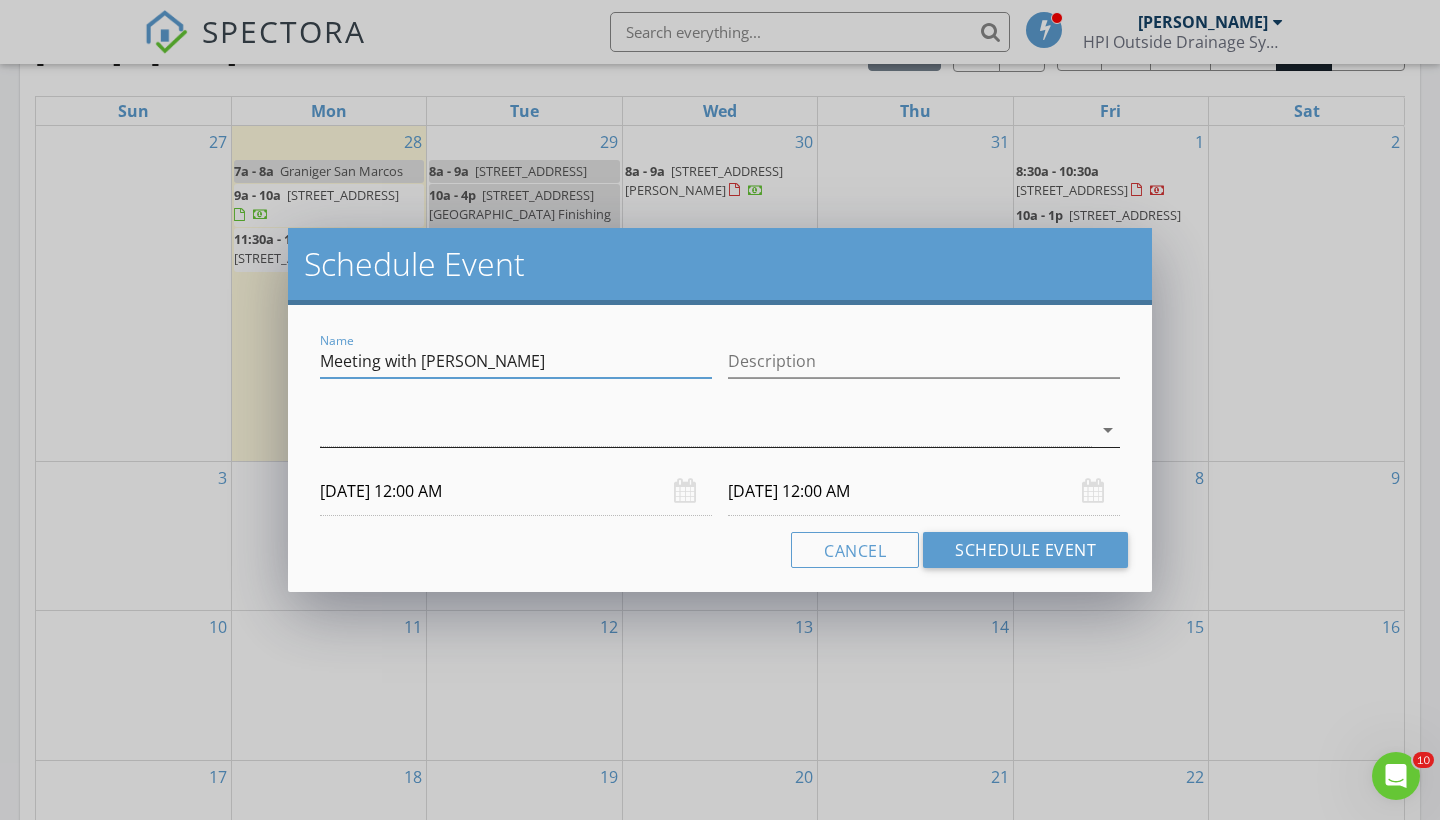 type on "Meeting with Travis" 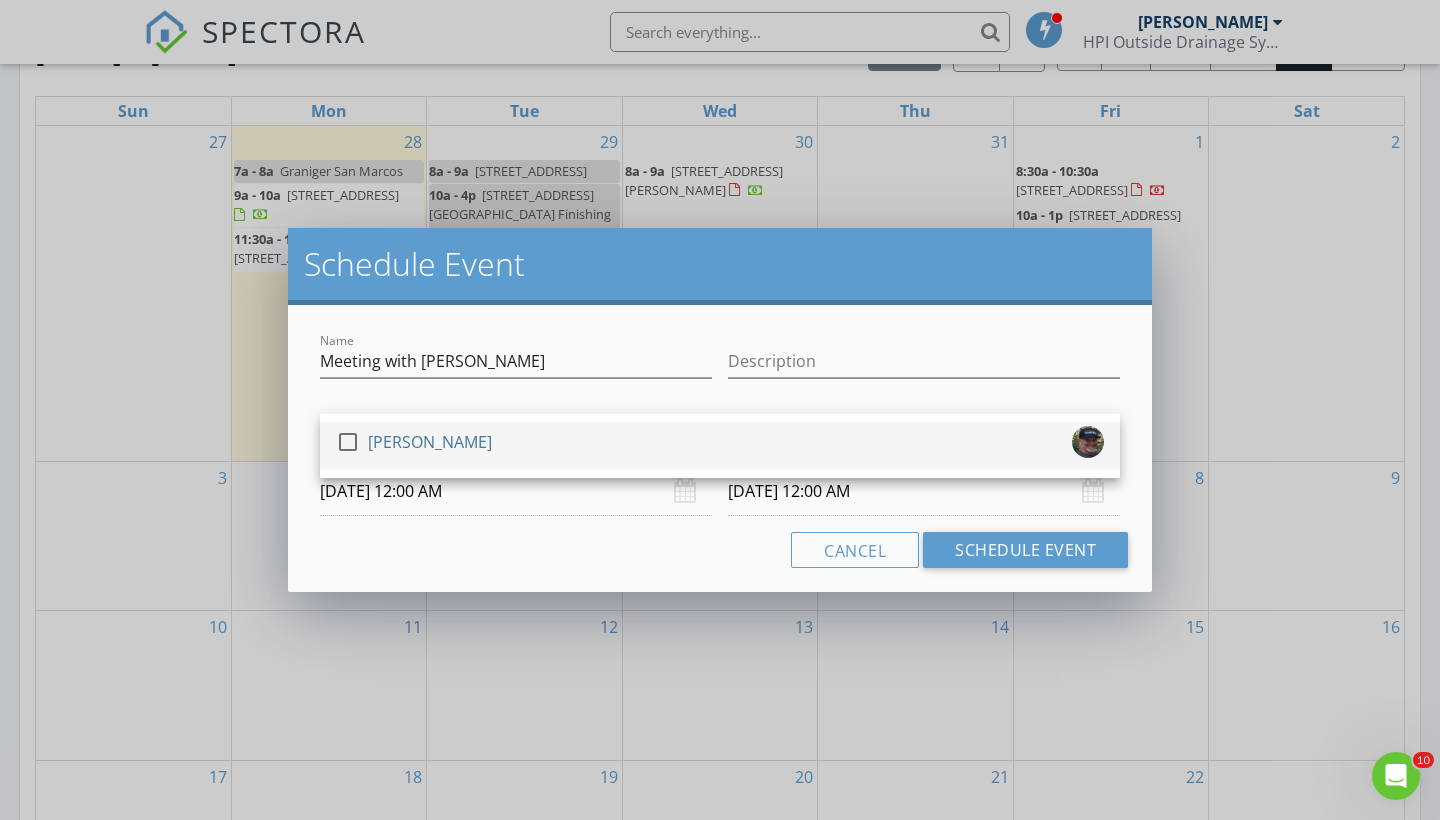 click at bounding box center [348, 442] 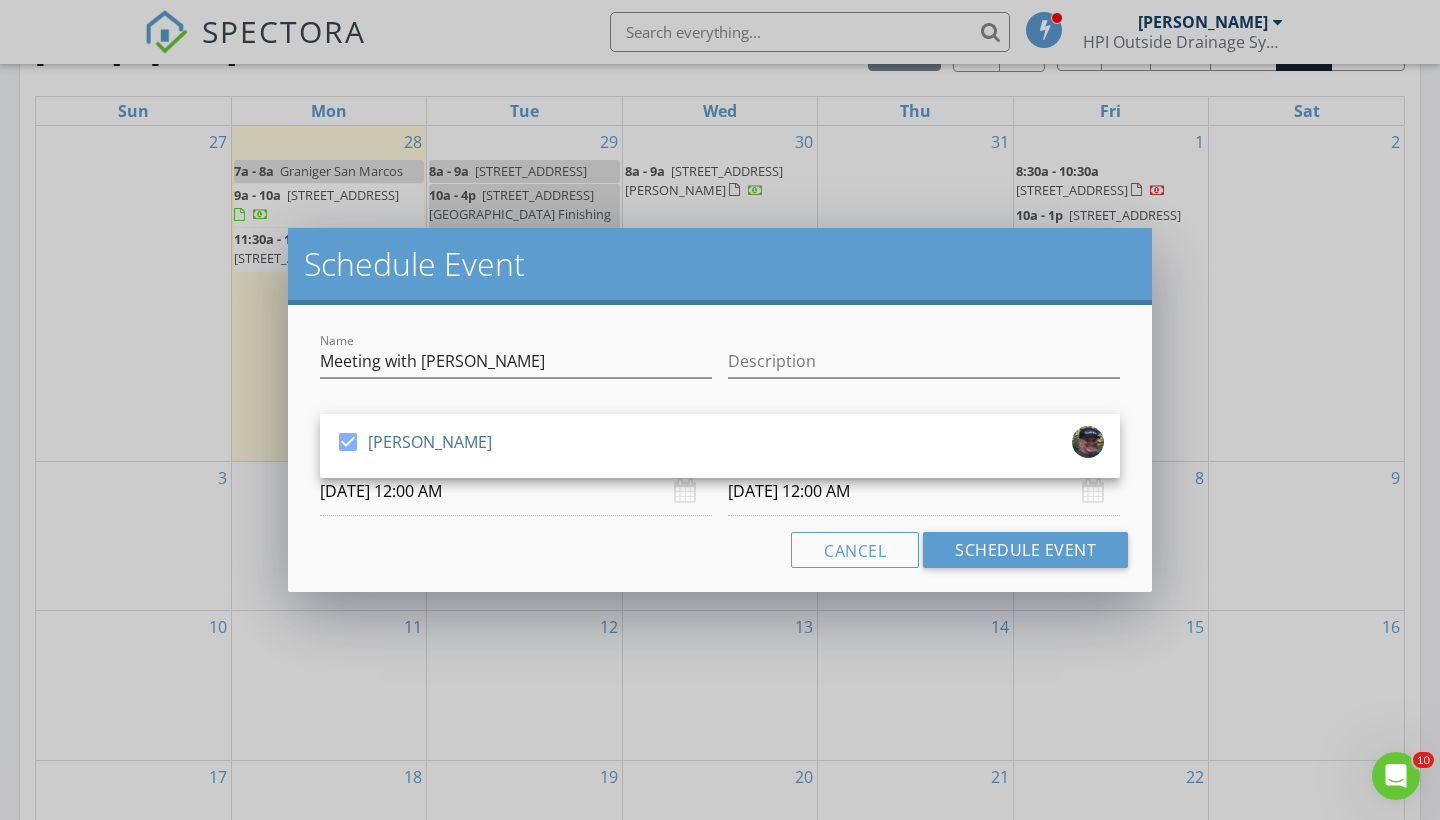 click on "08/05/2025 12:00 AM" at bounding box center [516, 491] 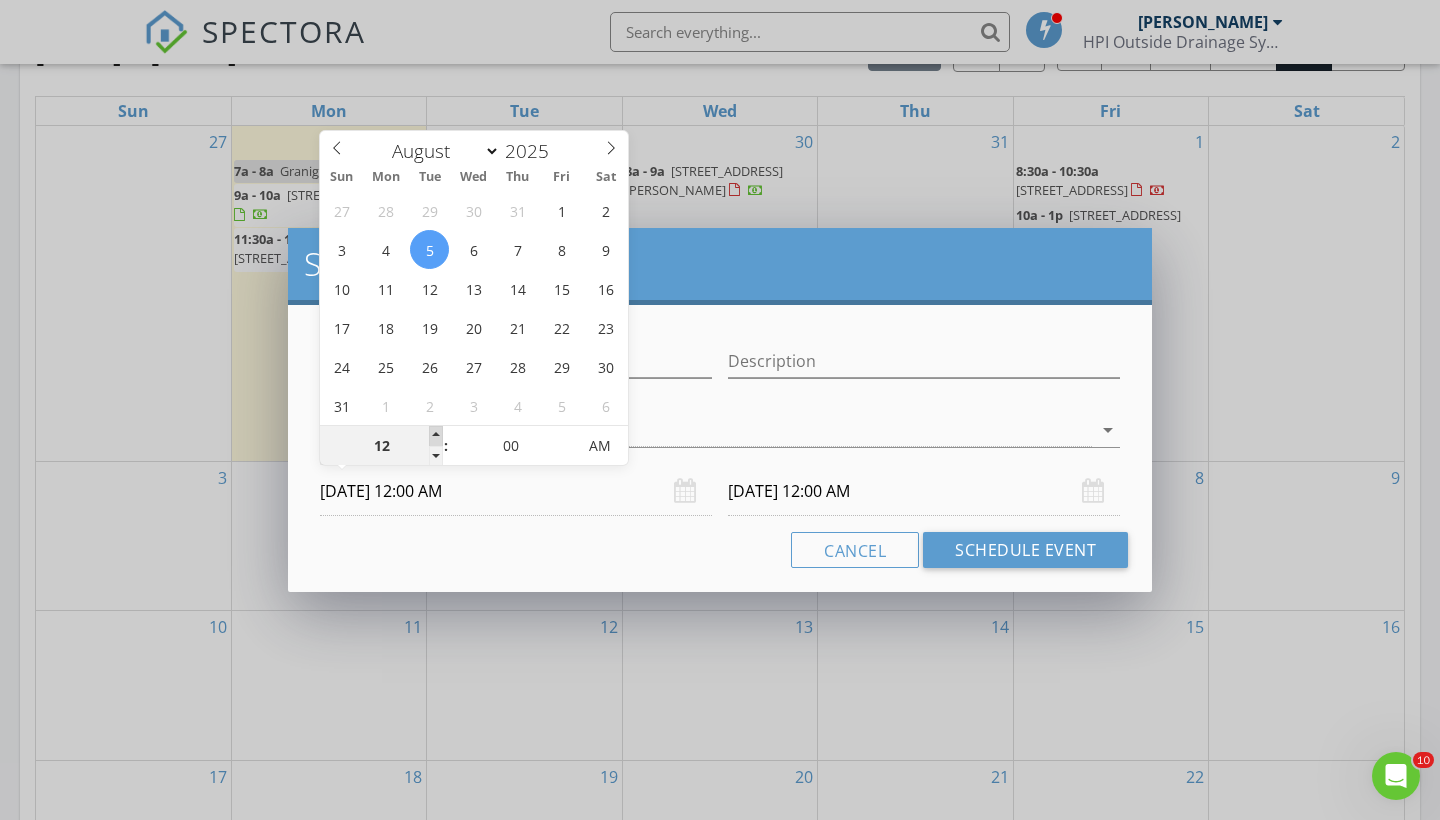 type on "01" 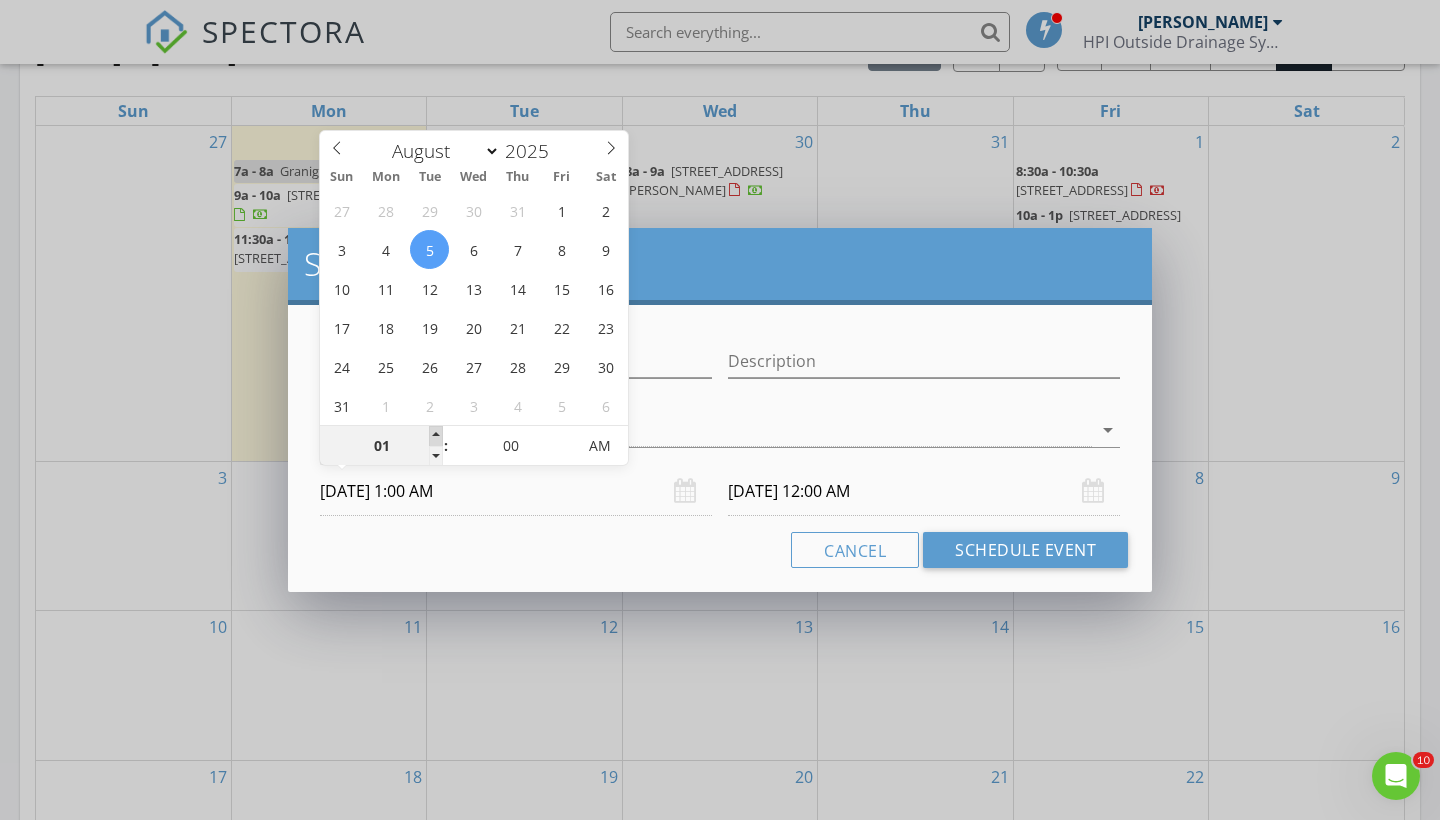 click at bounding box center [436, 436] 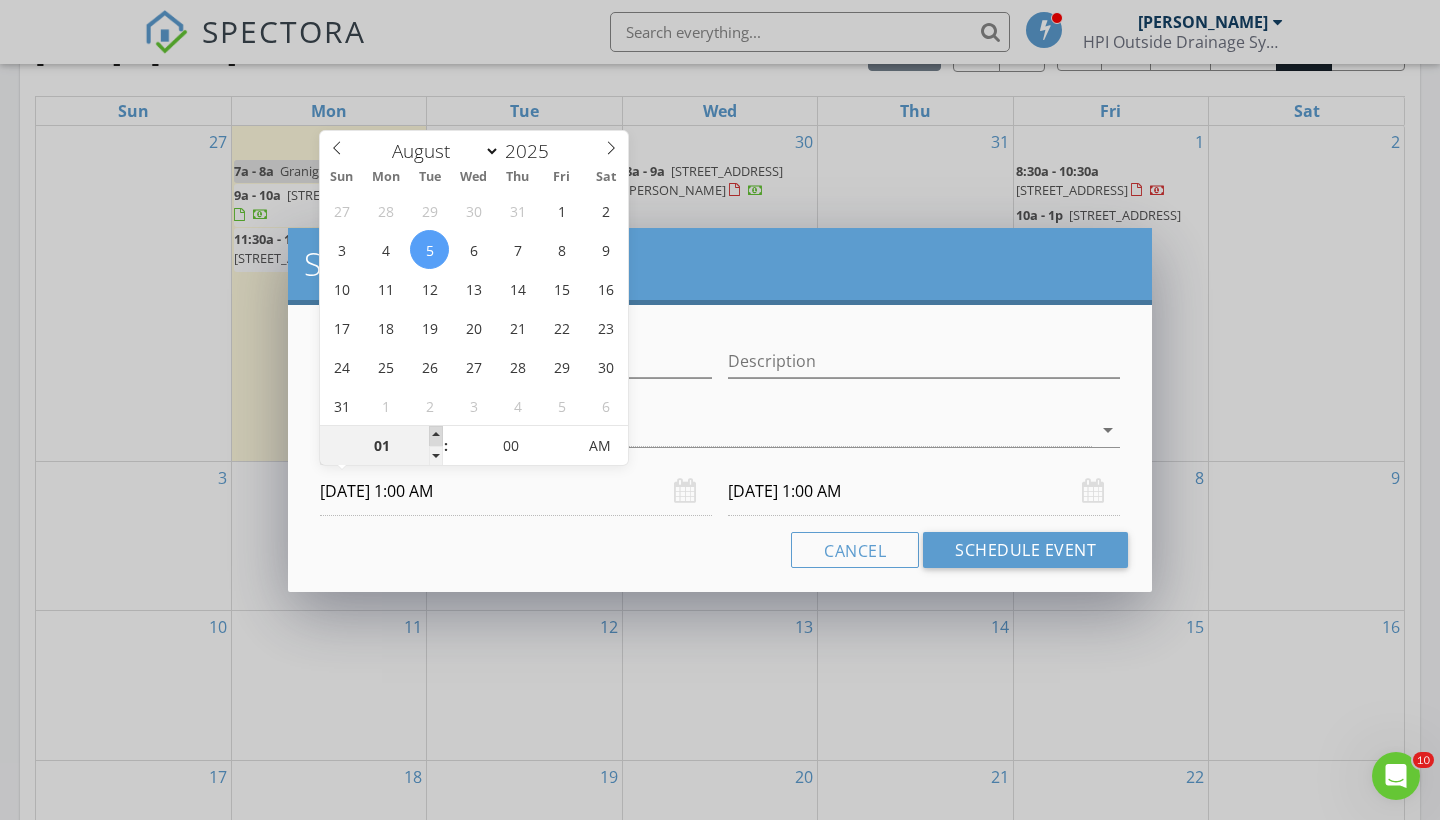 type on "02" 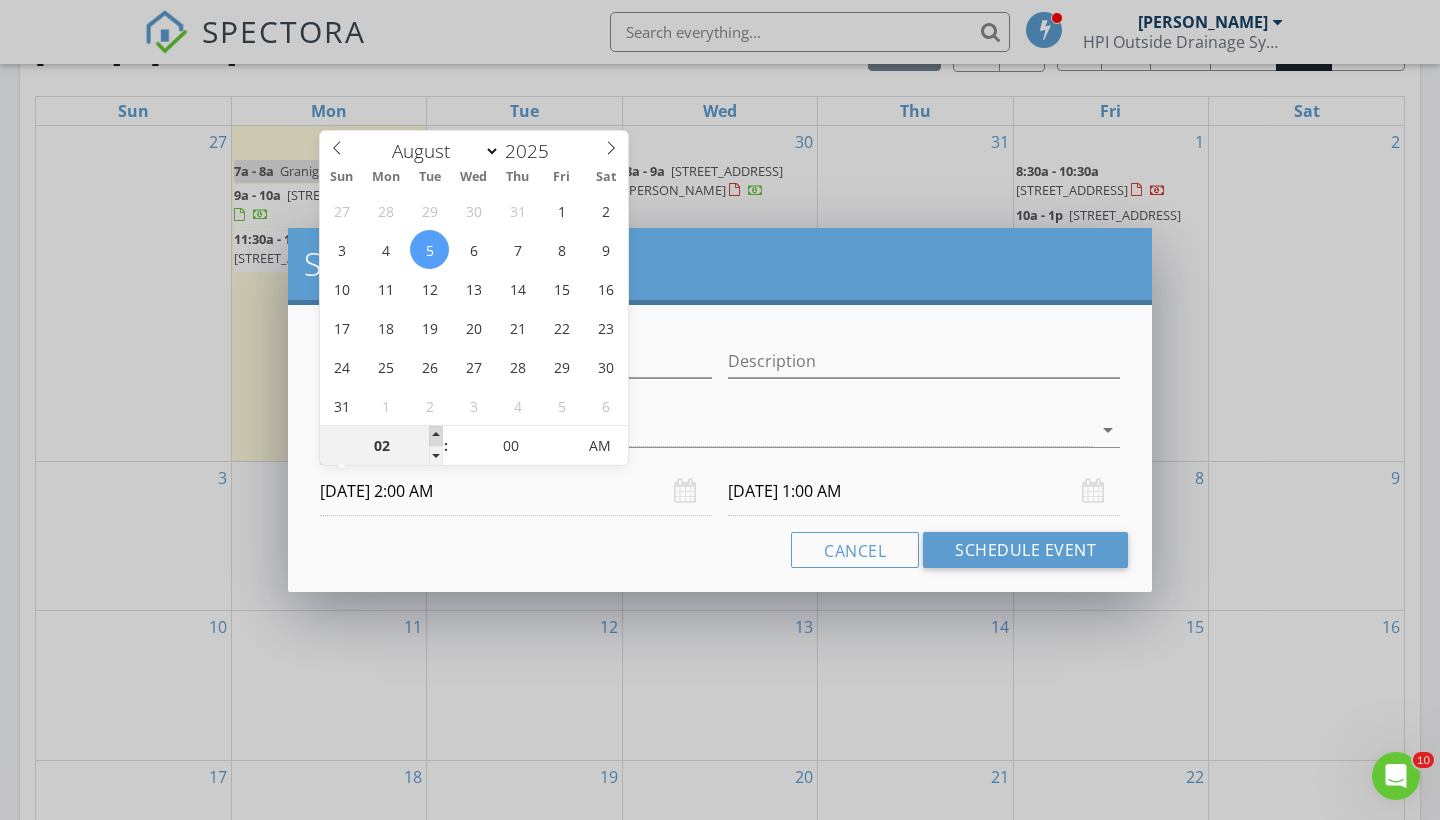click at bounding box center (436, 436) 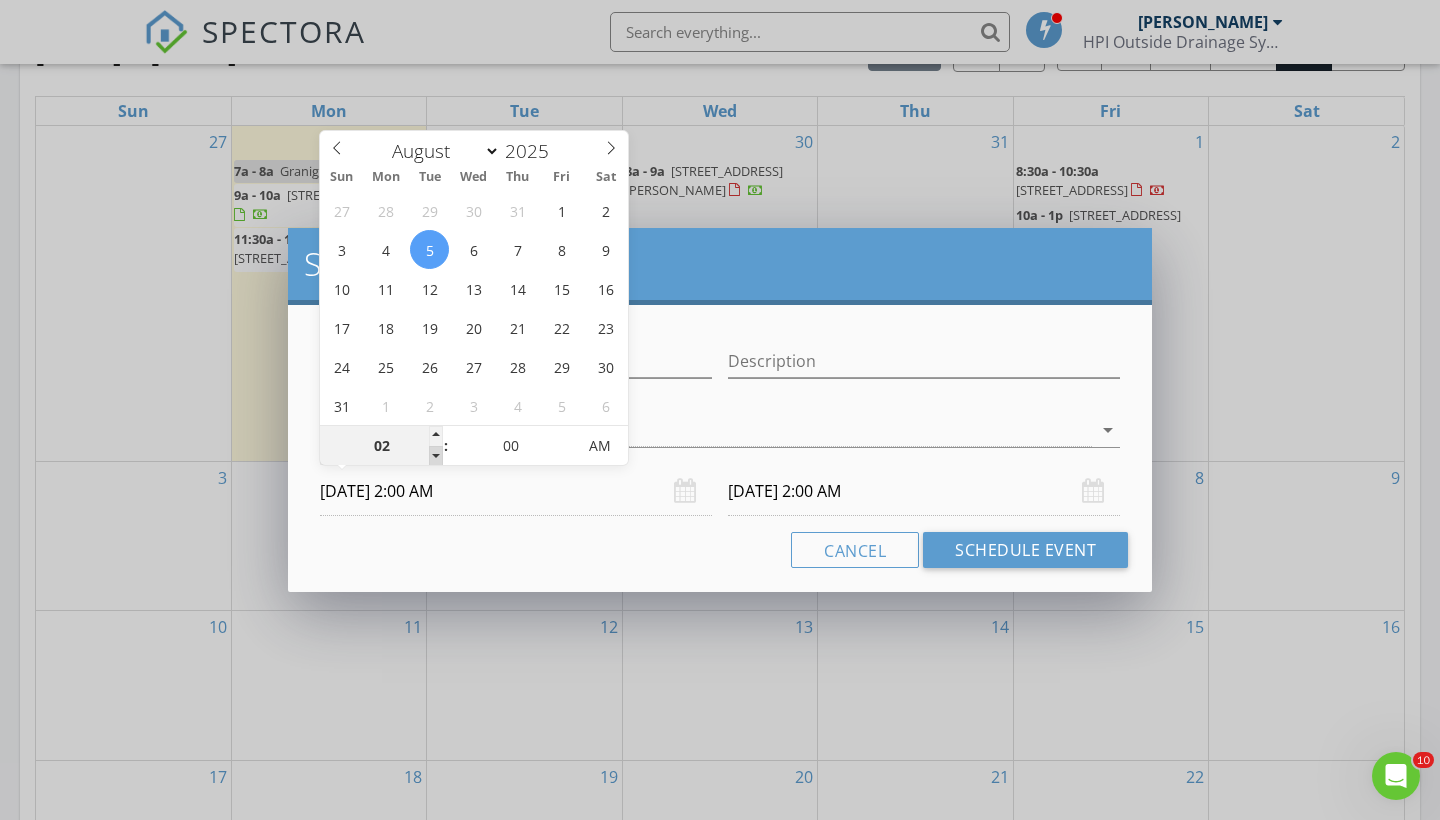 type on "01" 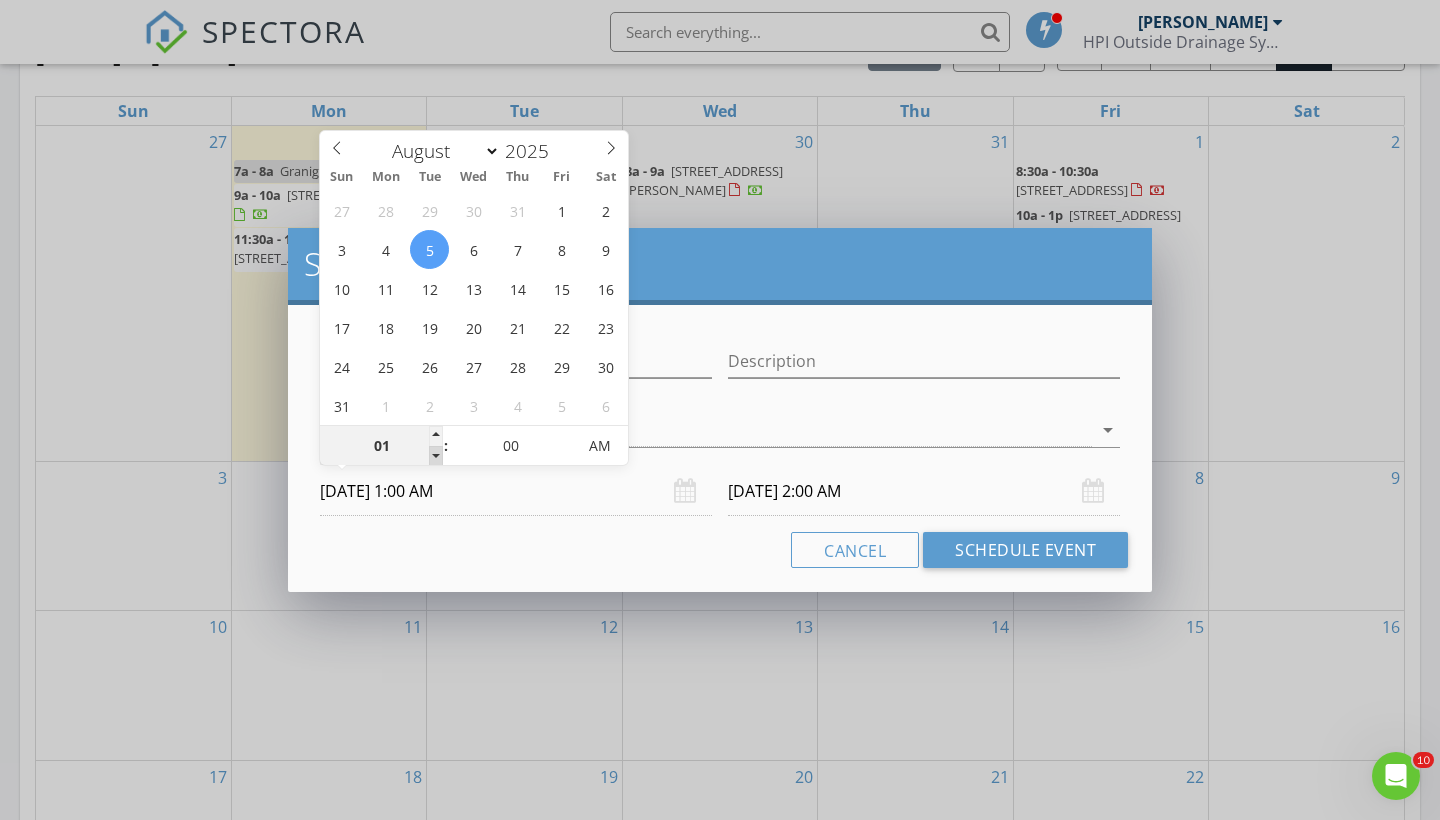 click at bounding box center [436, 456] 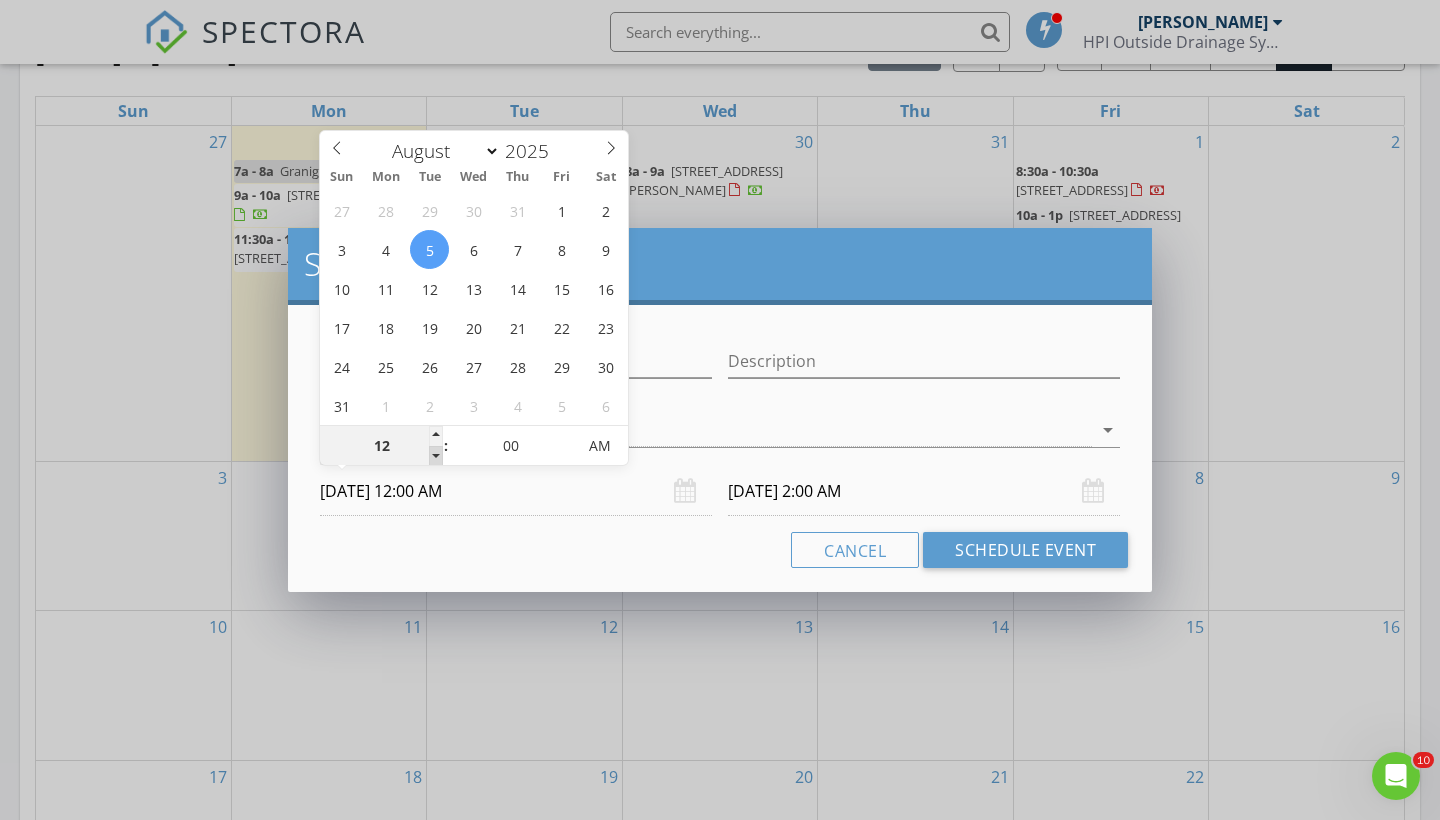 click at bounding box center [436, 456] 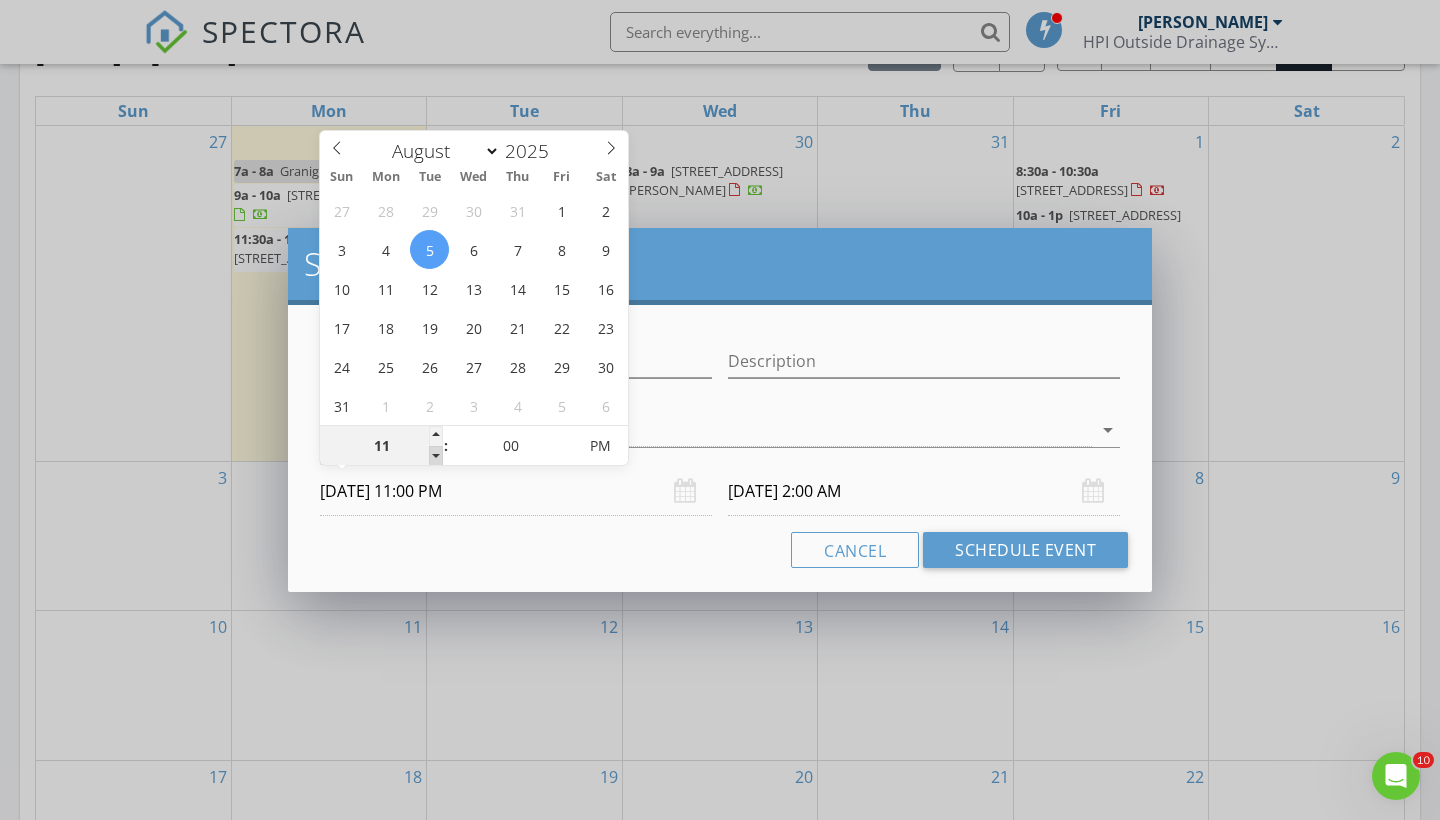 click at bounding box center [436, 456] 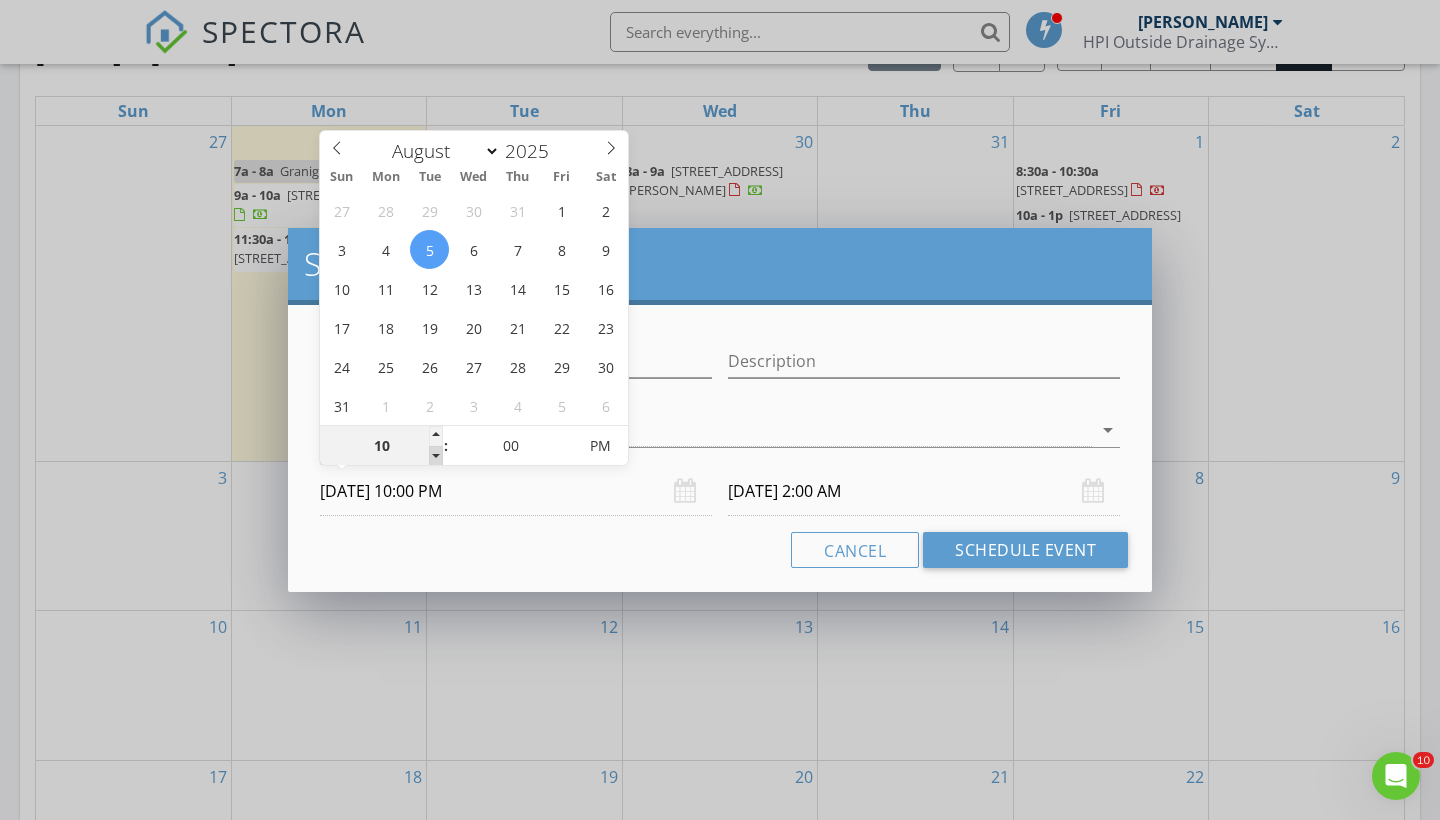 click at bounding box center (436, 456) 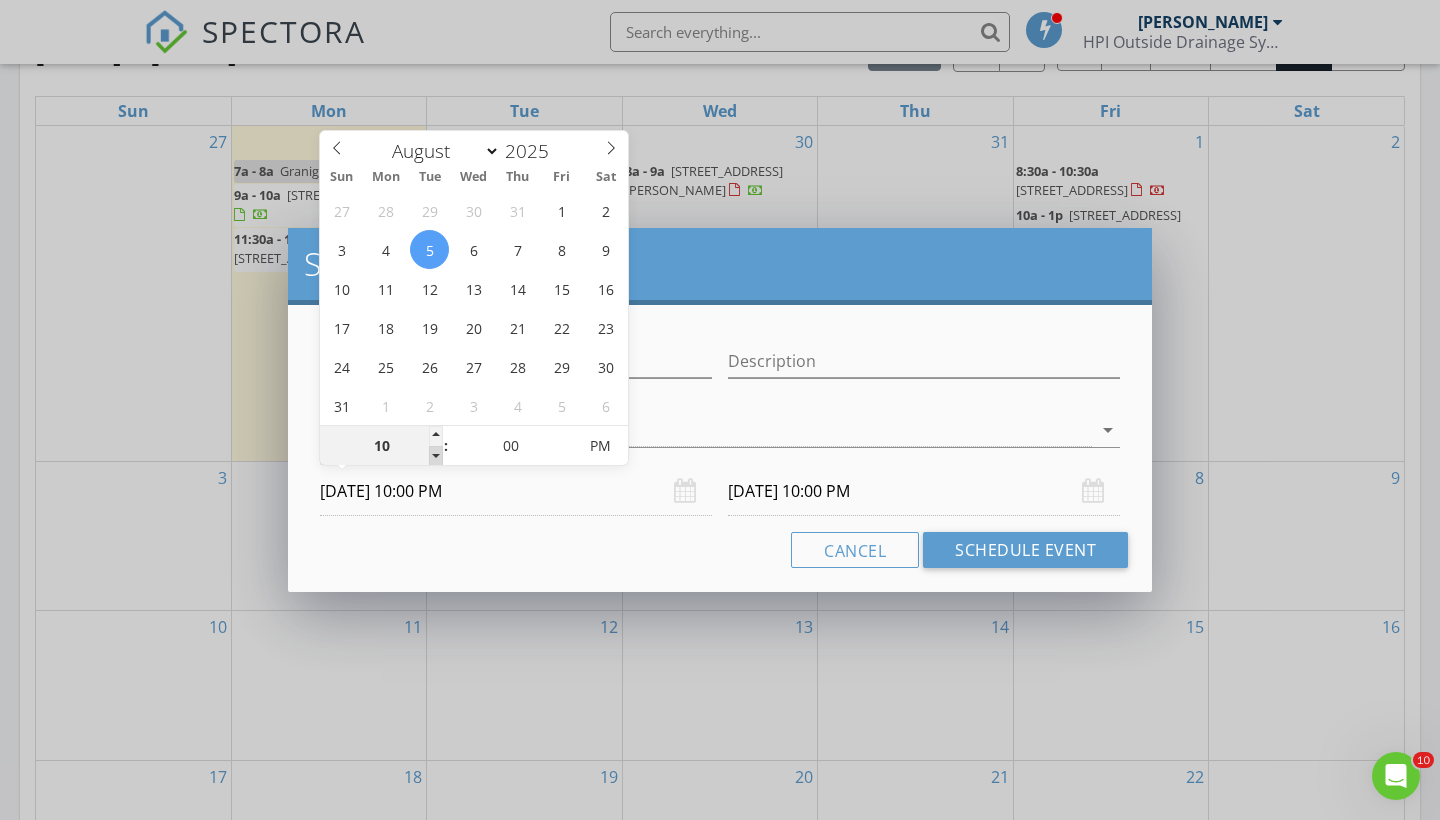 type on "09" 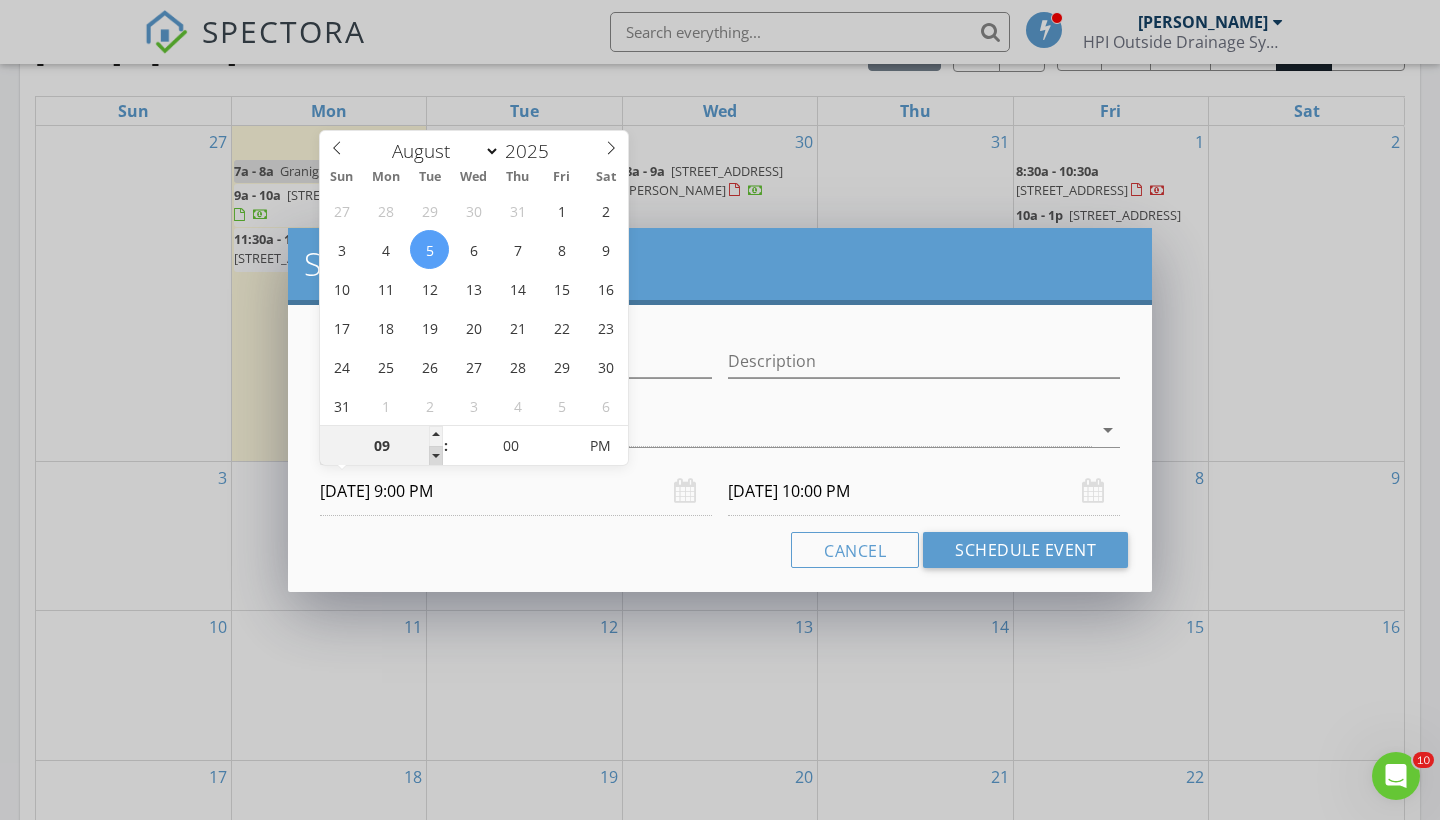 click at bounding box center (436, 456) 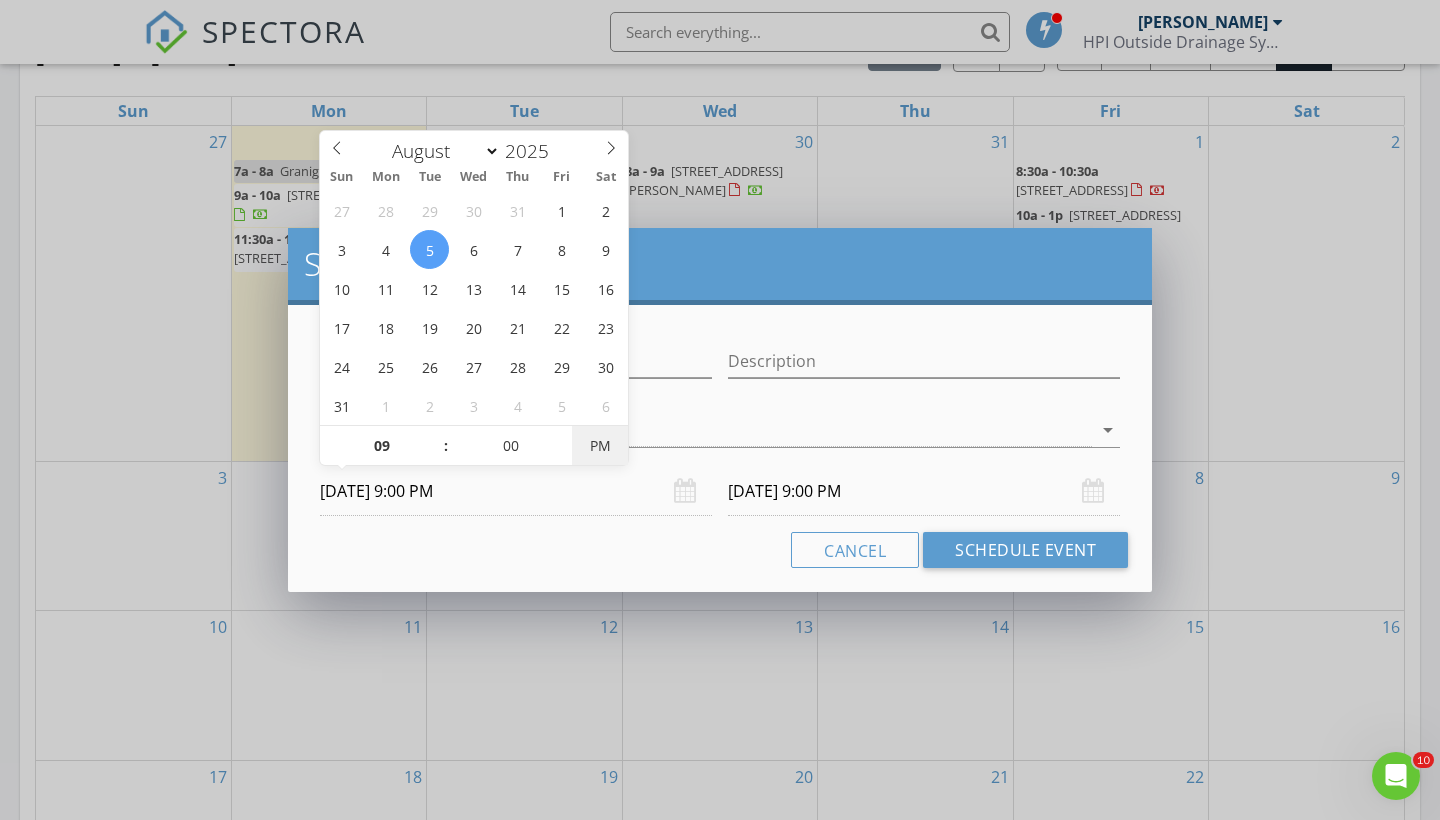 type on "08/05/2025 9:00 AM" 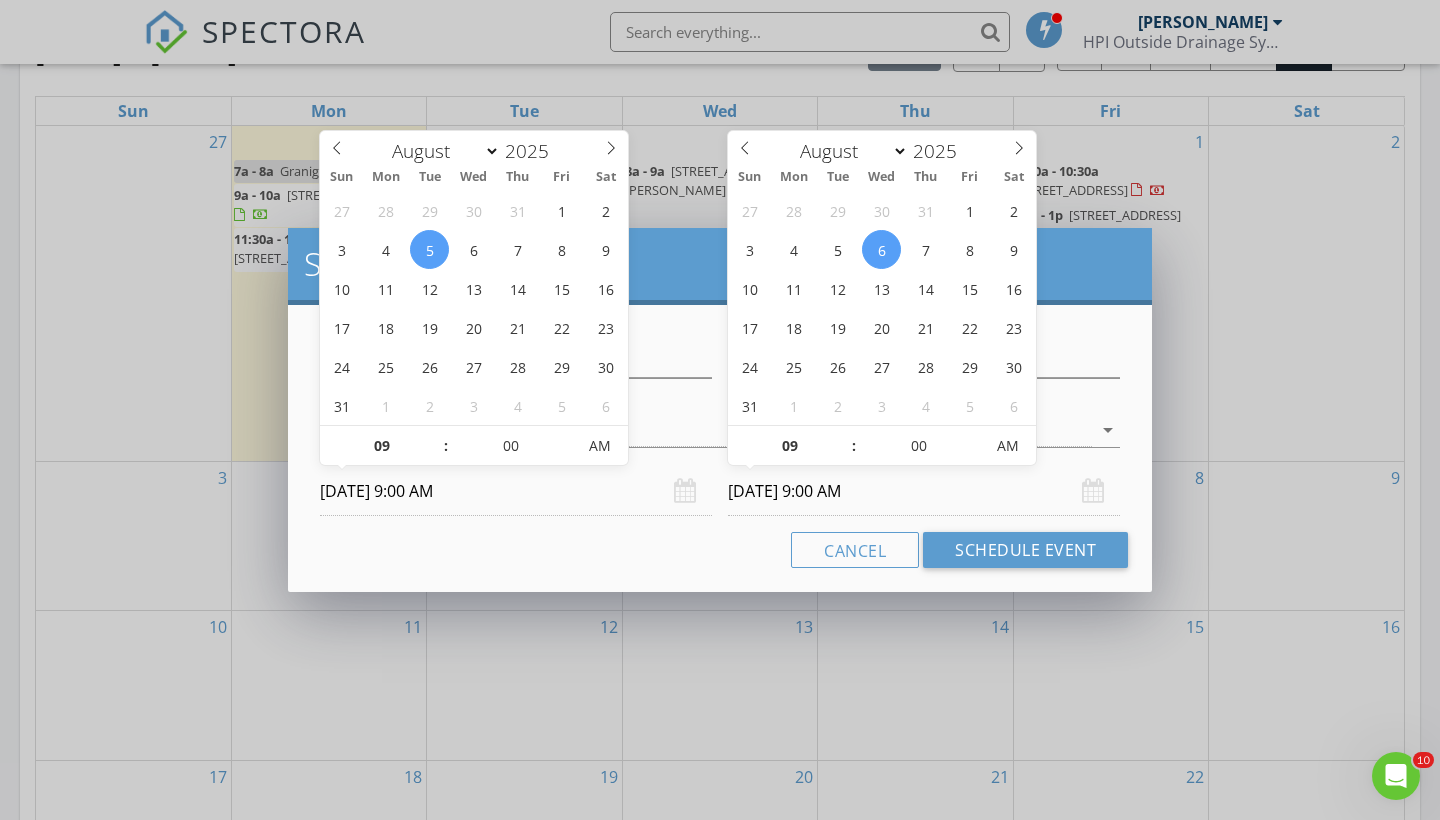 click on "08/06/2025 9:00 AM" at bounding box center [924, 491] 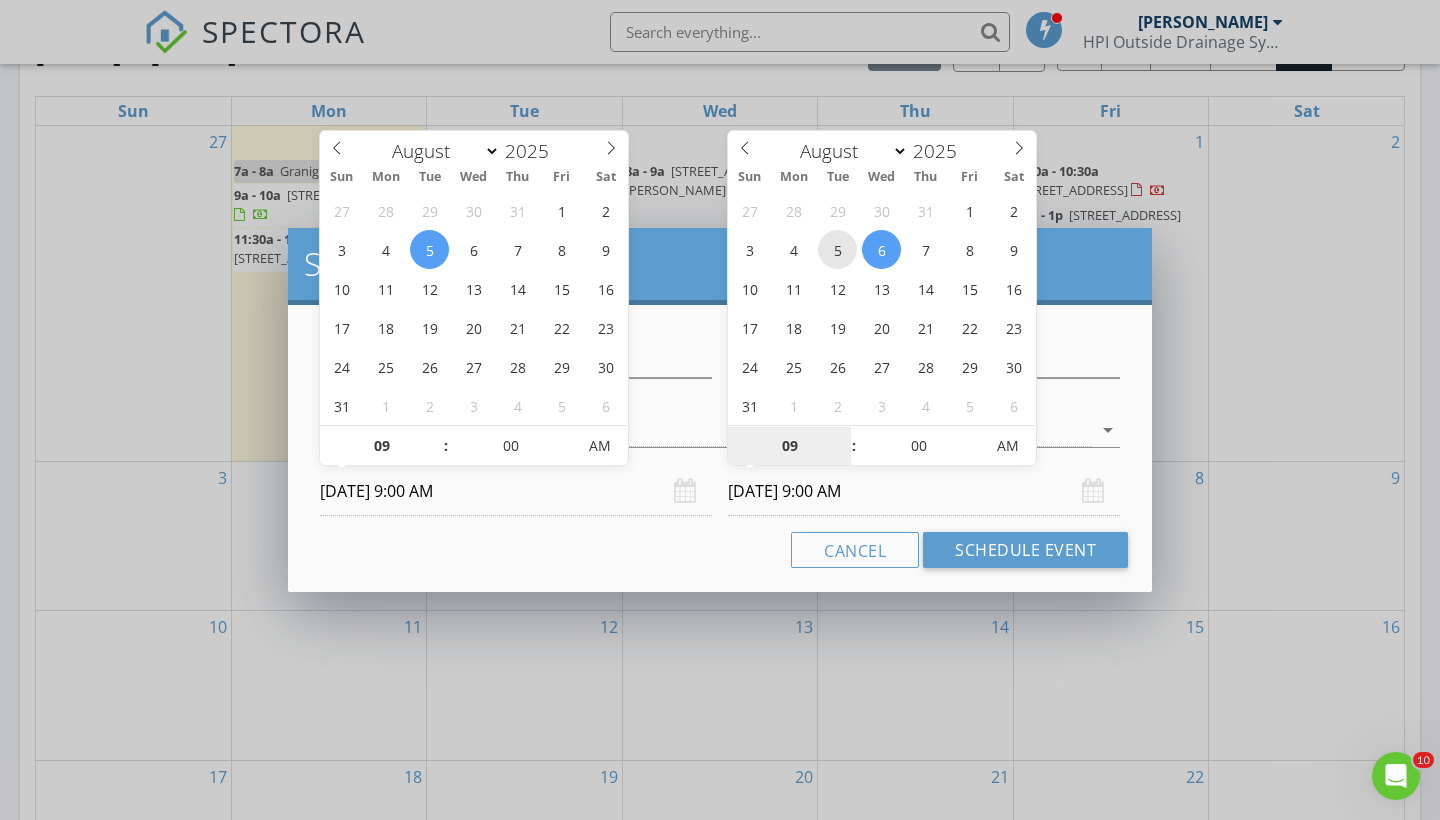 type on "08/05/2025 9:00 AM" 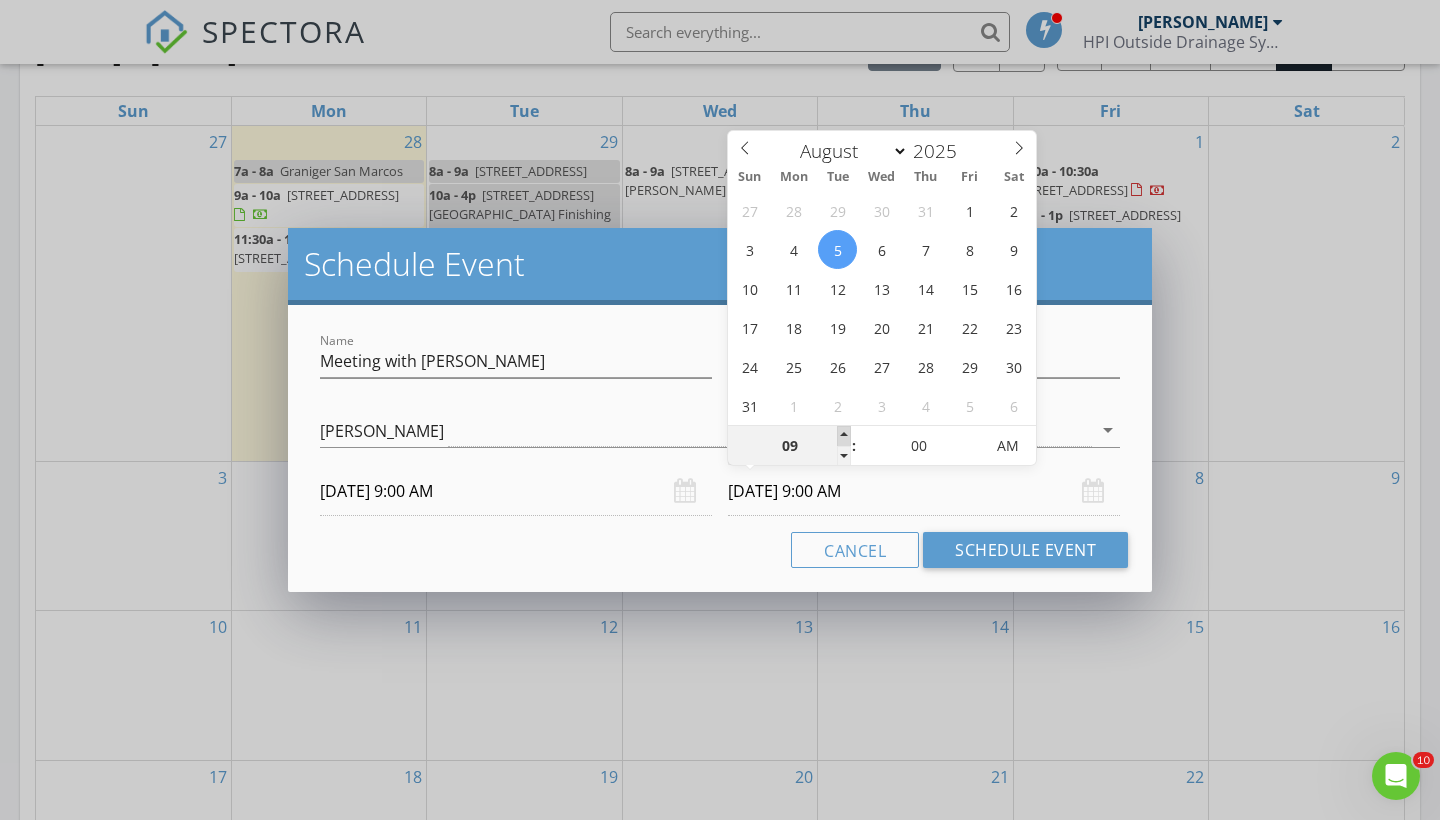 type on "10" 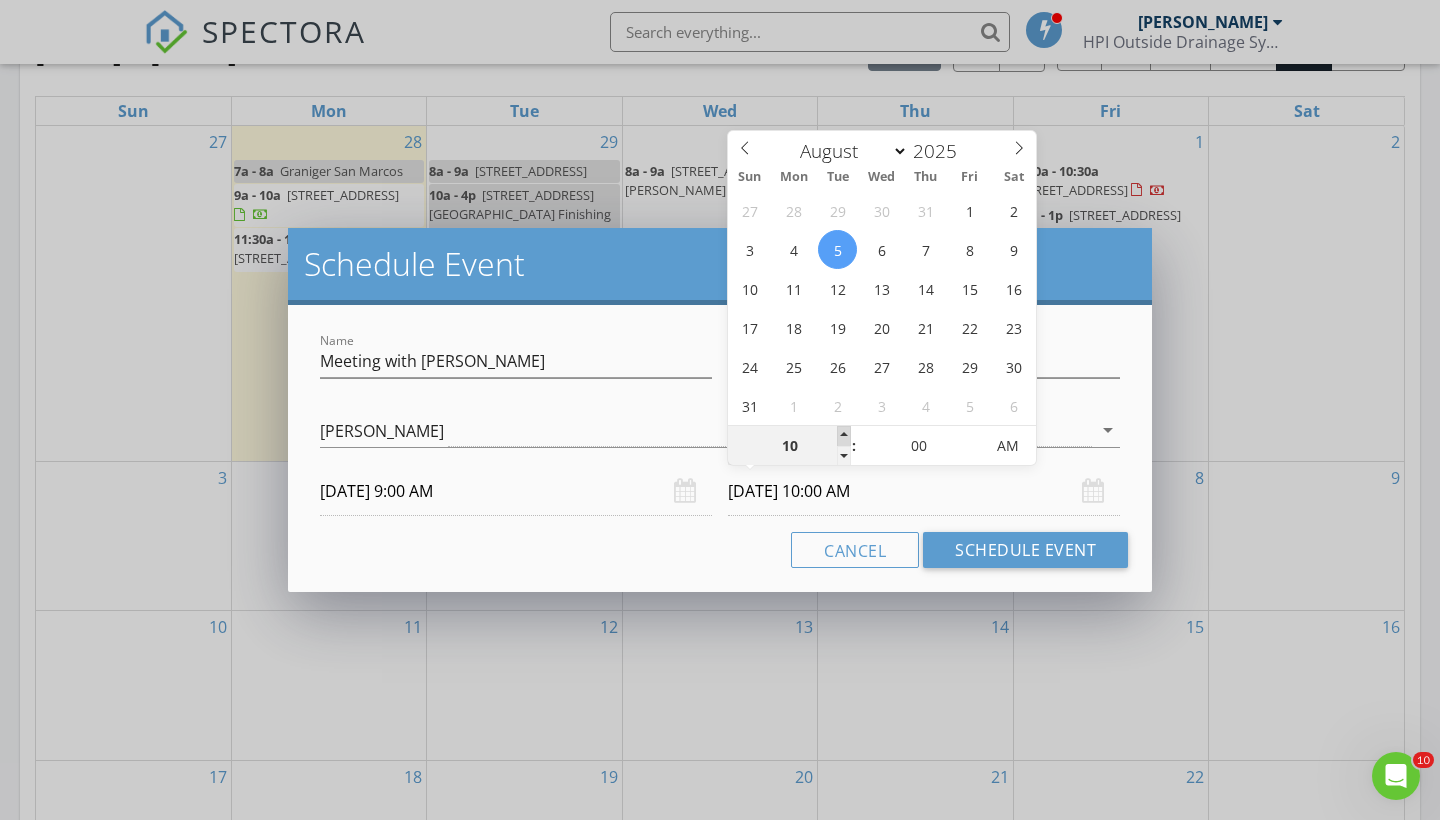 click at bounding box center (844, 436) 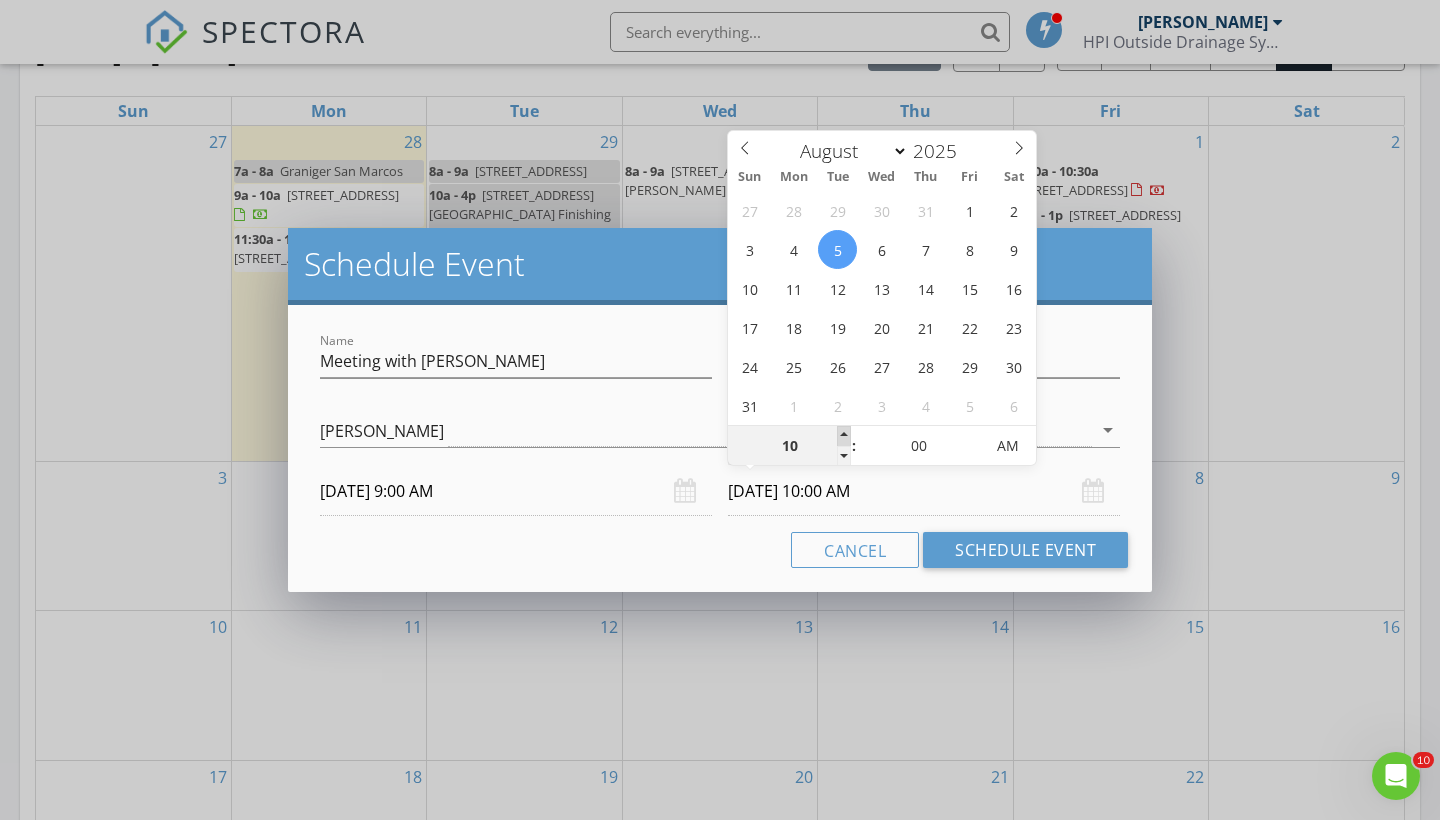type on "11" 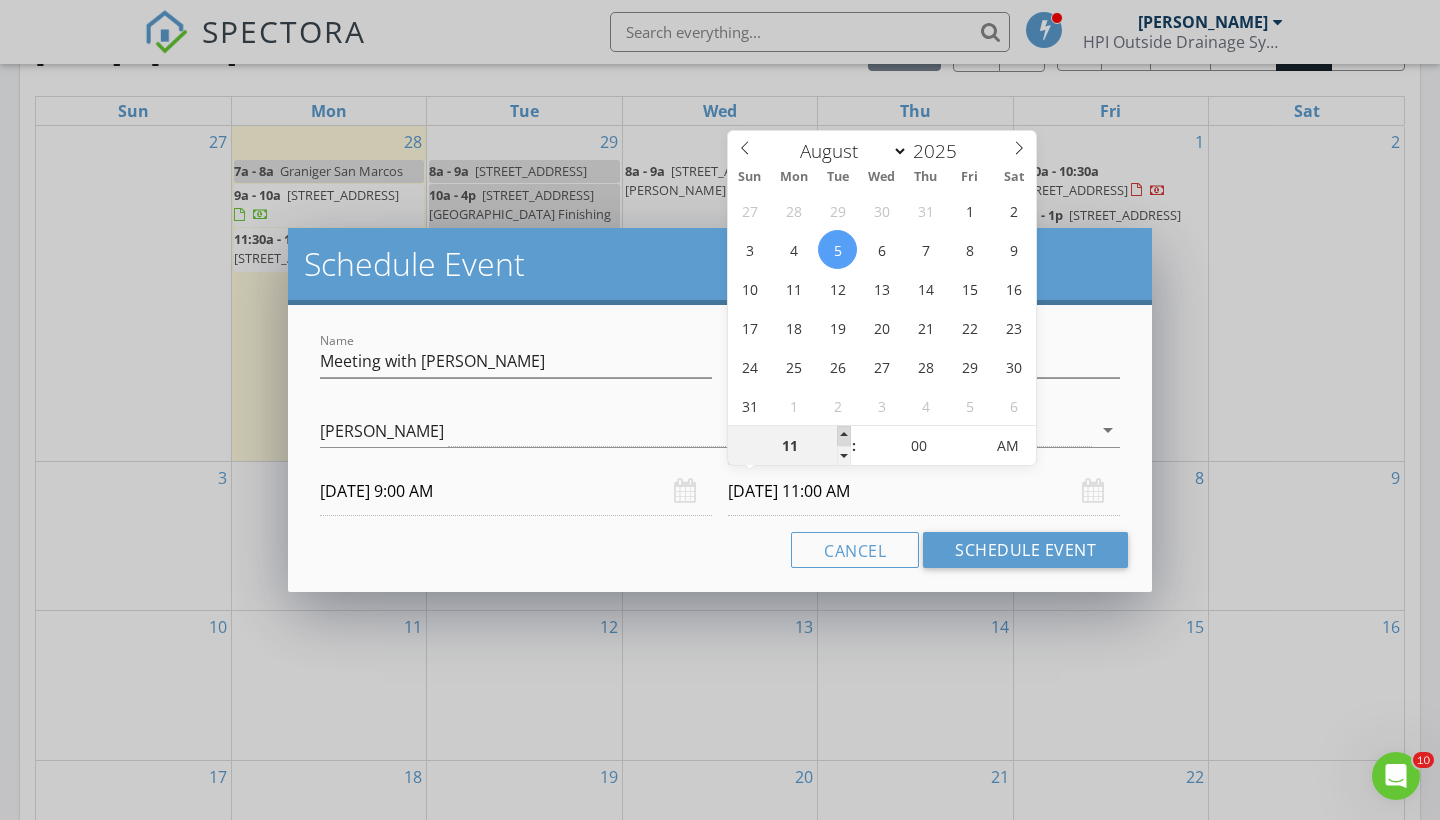 click at bounding box center (844, 436) 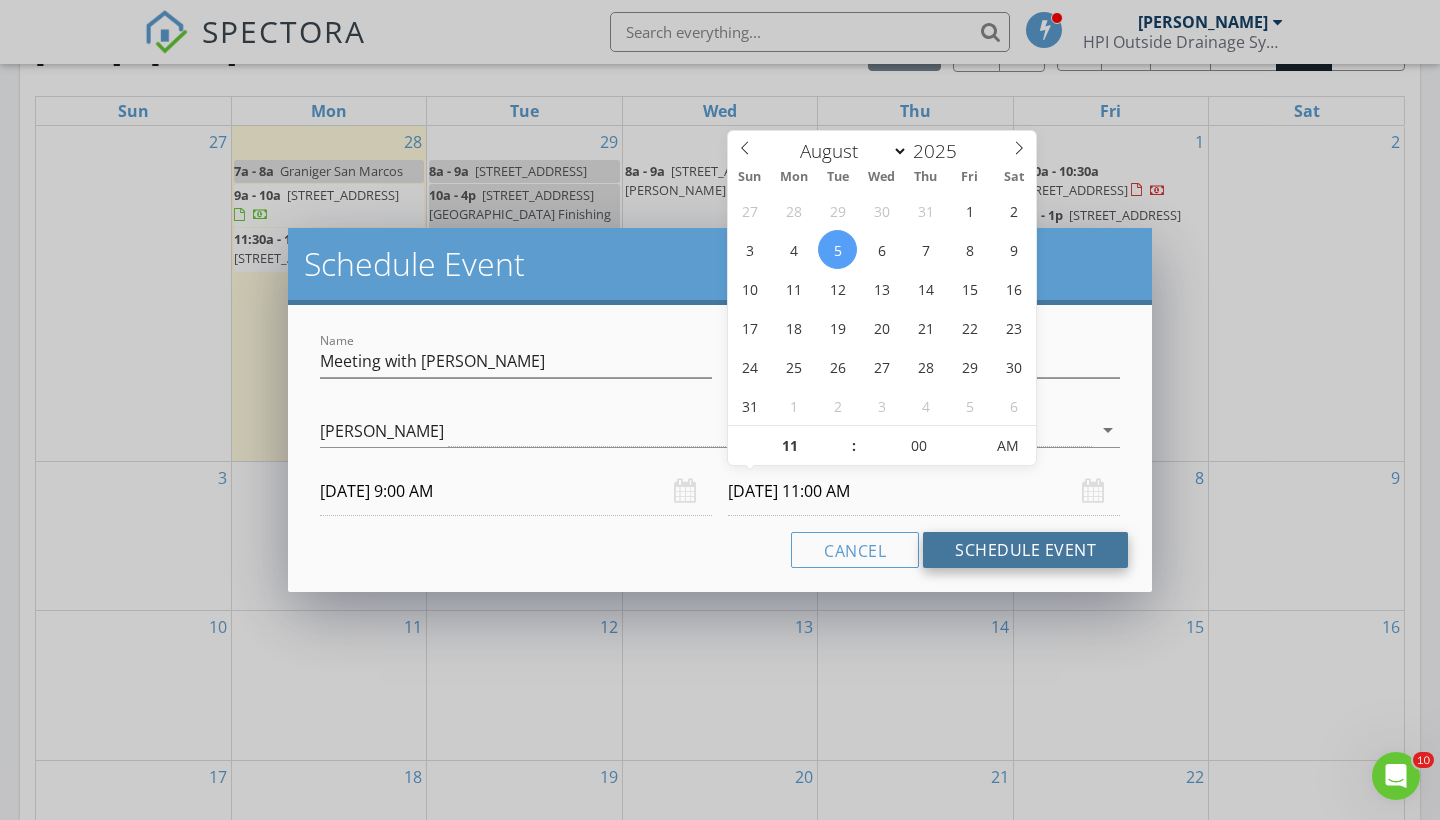 click on "Schedule Event" at bounding box center (1025, 550) 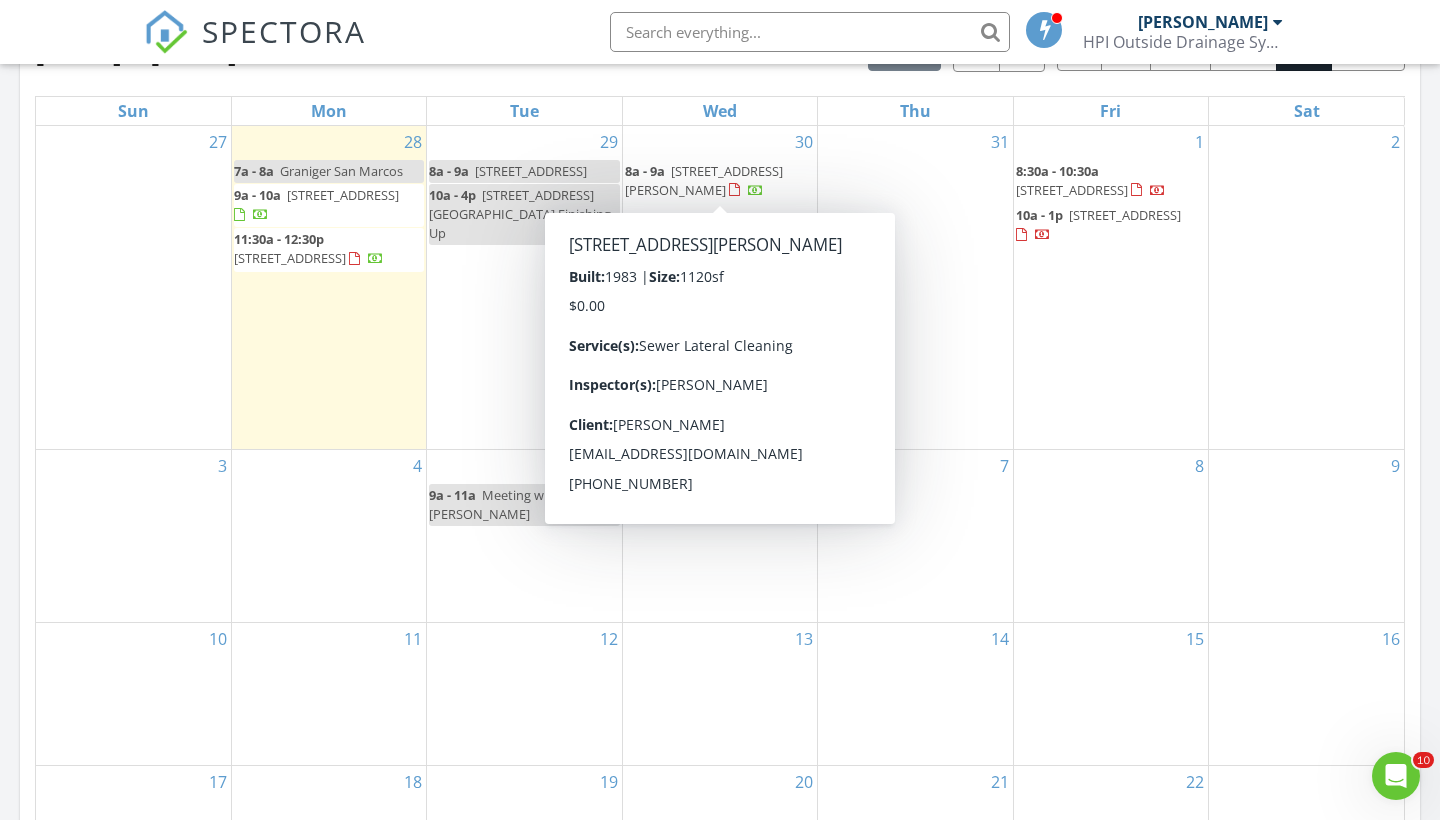 click on "Today
Scott Snow
7:00 am
Graniger San Marcos
Scott Snow
9:00 am
9613 E Hartland Cir, Santee, CA 92071
Scott Snow
38 minutes drive time   28.3 miles       11:30 am
3827 Copper Crest Rd, Encinitas, CA 92024
Scott Snow
51 minutes drive time   31.1 miles       New Inspection     New Quote         Map               1 2 + − San Diego Freeway, San Clemente Canyon Freeway, San Clemente Canyon Freeway, Lone Jack Road 95.6 km, 1 h 28 min Head north on 3rd Street 100 m Turn right onto B Street 200 m Continue onto Encinitas Boulevard (S9) 550 m Take the ramp on the right towards I 5 South: San Diego 500 m Merge left onto San Diego Freeway (I 5) 15 km Keep left onto Jacob Dekema Freeway (I 805) 8 km Take the ramp towards CA 52 300 m Keep left towards CA 52 East 900 m" at bounding box center [720, 245] 